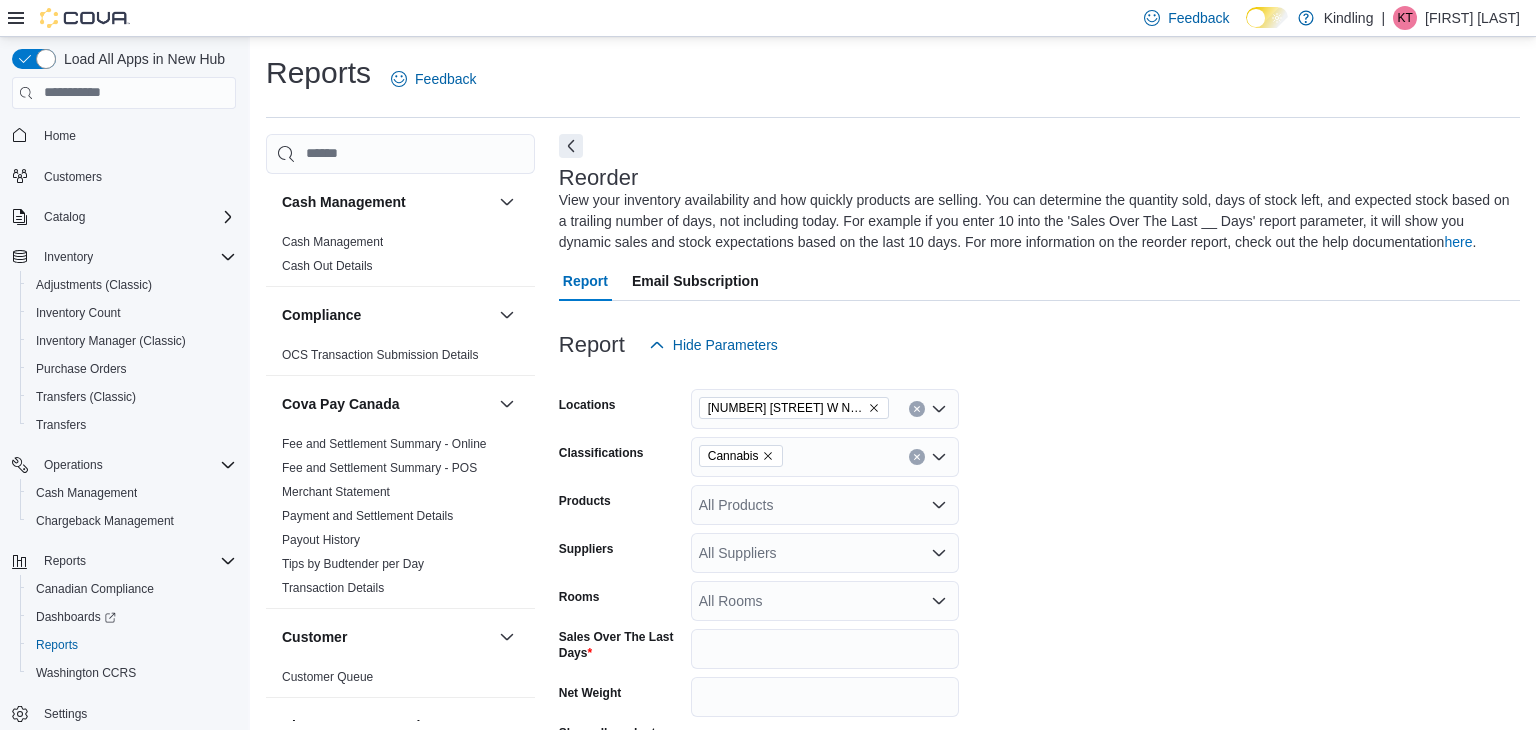 scroll, scrollTop: 228, scrollLeft: 0, axis: vertical 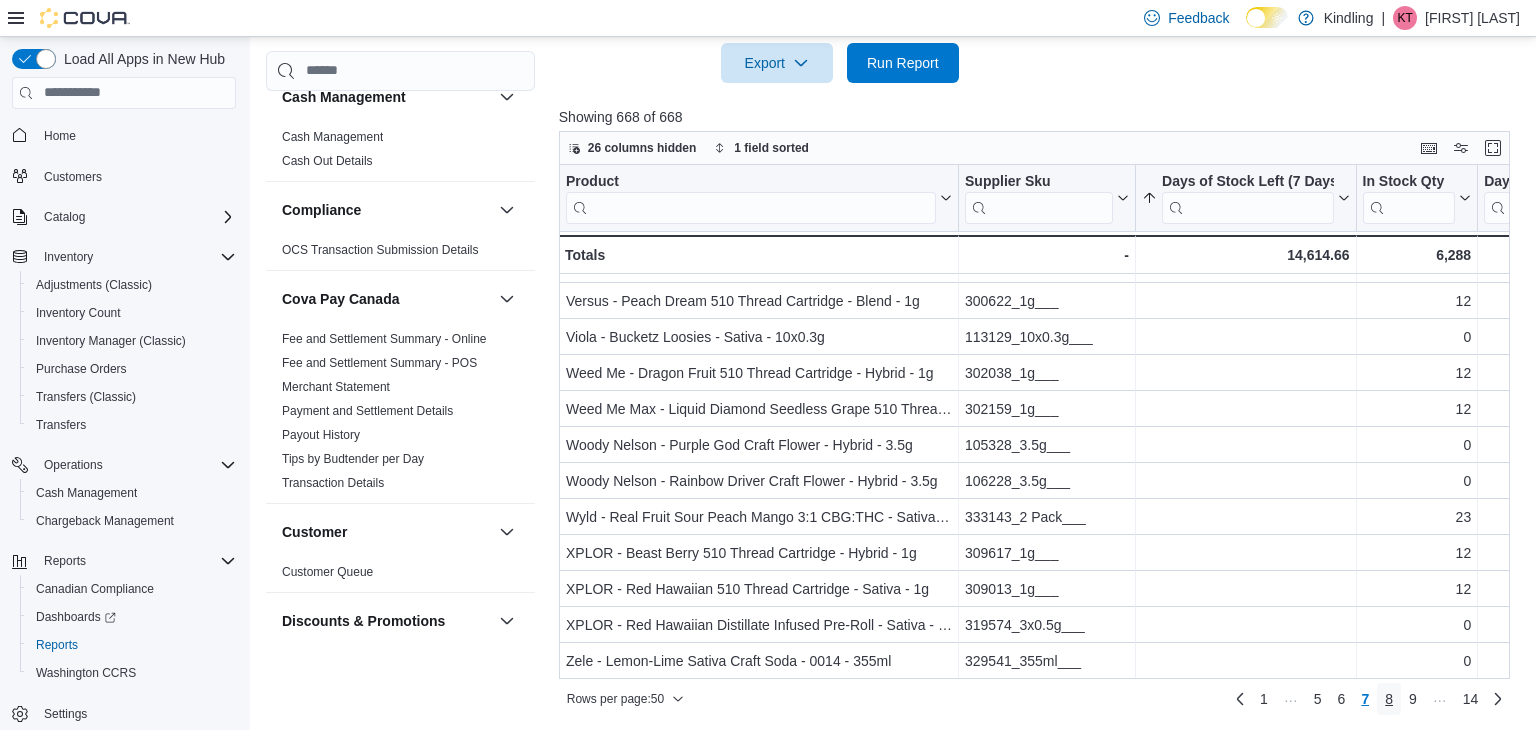 click on "8" at bounding box center [1389, 699] 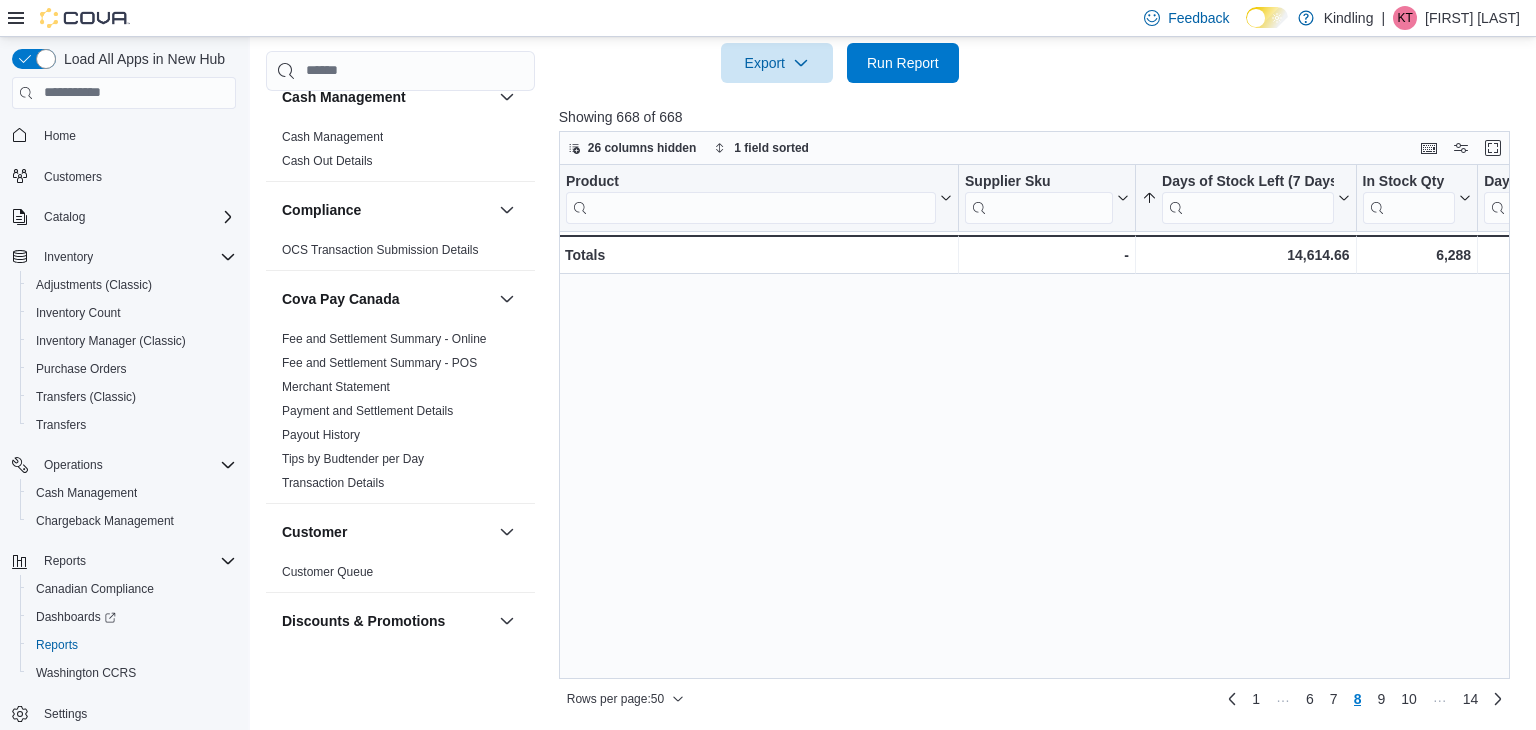 scroll, scrollTop: 0, scrollLeft: 0, axis: both 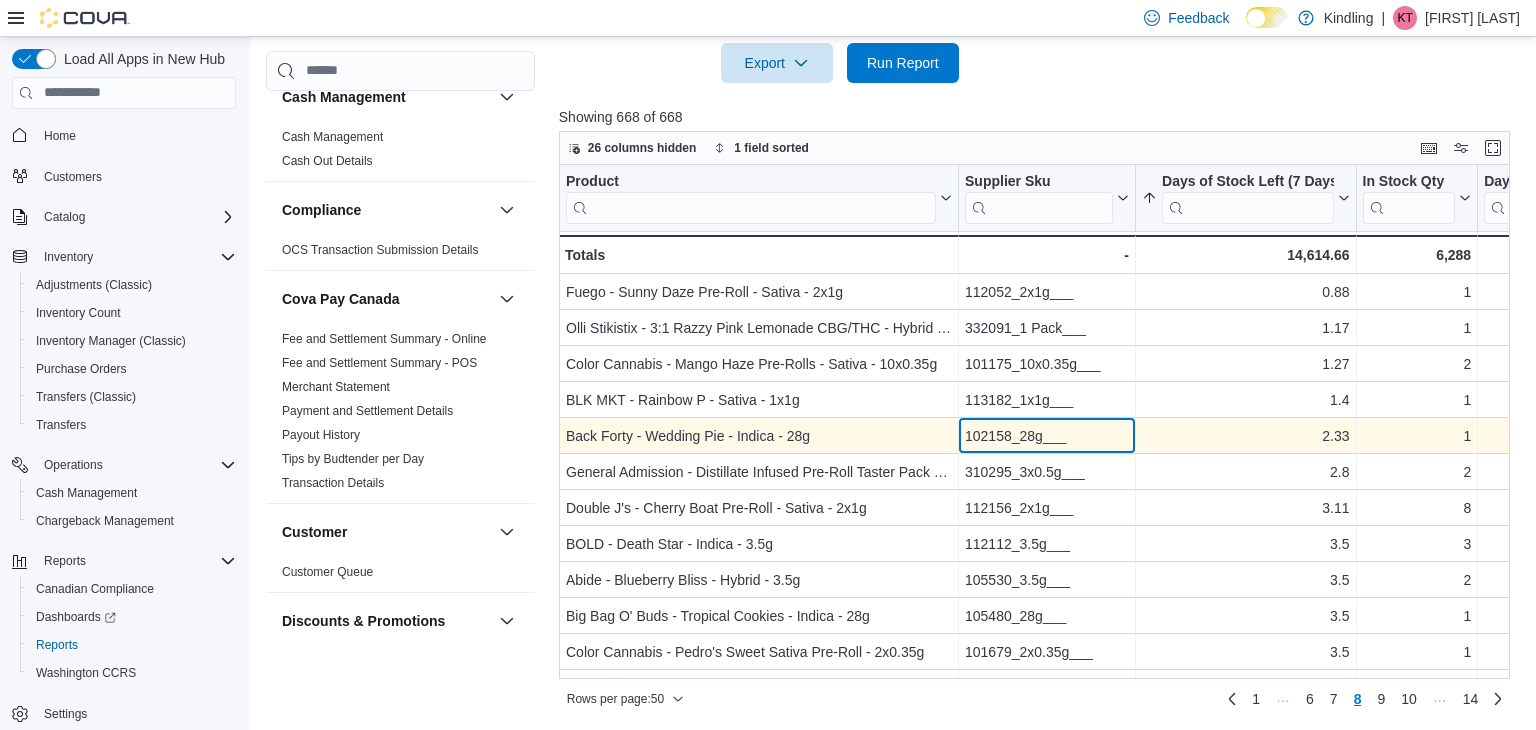 click on "102158_28g___" at bounding box center [1047, 436] 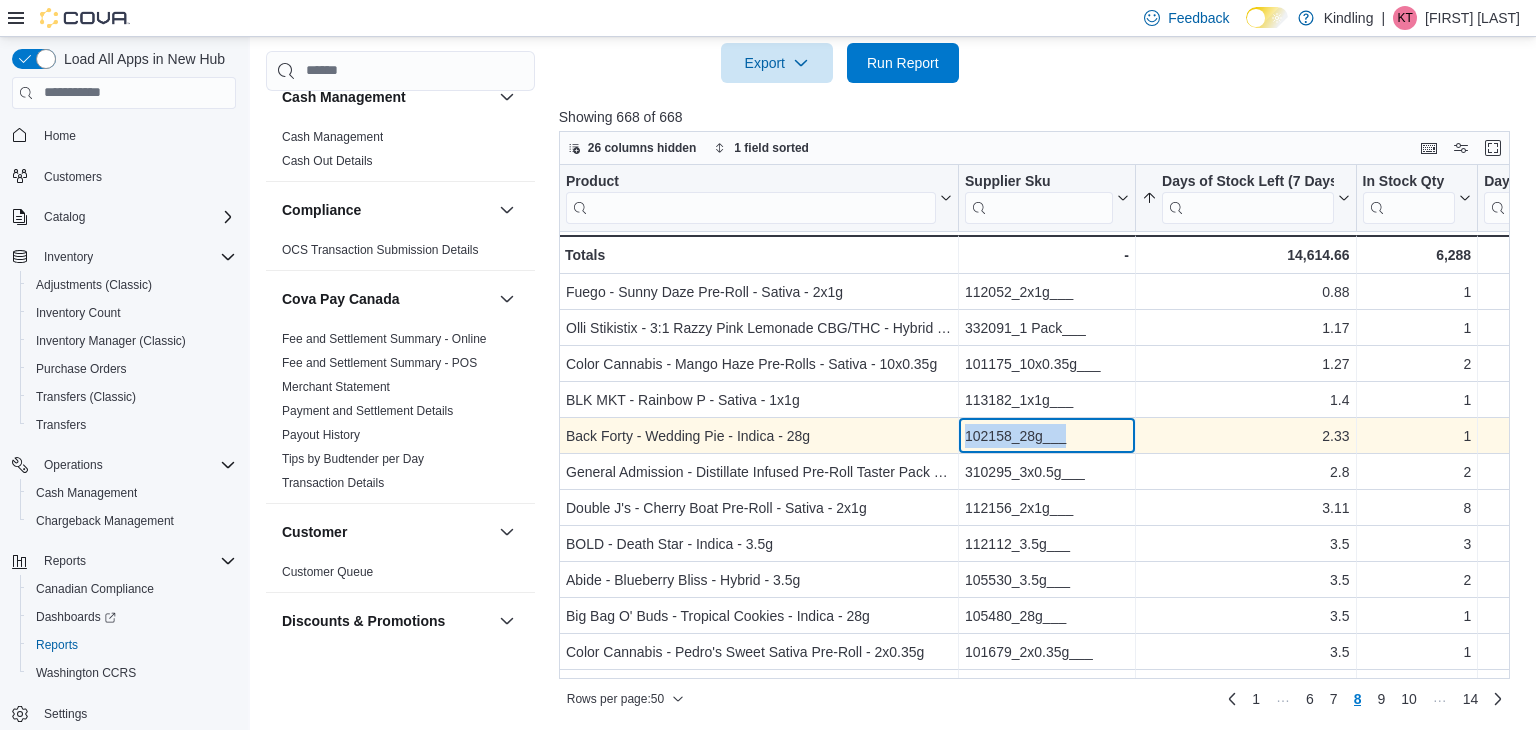 copy on "102158_28g___" 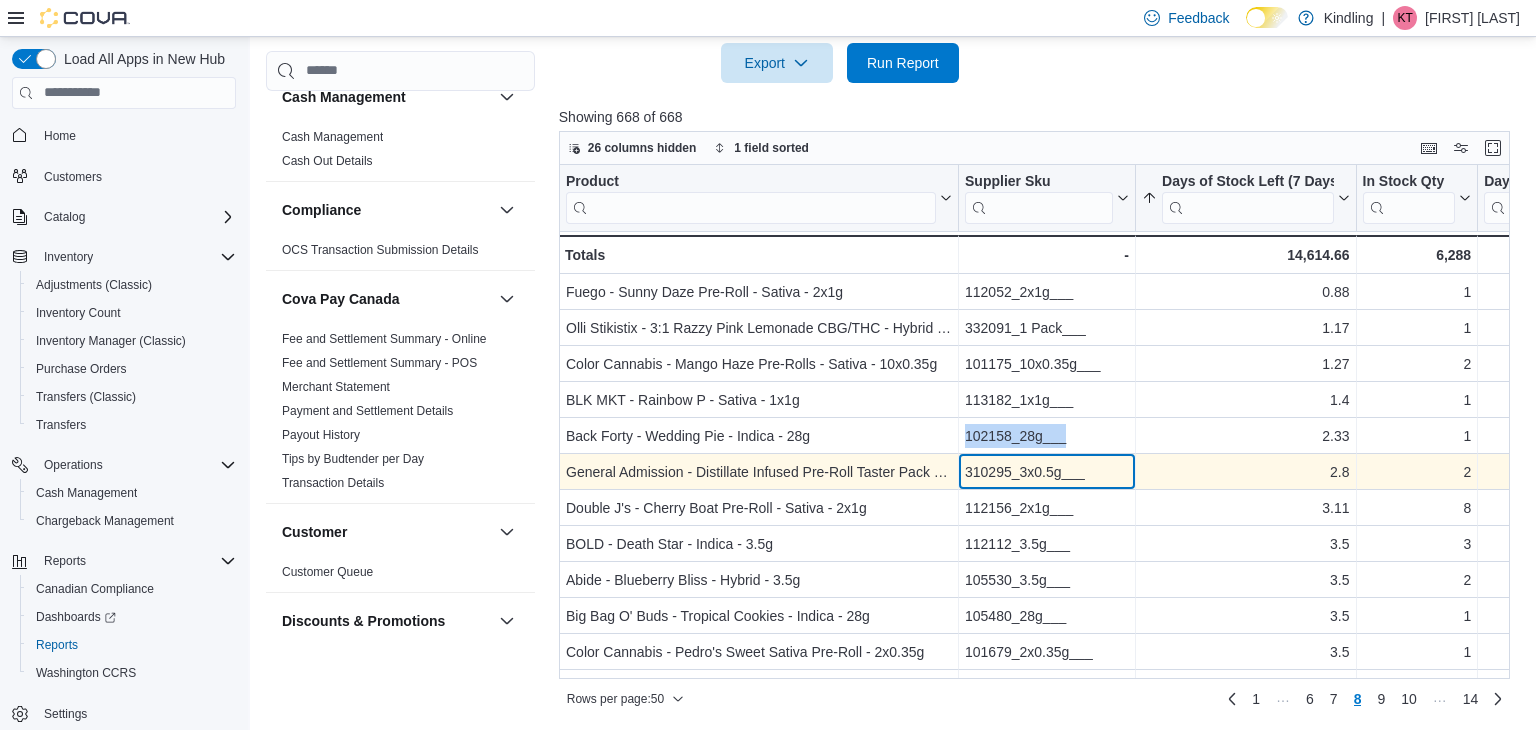 click on "310295_3x0.5g___" at bounding box center (1047, 472) 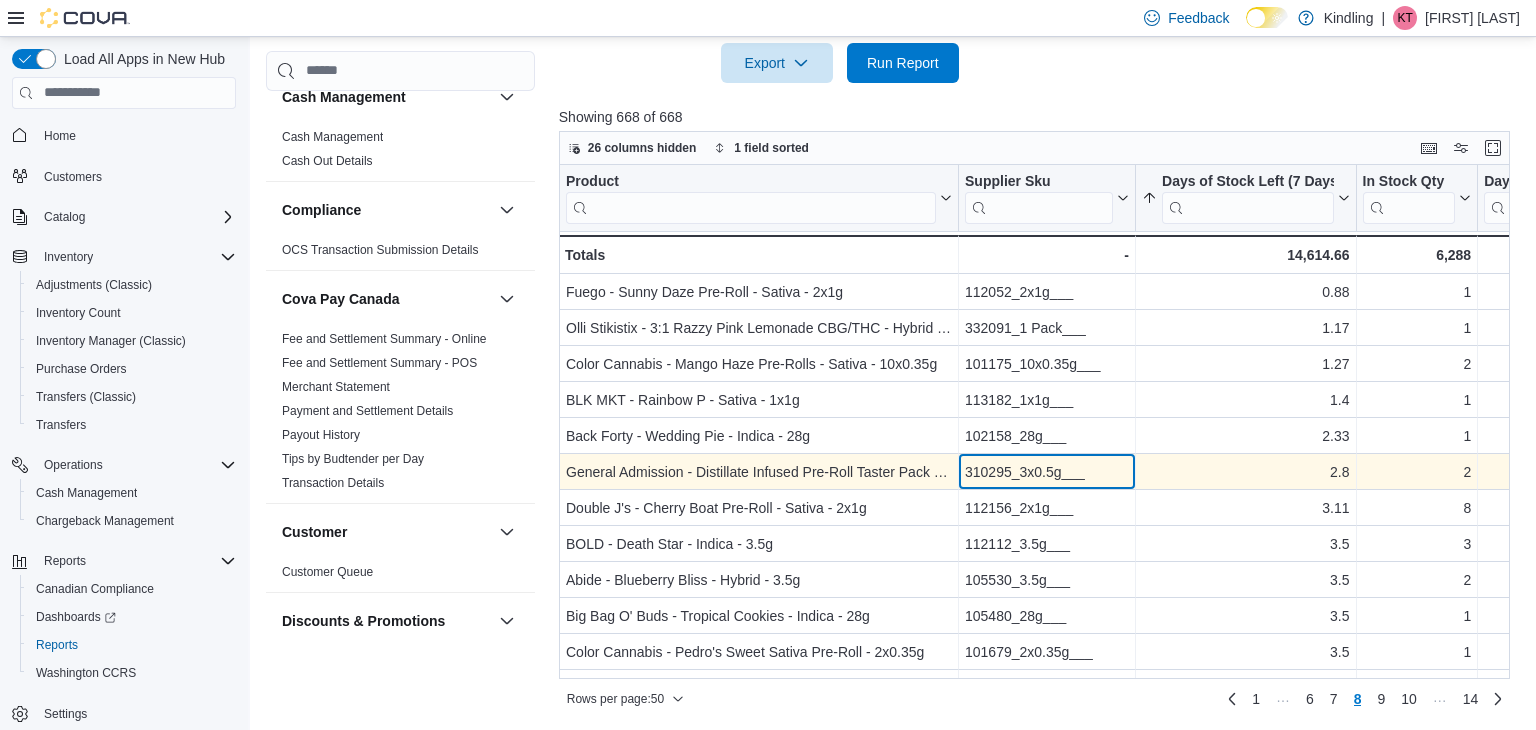 click on "310295_3x0.5g___" at bounding box center [1047, 472] 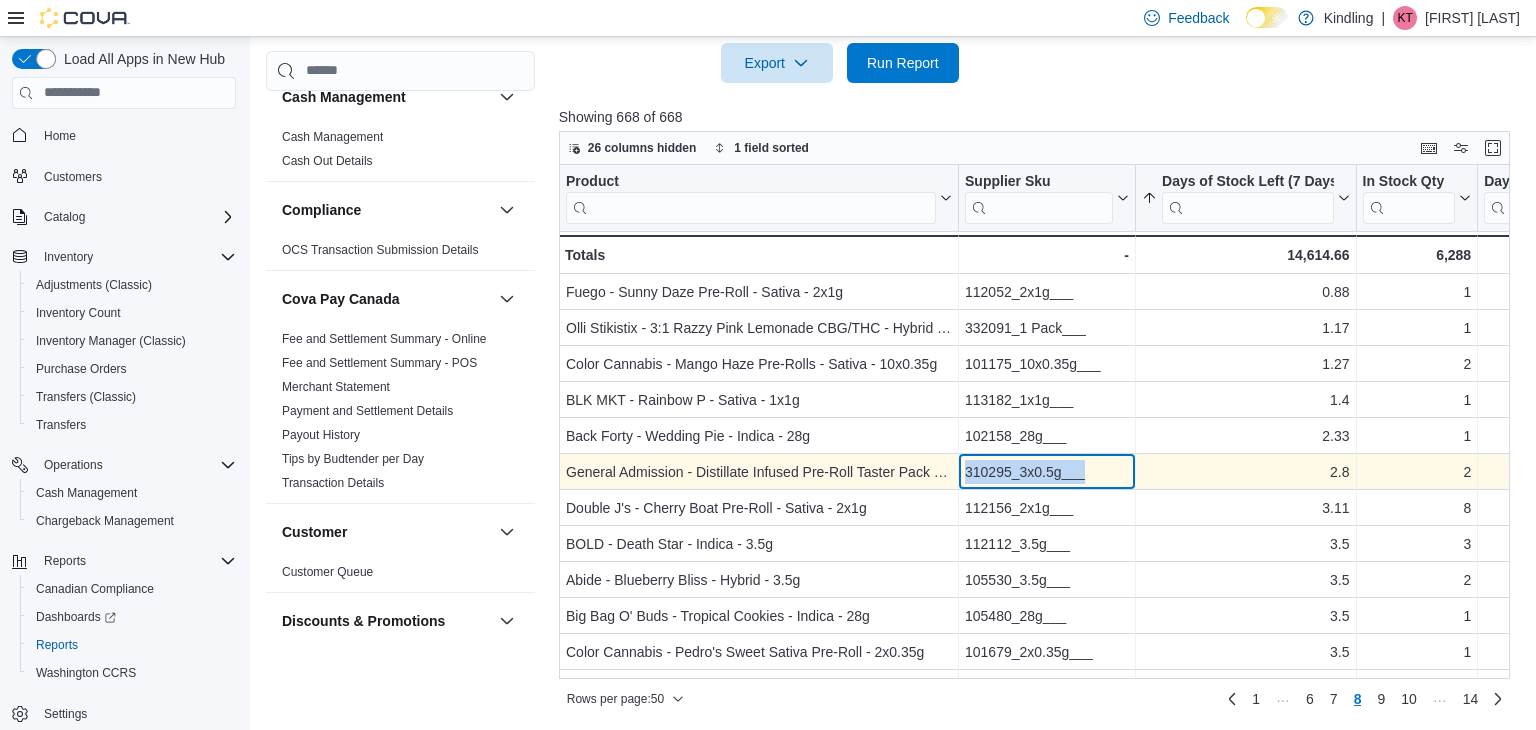 copy on "310295_3x0.5g___" 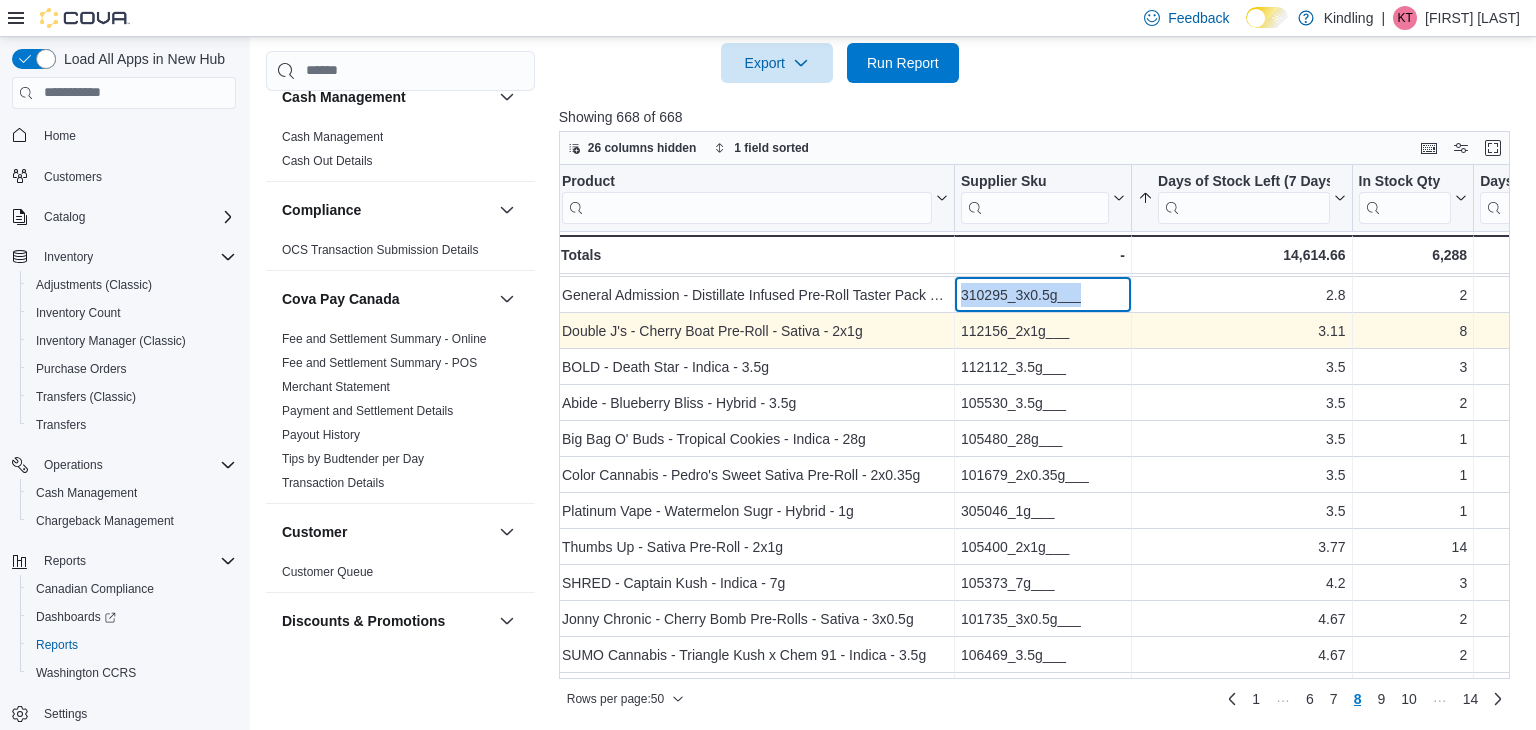 scroll, scrollTop: 178, scrollLeft: 4, axis: both 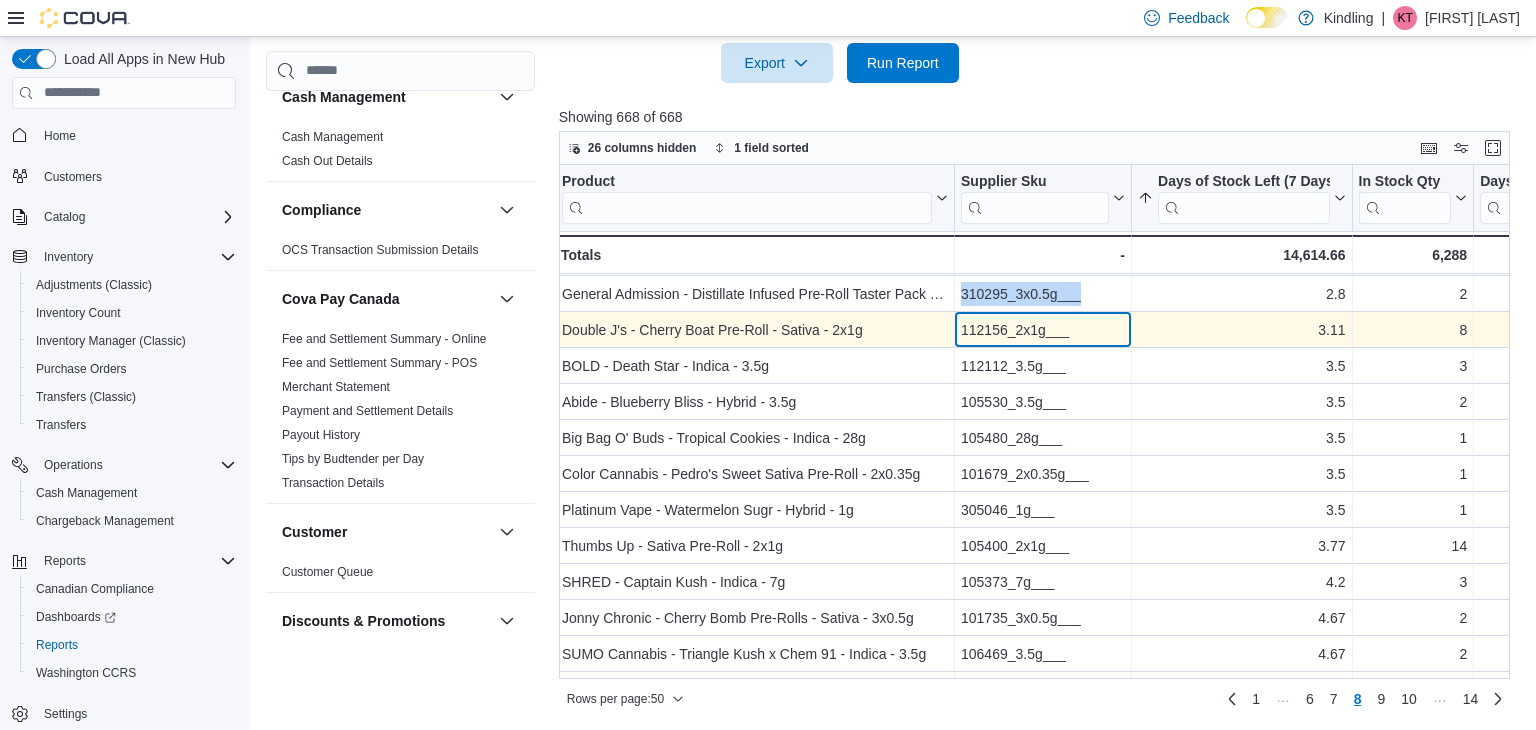 click on "112156_2x1g___" at bounding box center (1043, 330) 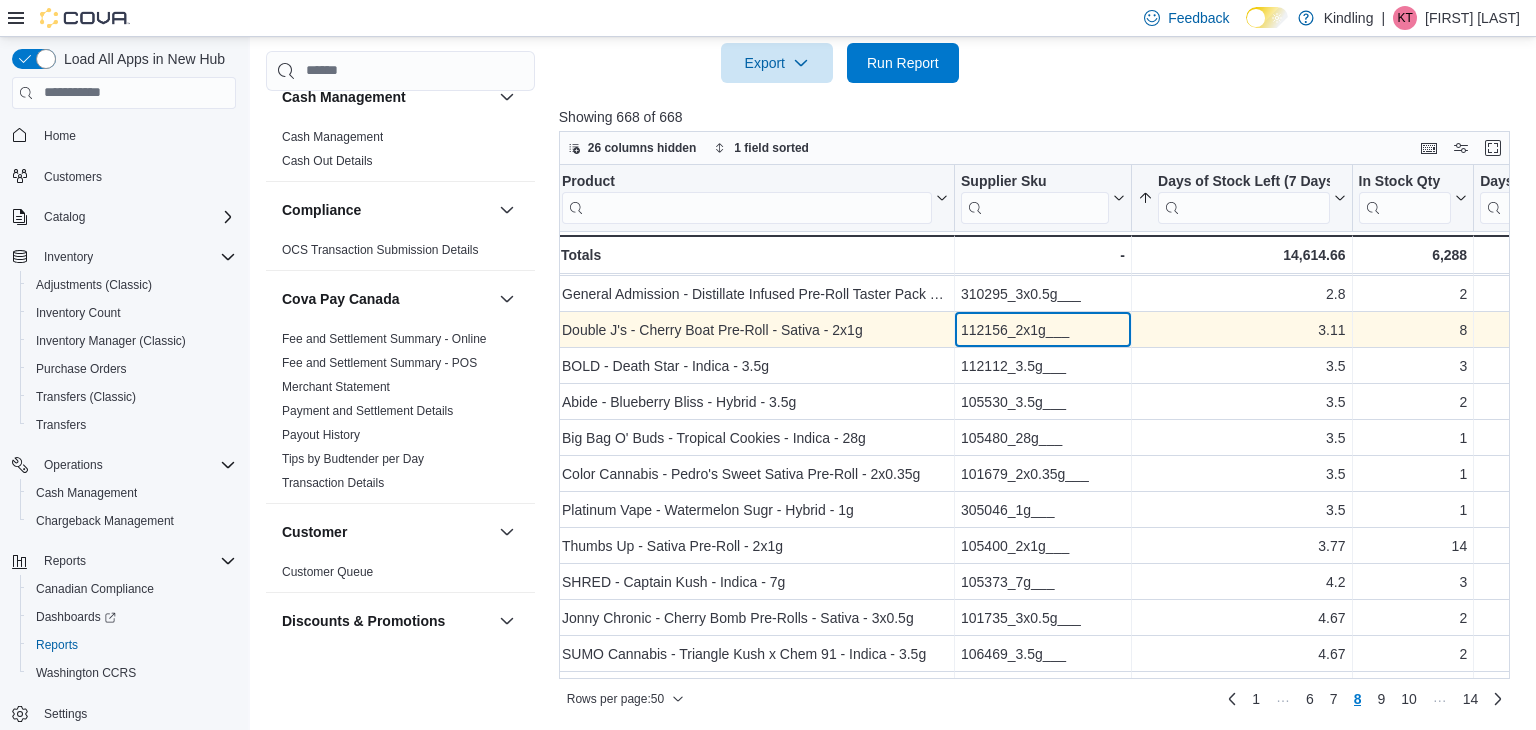 click on "112156_2x1g___" at bounding box center [1043, 330] 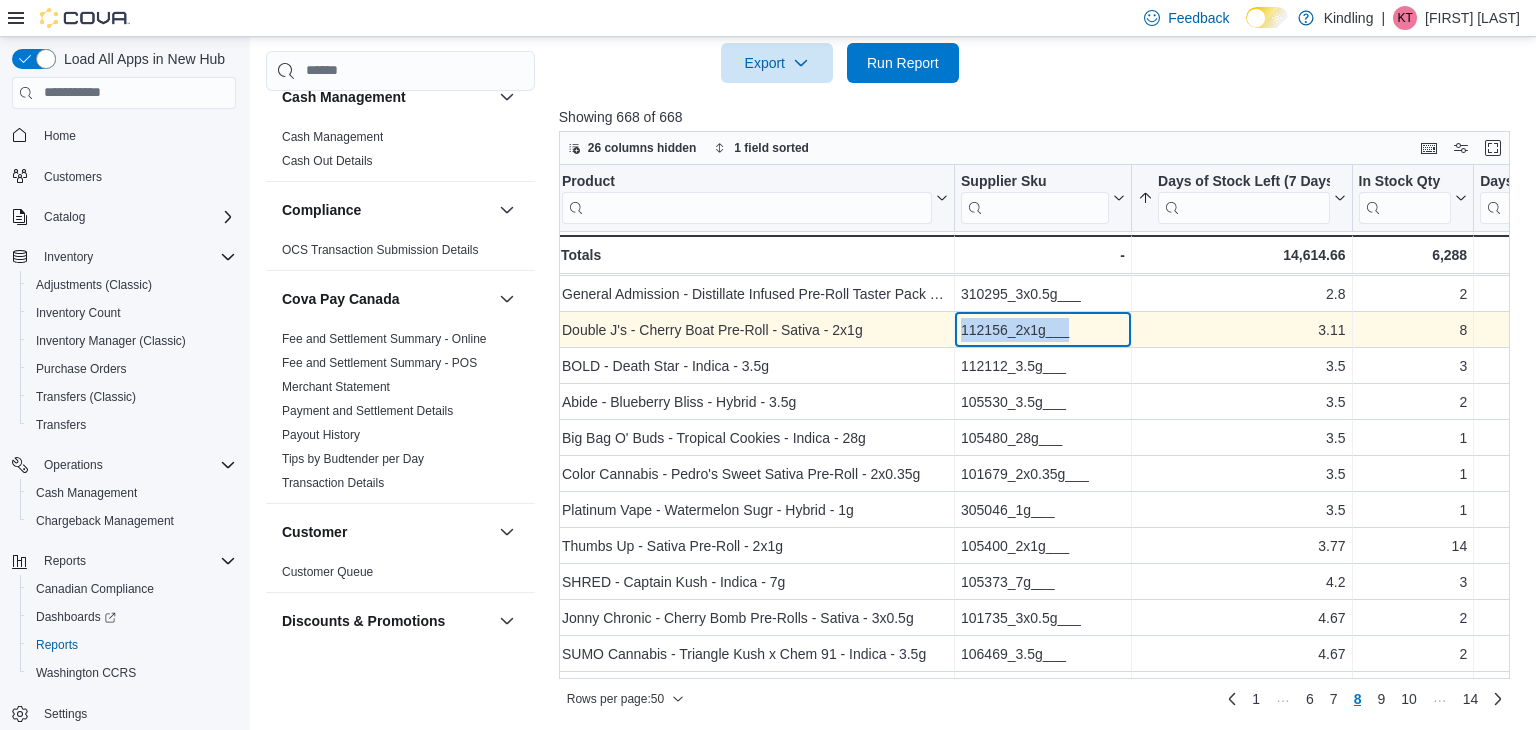 copy on "112156_2x1g___" 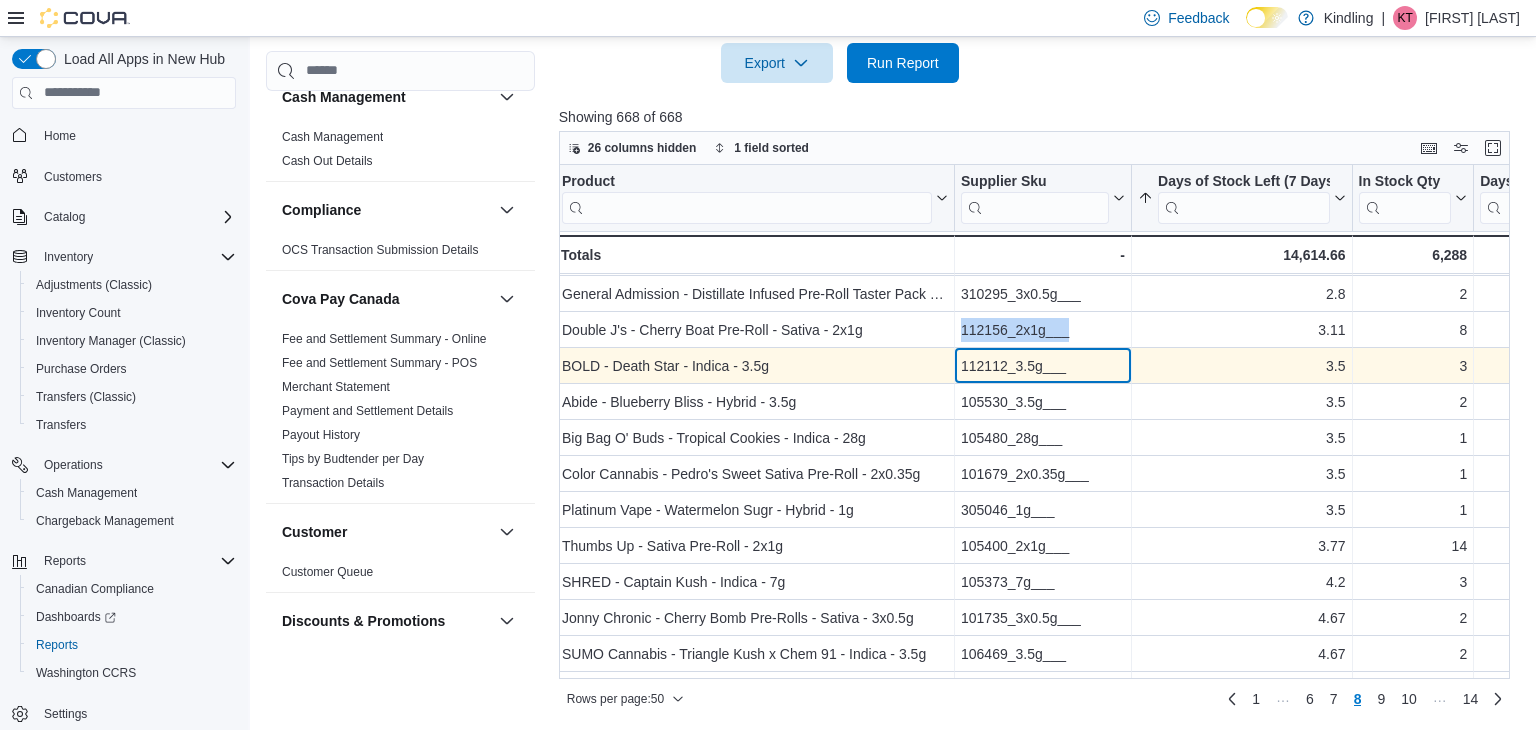 click on "112112_3.5g___" at bounding box center [1043, 366] 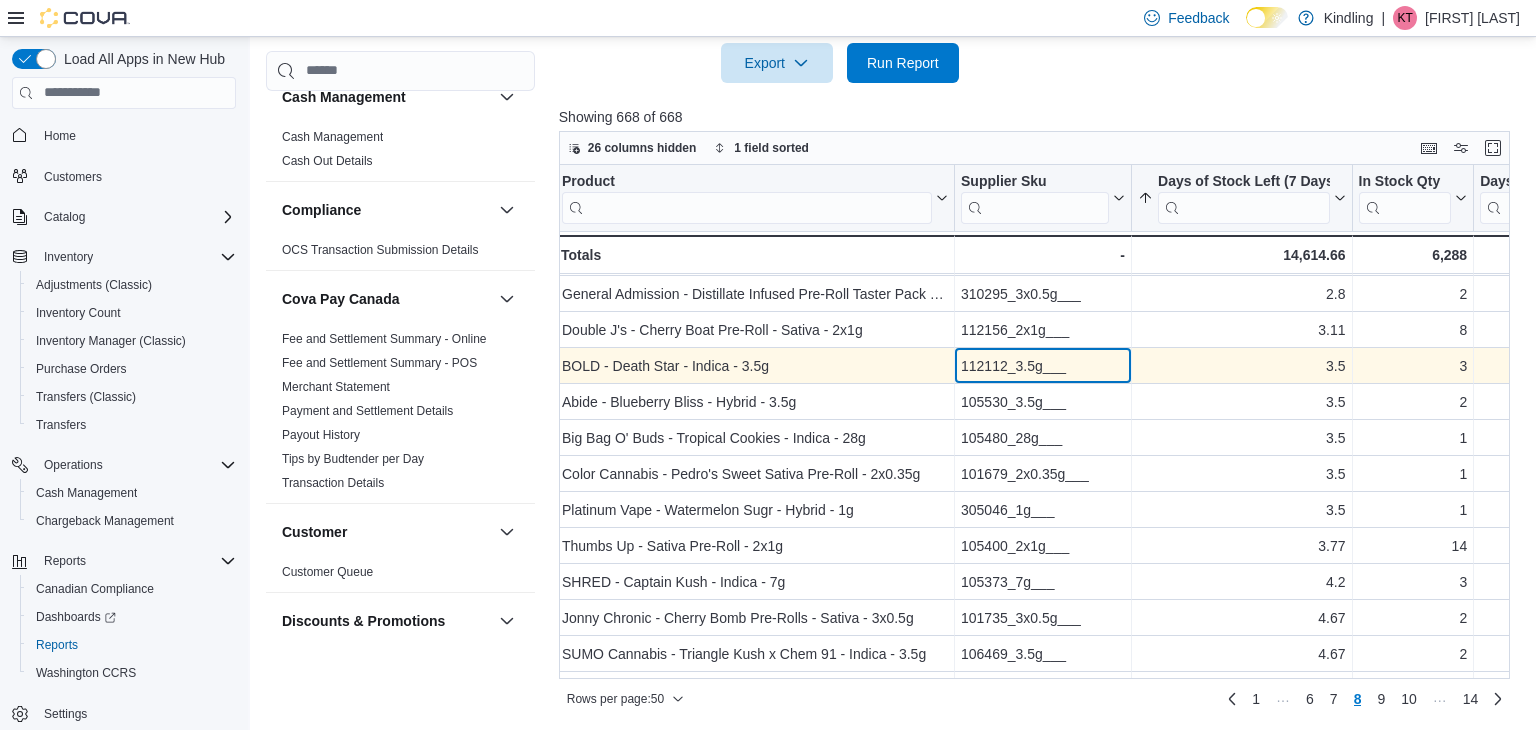 click on "112112_3.5g___" at bounding box center [1043, 366] 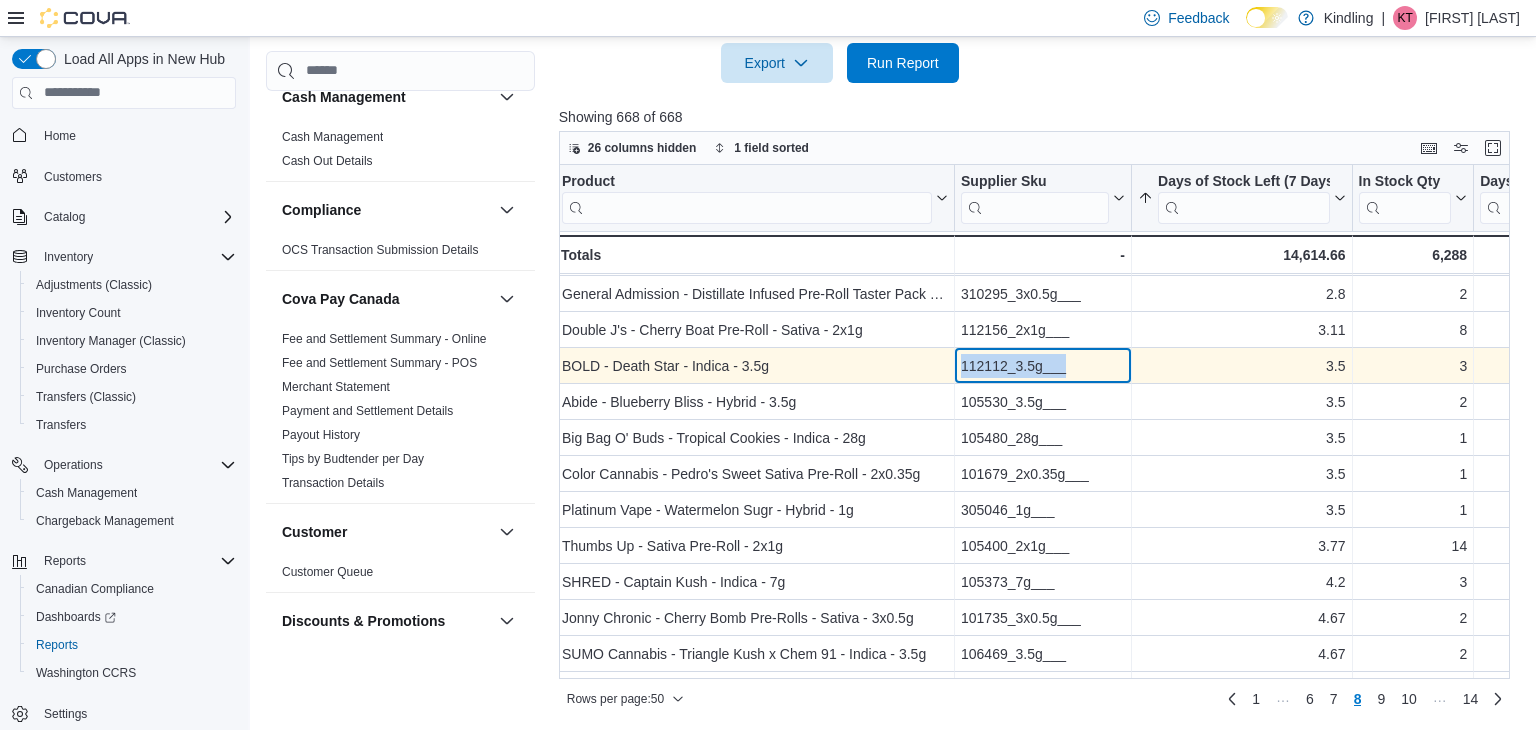 copy on "112112_3.5g___" 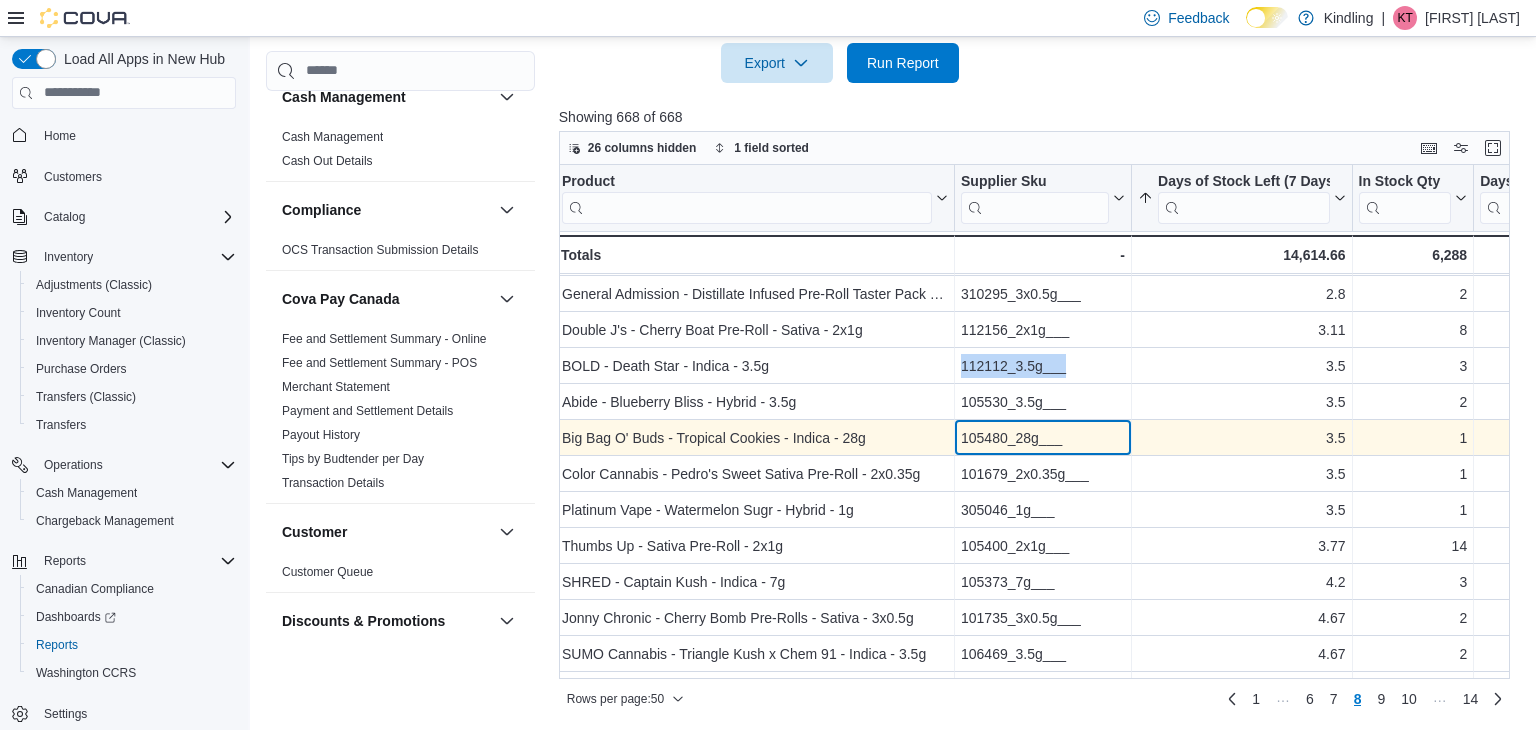 click on "105480_28g___" at bounding box center [1043, 438] 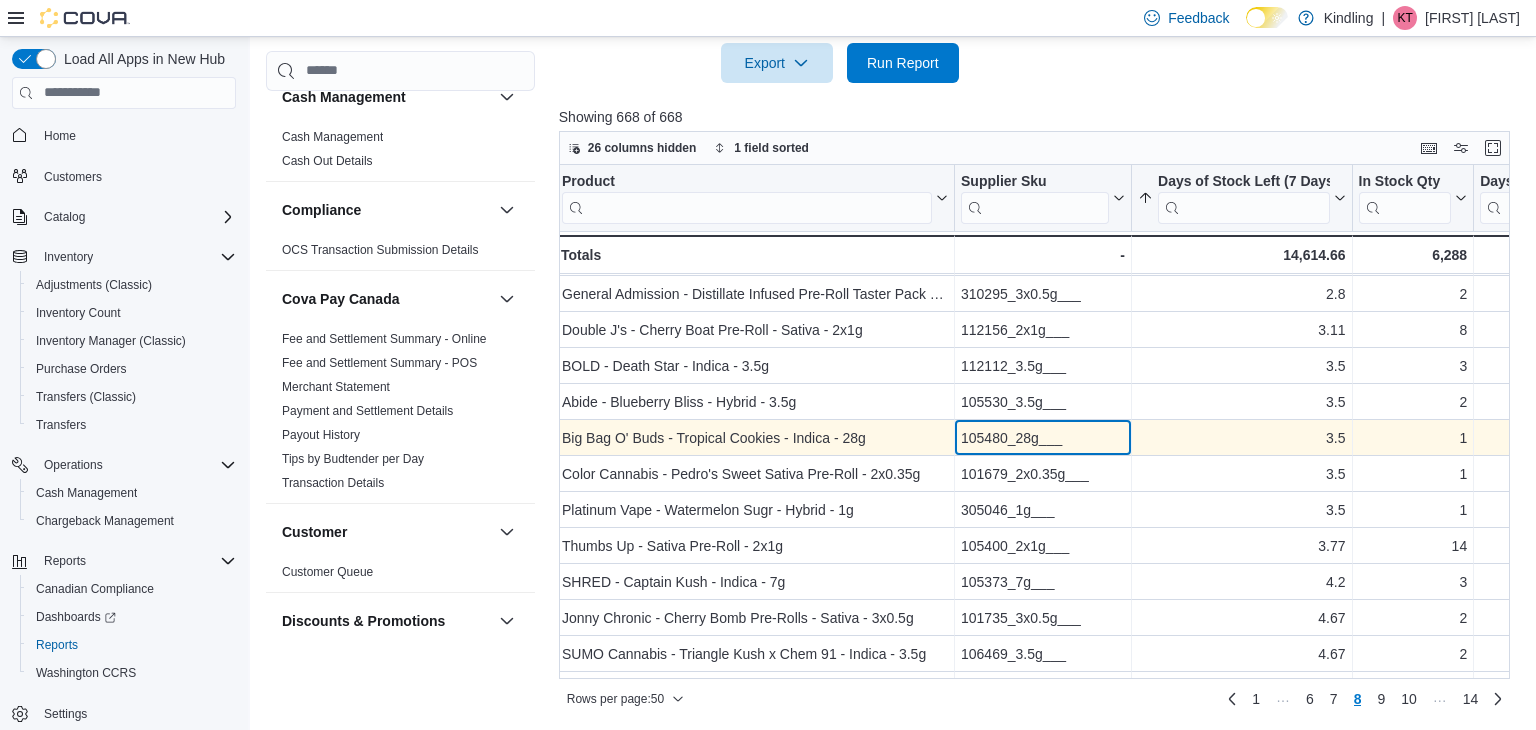 click on "105480_28g___" at bounding box center [1043, 438] 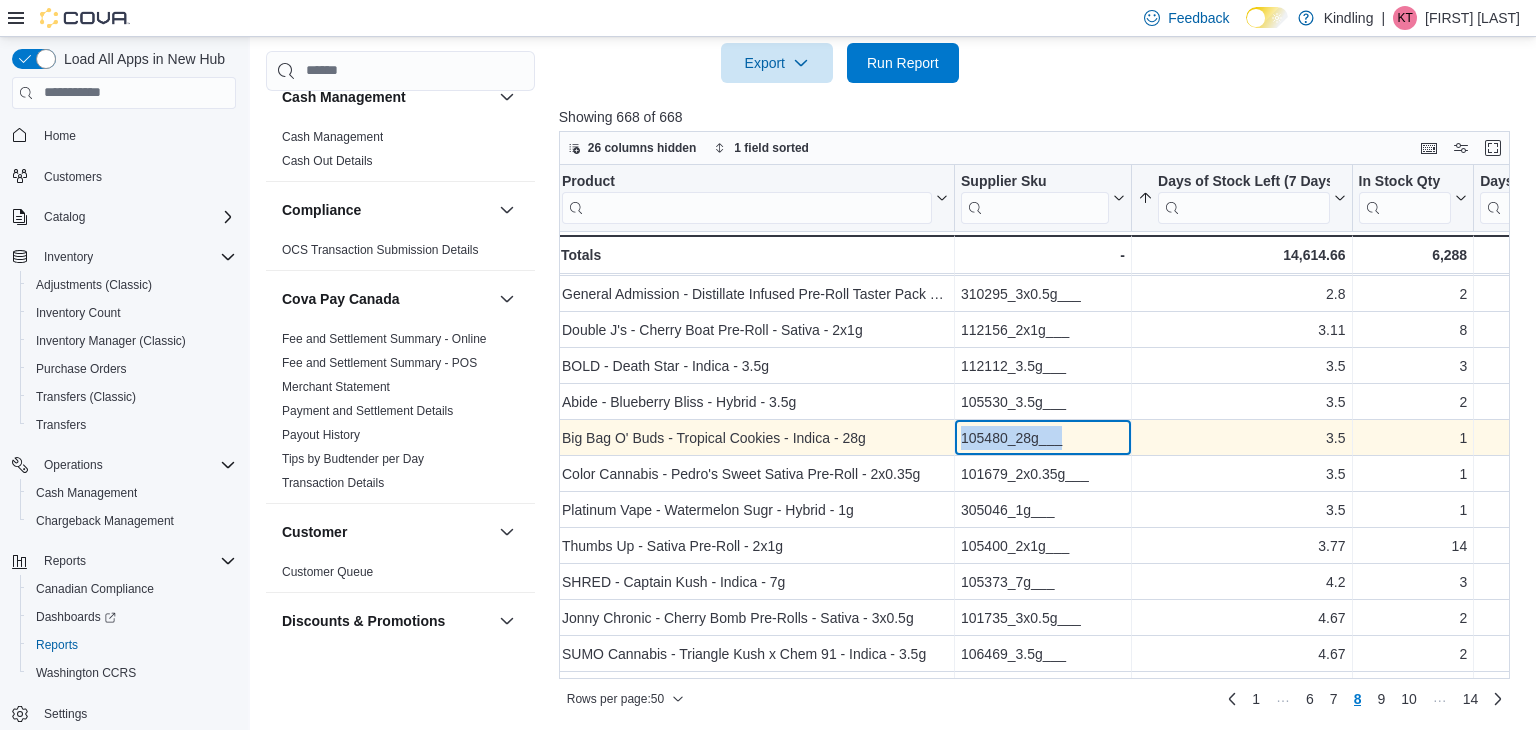 copy on "105480_28g___" 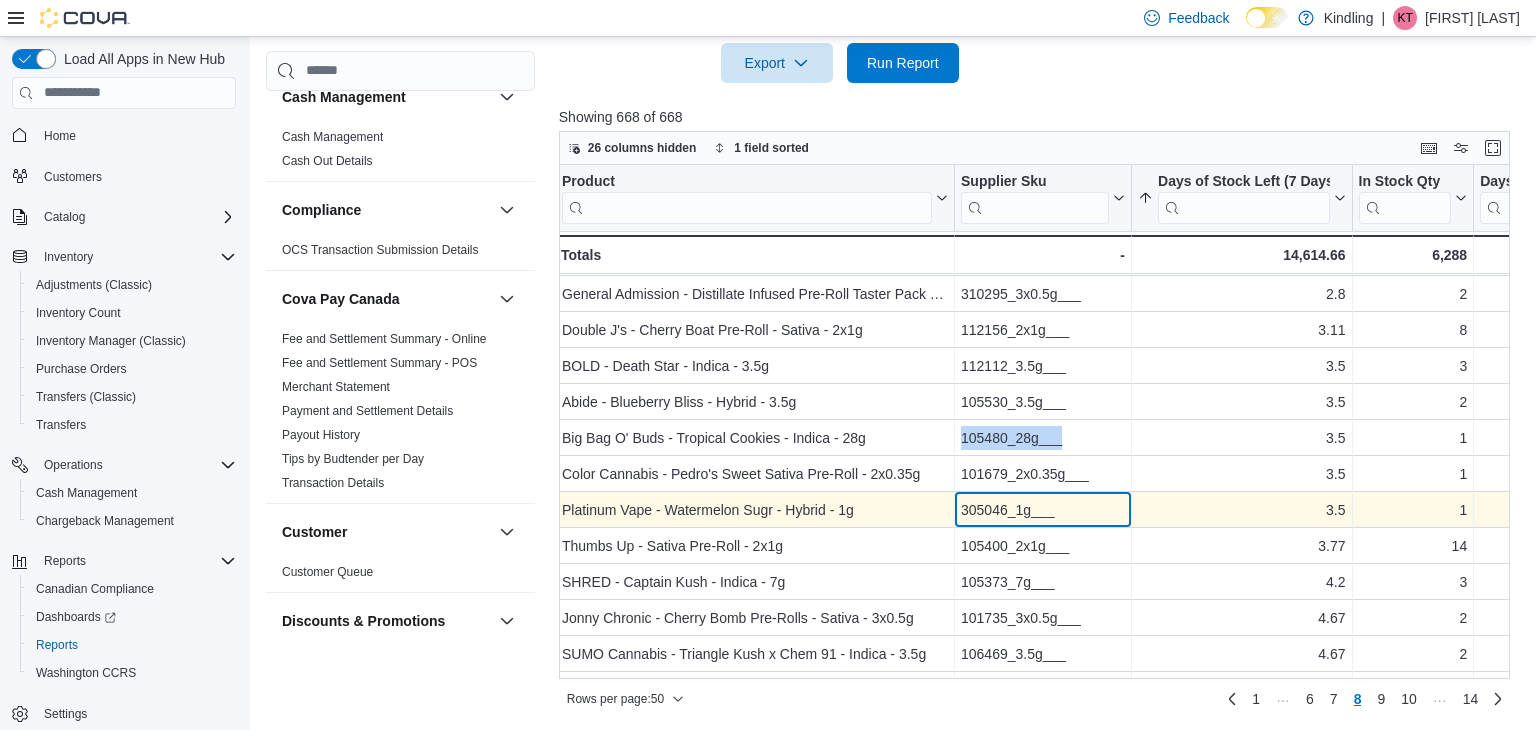 click on "305046_1g___" at bounding box center [1043, 510] 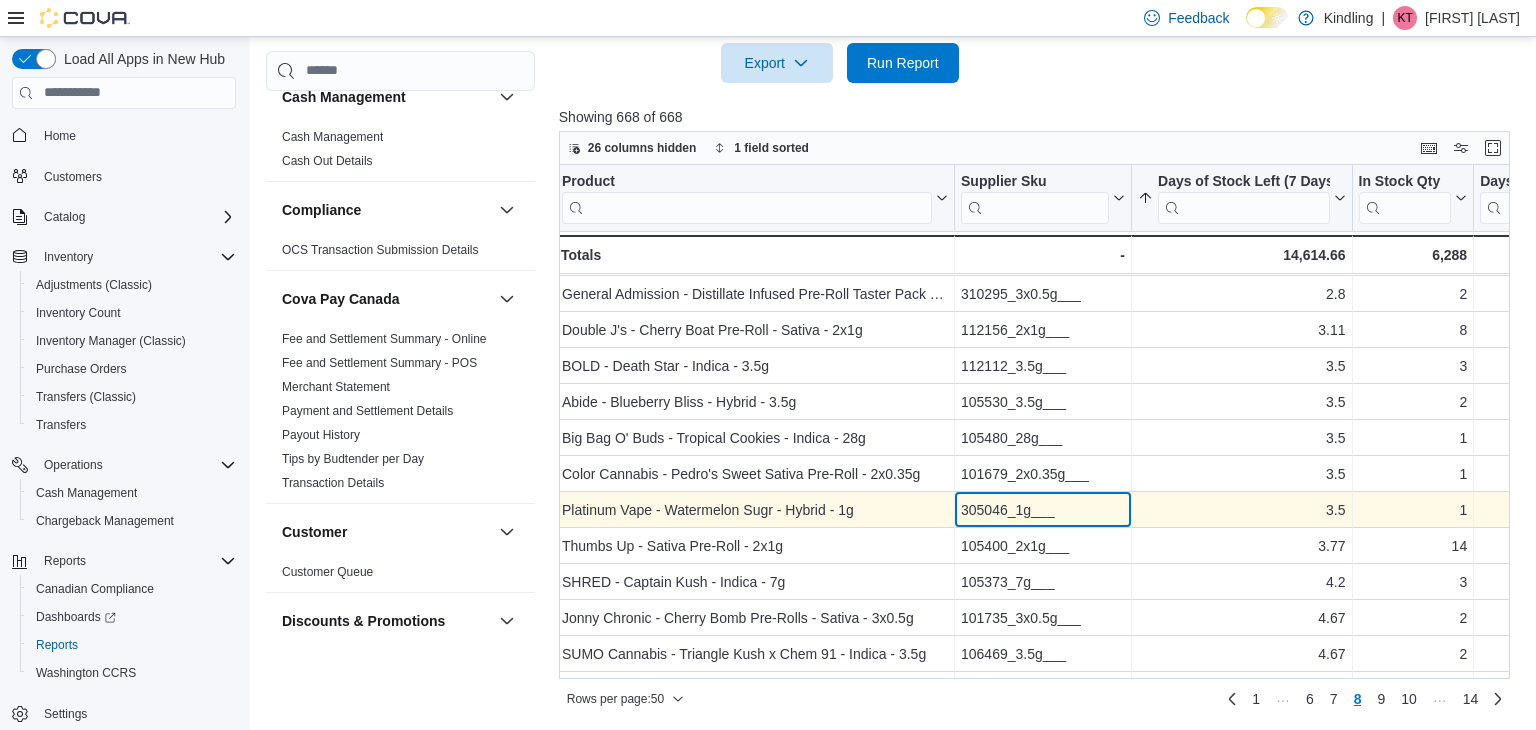 click on "305046_1g___" at bounding box center [1043, 510] 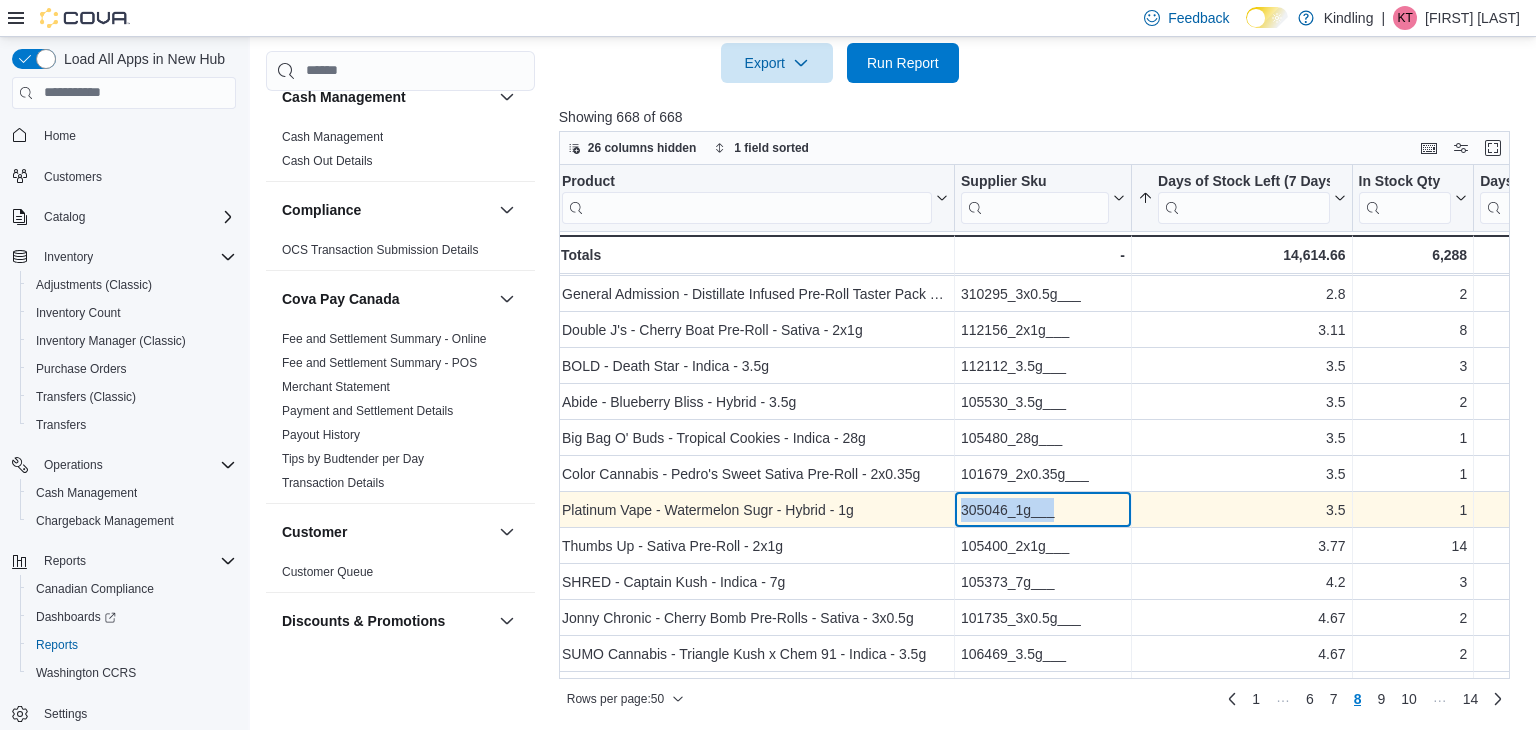 copy on "305046_1g___" 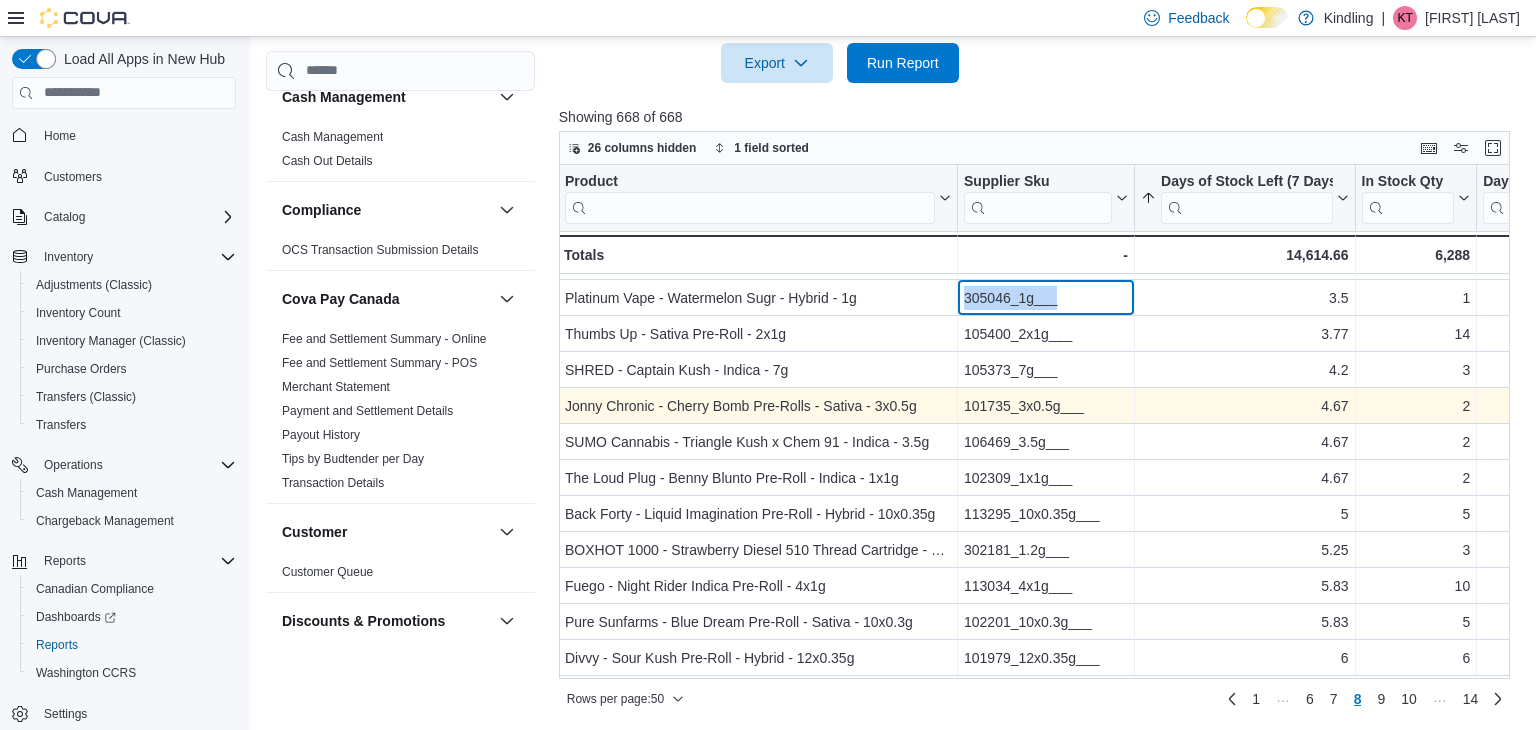 scroll, scrollTop: 391, scrollLeft: 0, axis: vertical 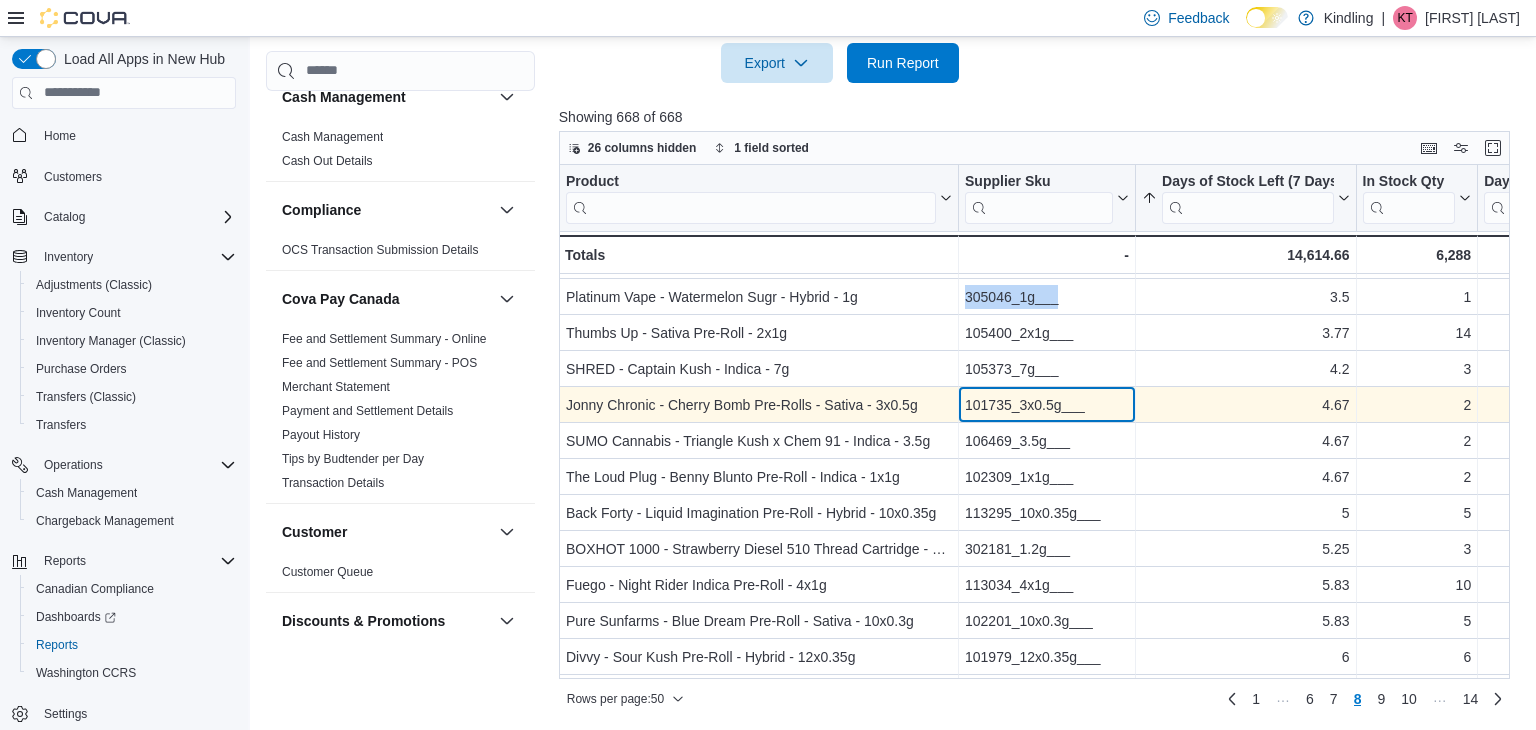click on "101735_3x0.5g___" at bounding box center (1047, 405) 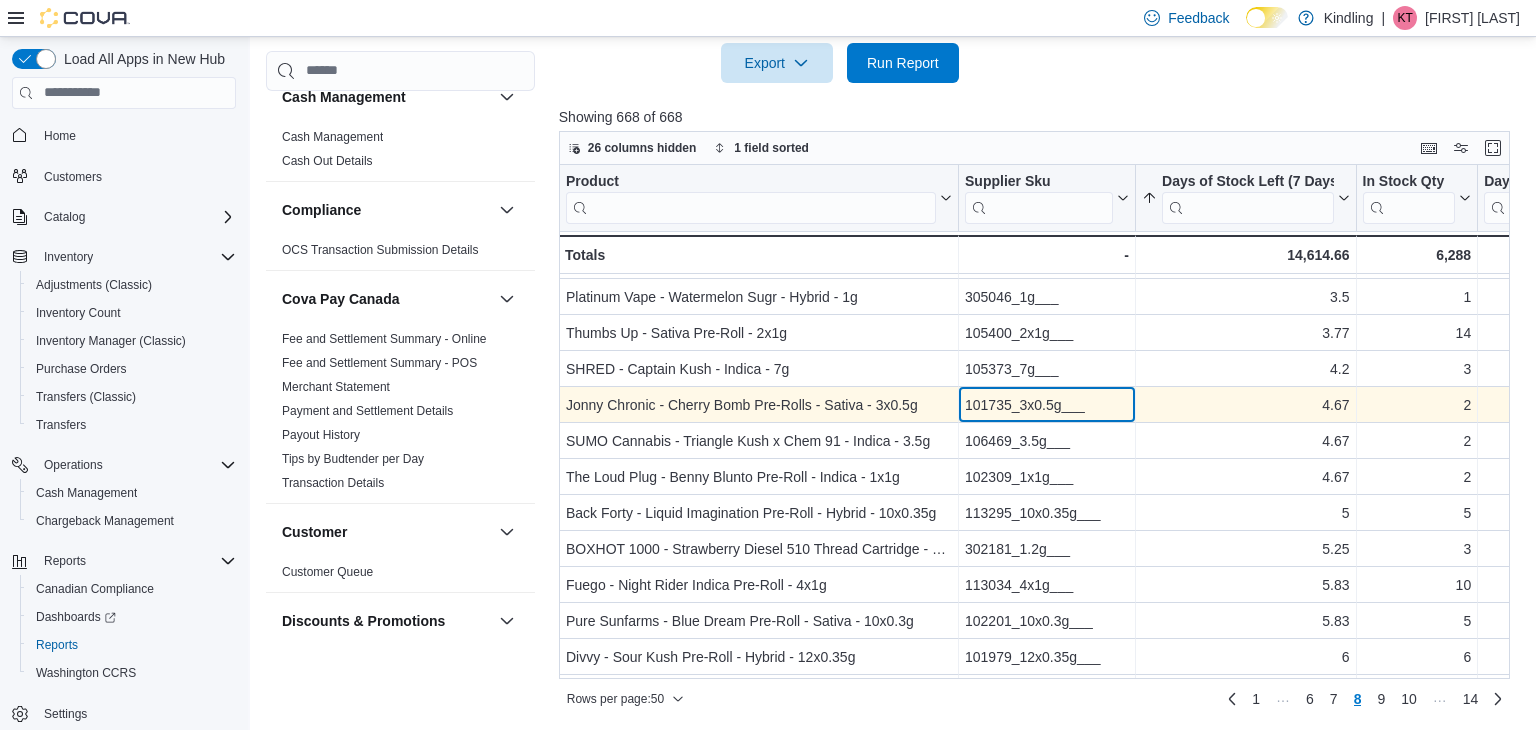 click on "101735_3x0.5g___" at bounding box center [1047, 405] 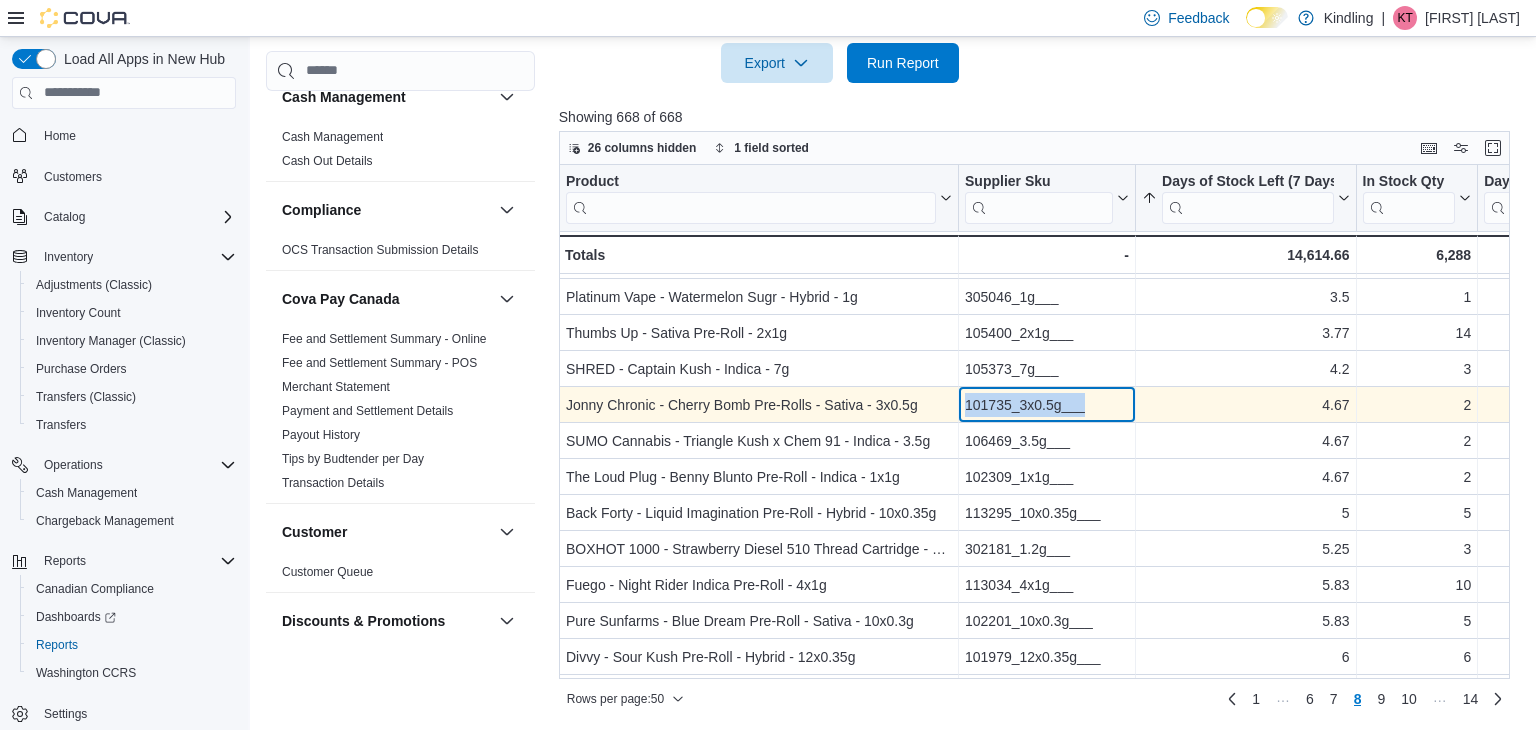 copy on "101735_3x0.5g___" 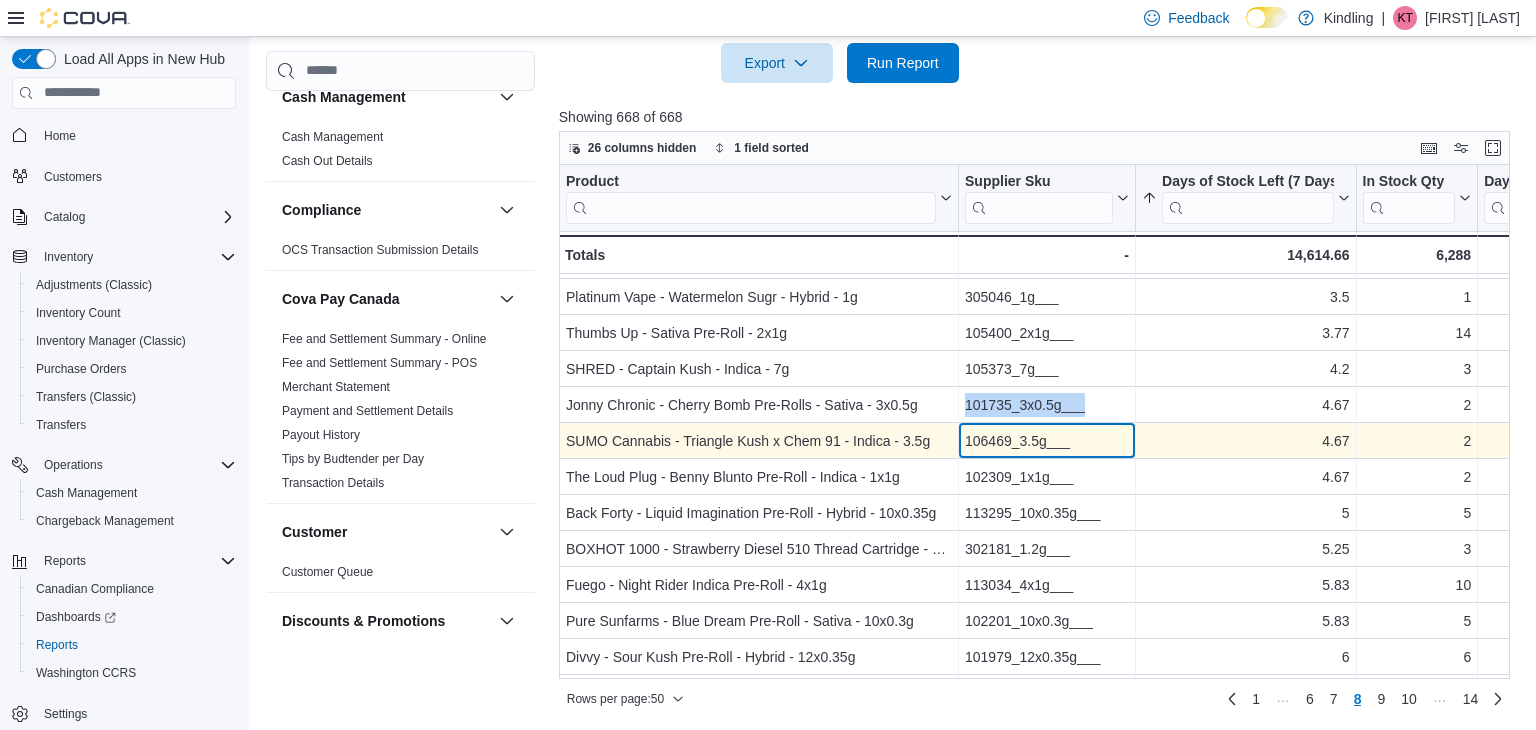 click on "106469_3.5g___" at bounding box center (1047, 441) 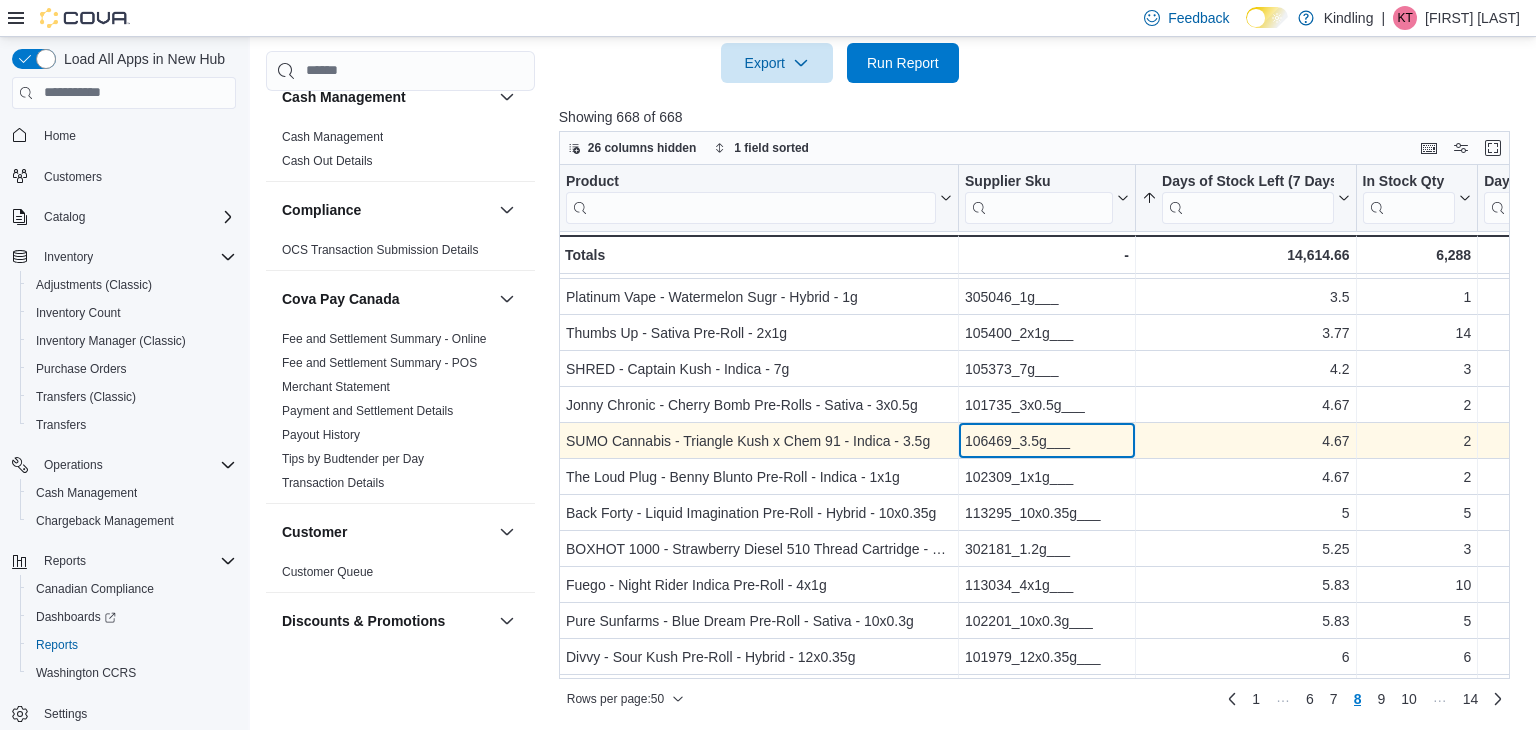 click on "106469_3.5g___" at bounding box center [1047, 441] 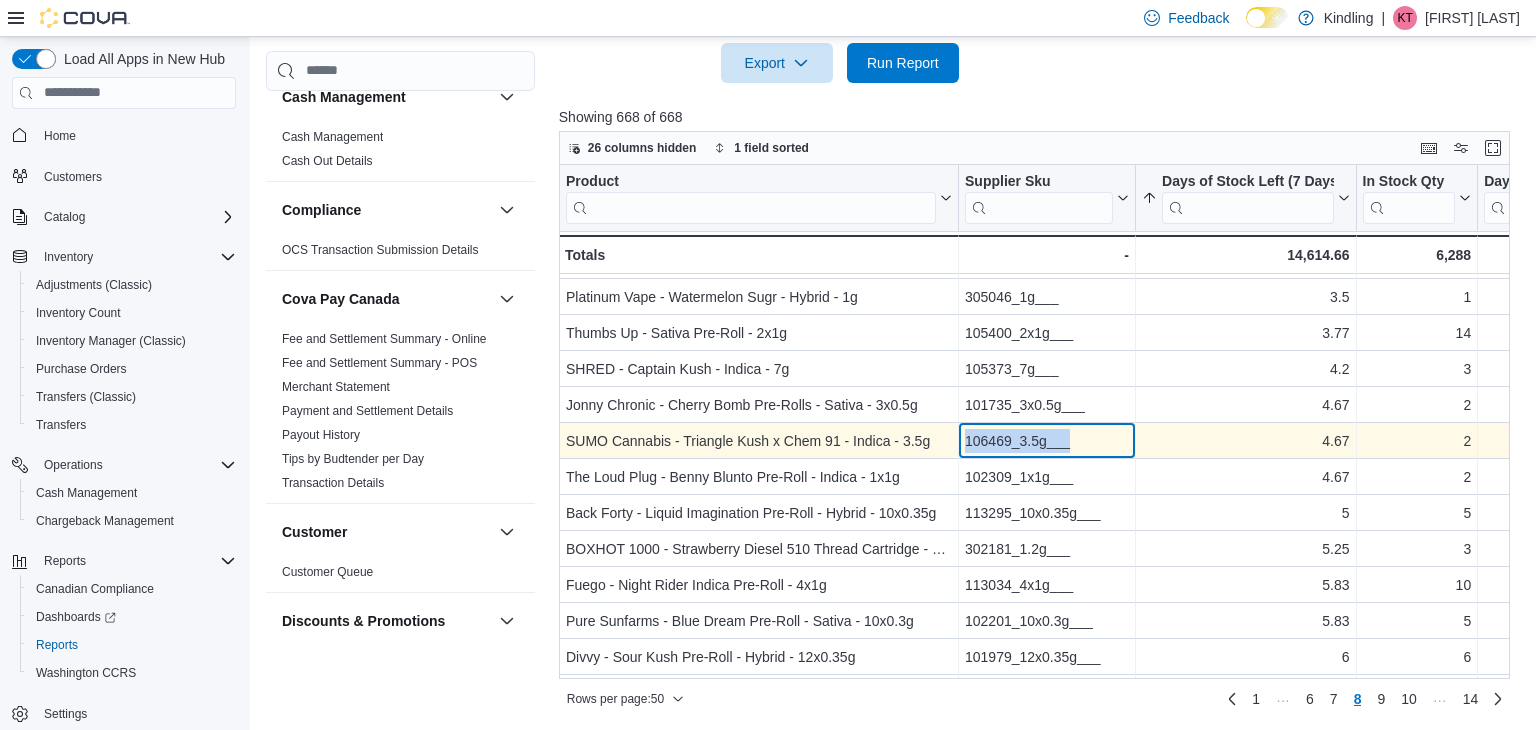 copy on "106469_3.5g___" 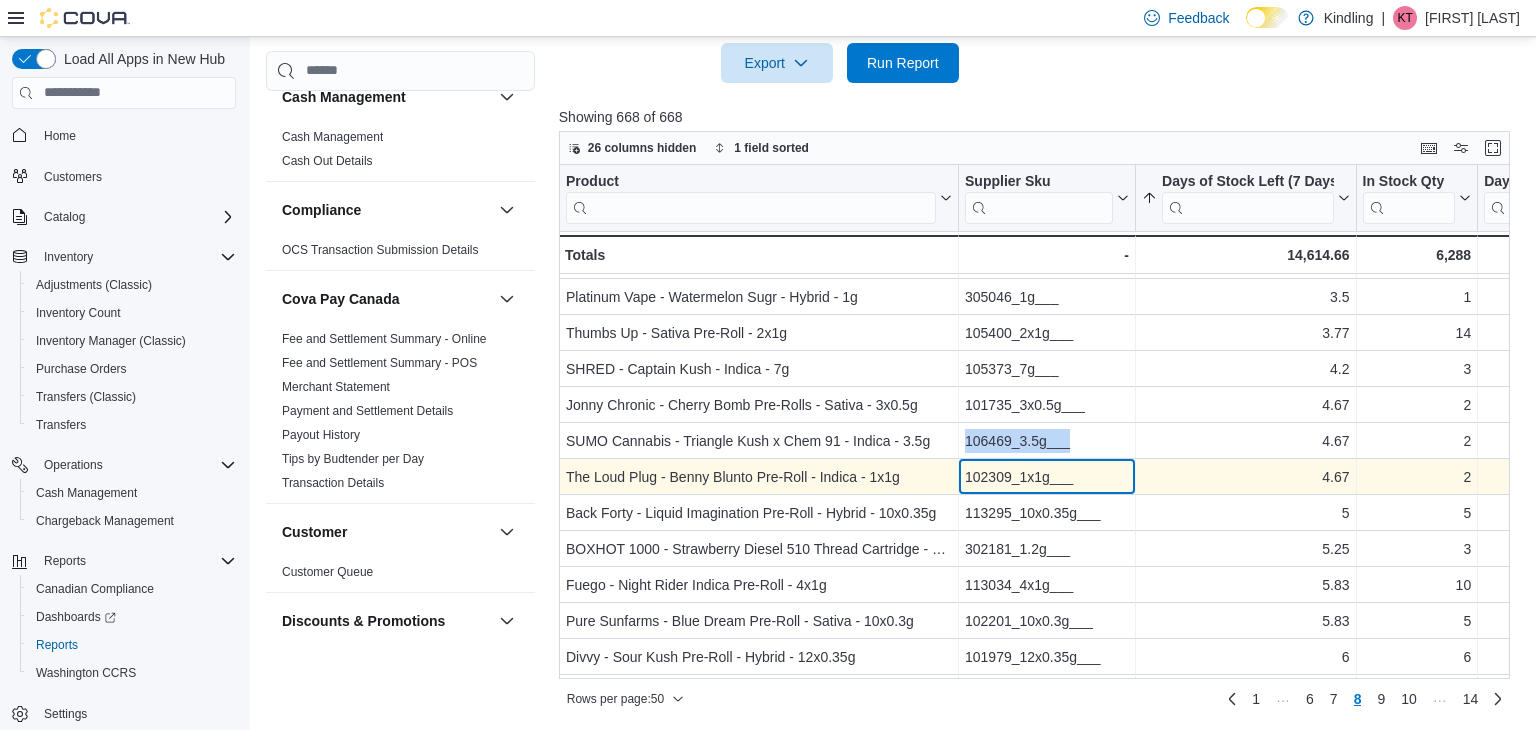 click on "102309_1x1g___" at bounding box center (1047, 477) 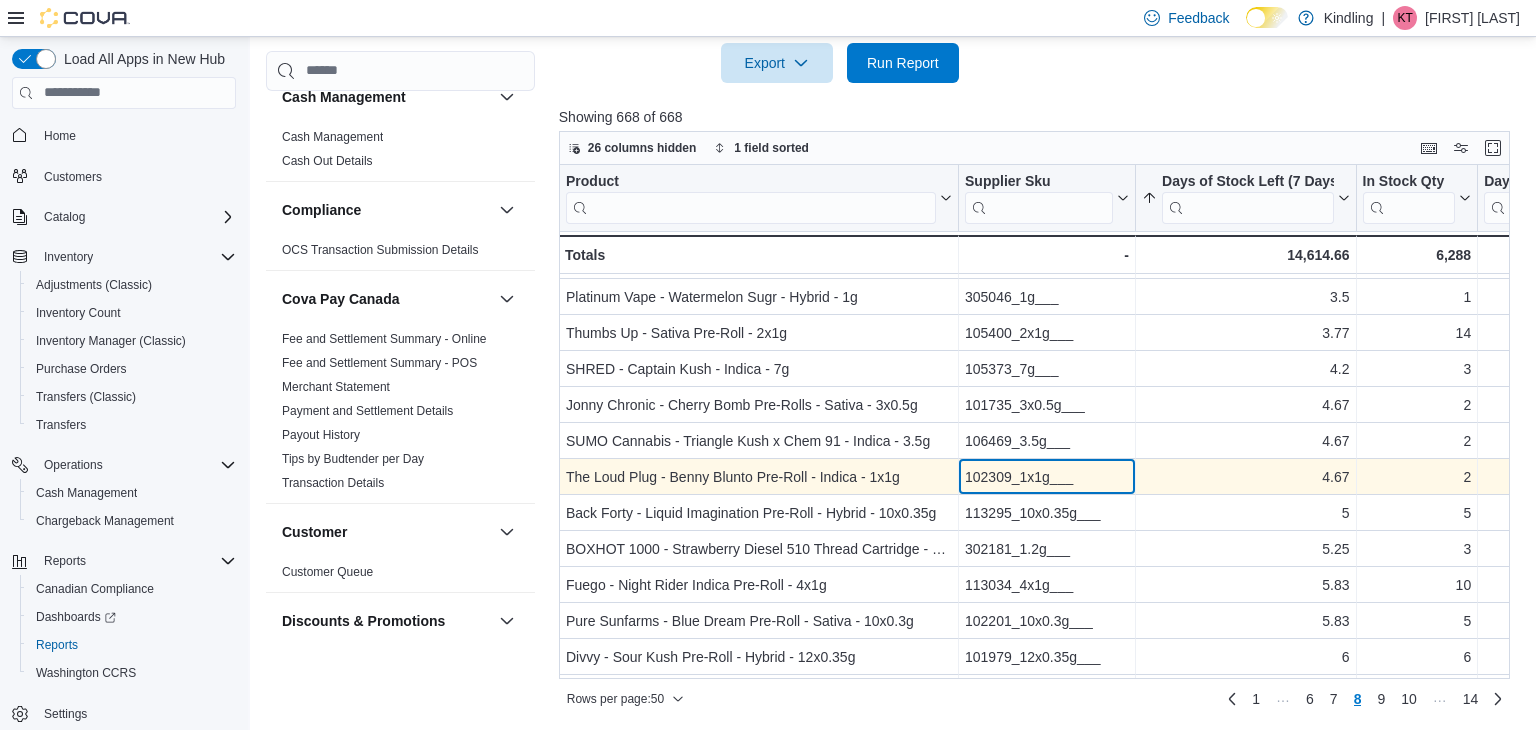 click on "102309_1x1g___" at bounding box center [1047, 477] 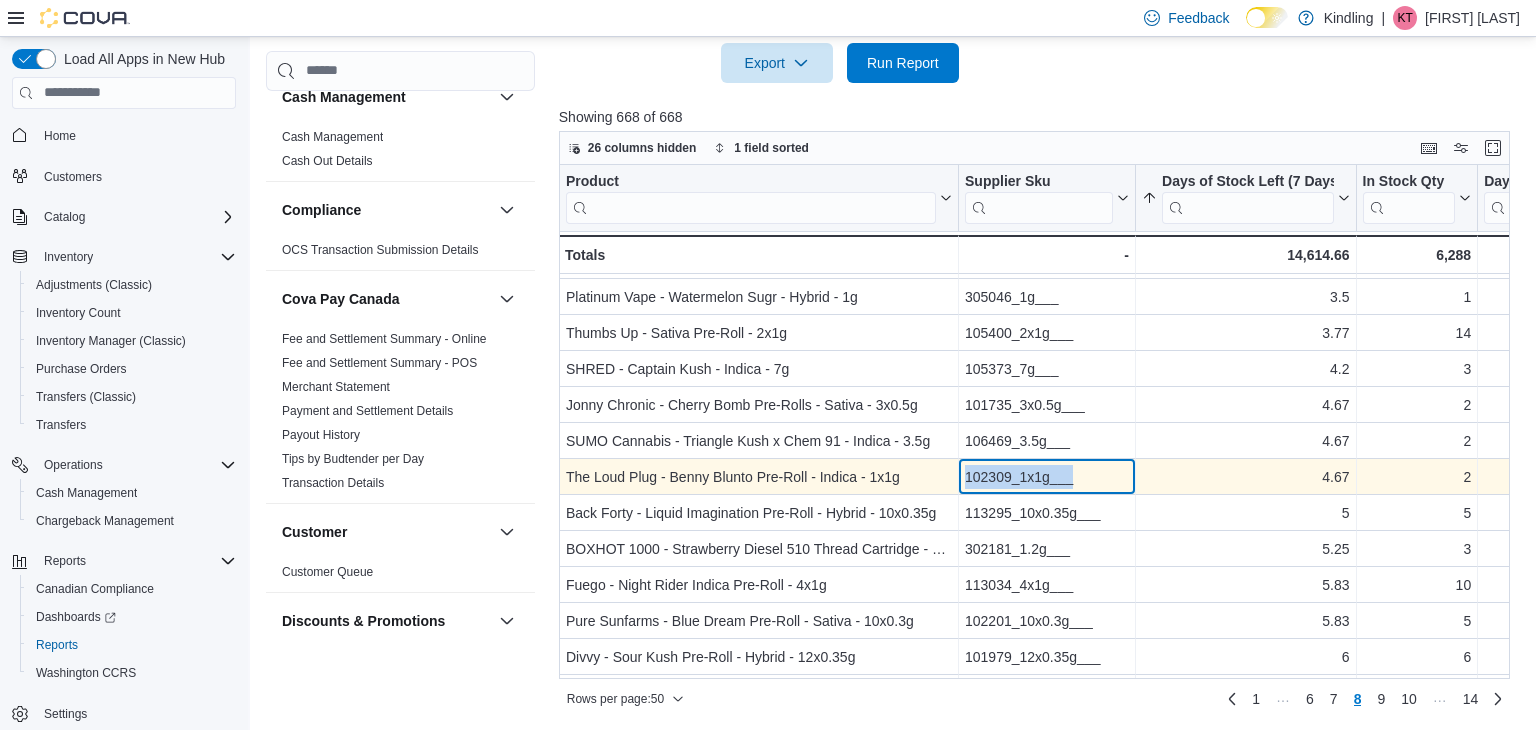 copy on "102309_1x1g___" 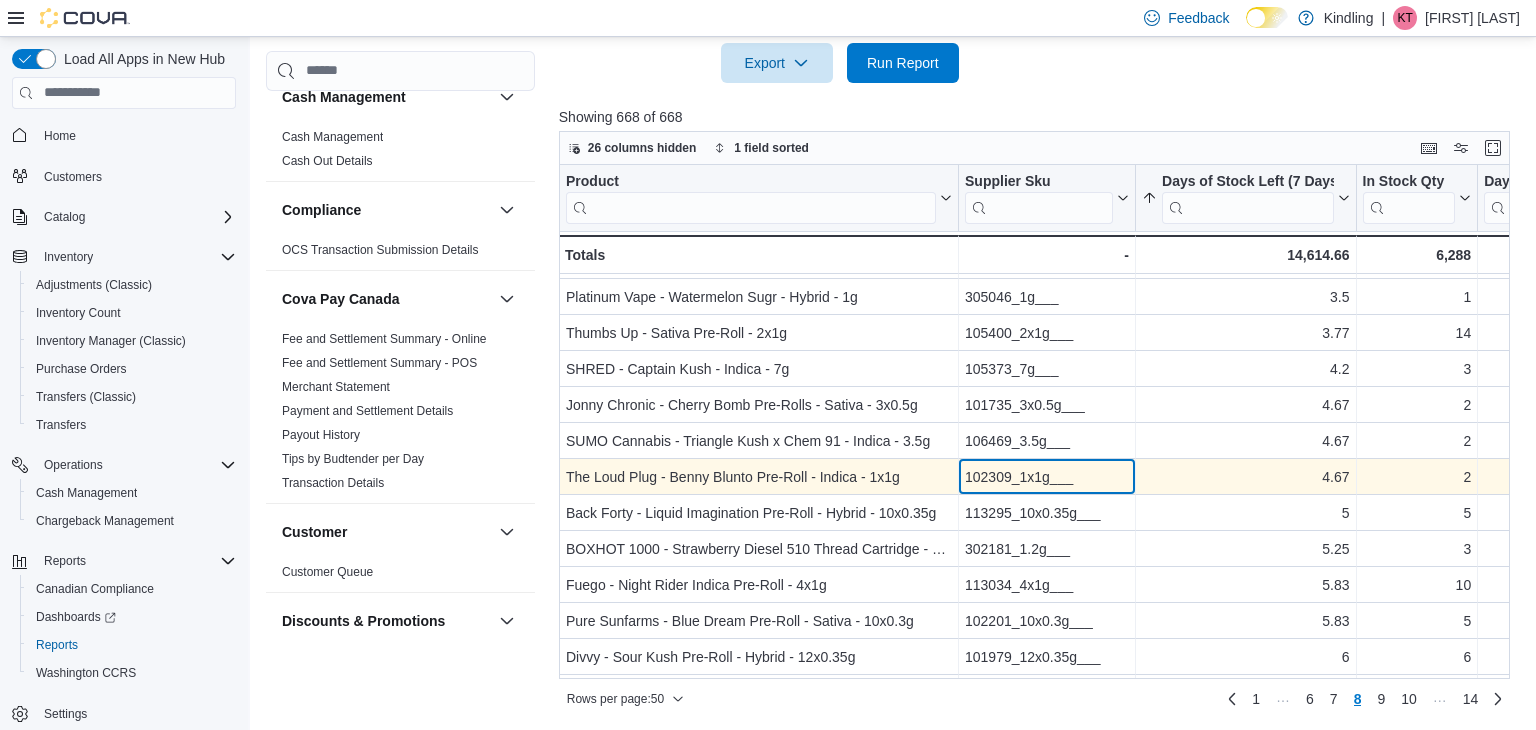 click on "102309_1x1g___" at bounding box center [1047, 477] 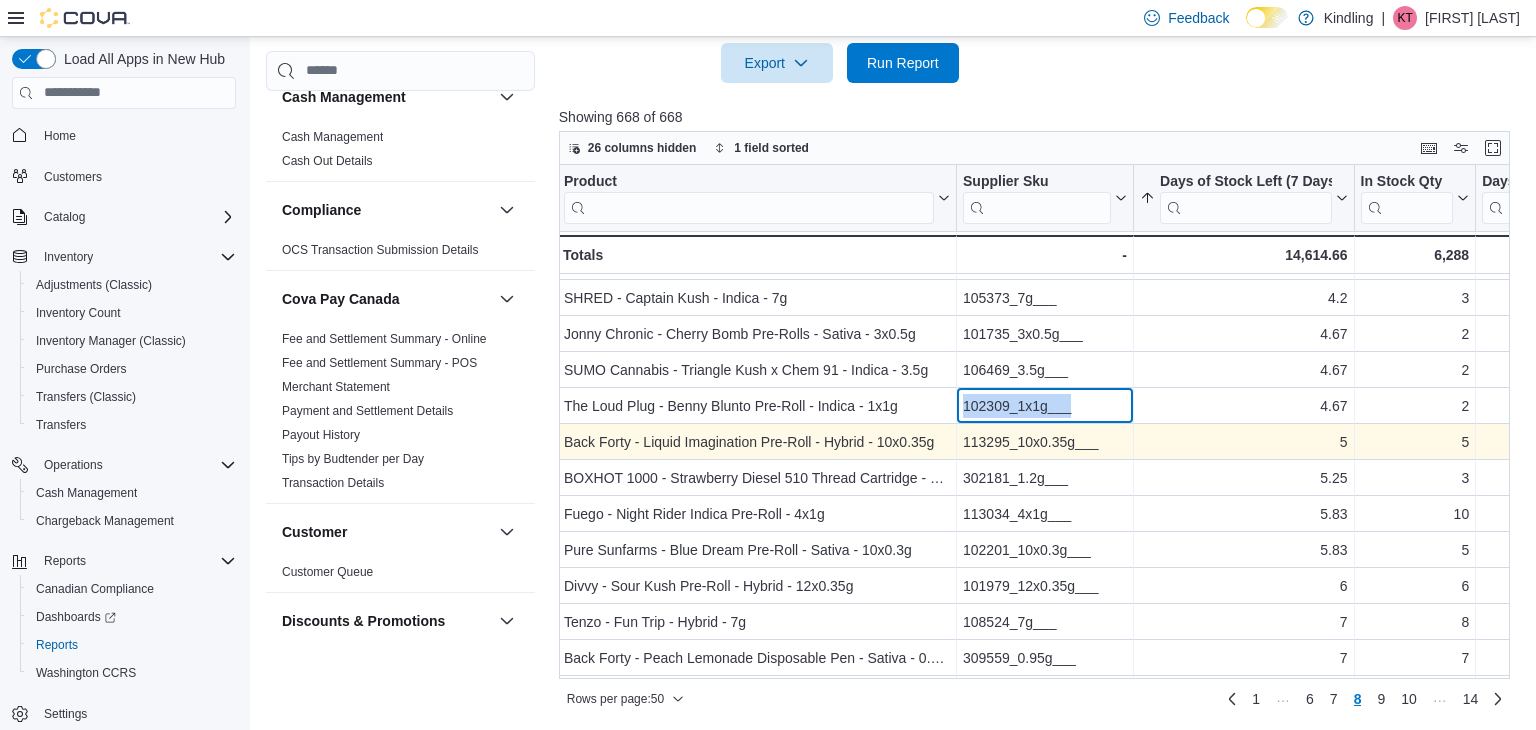 scroll, scrollTop: 463, scrollLeft: 2, axis: both 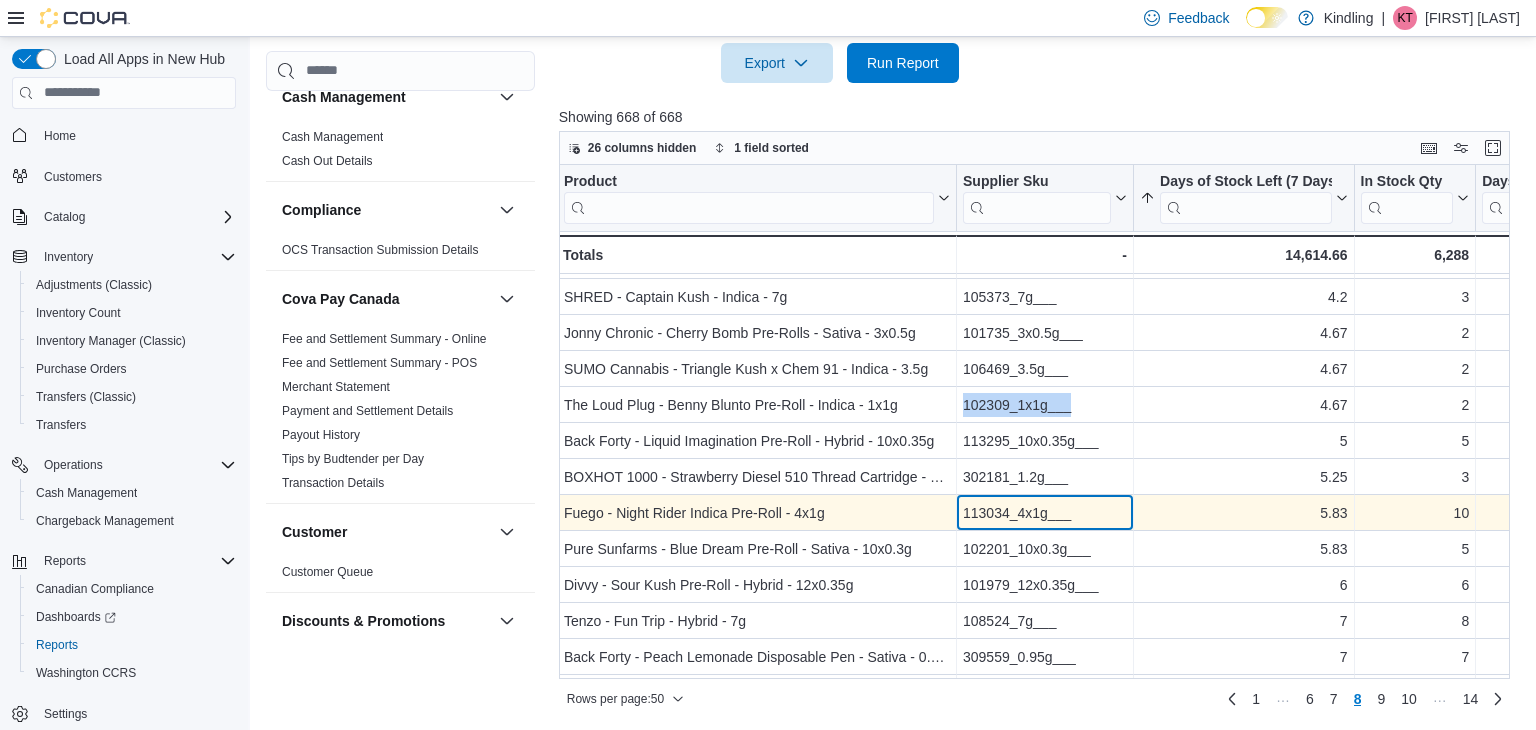 click on "113034_4x1g___" at bounding box center [1045, 513] 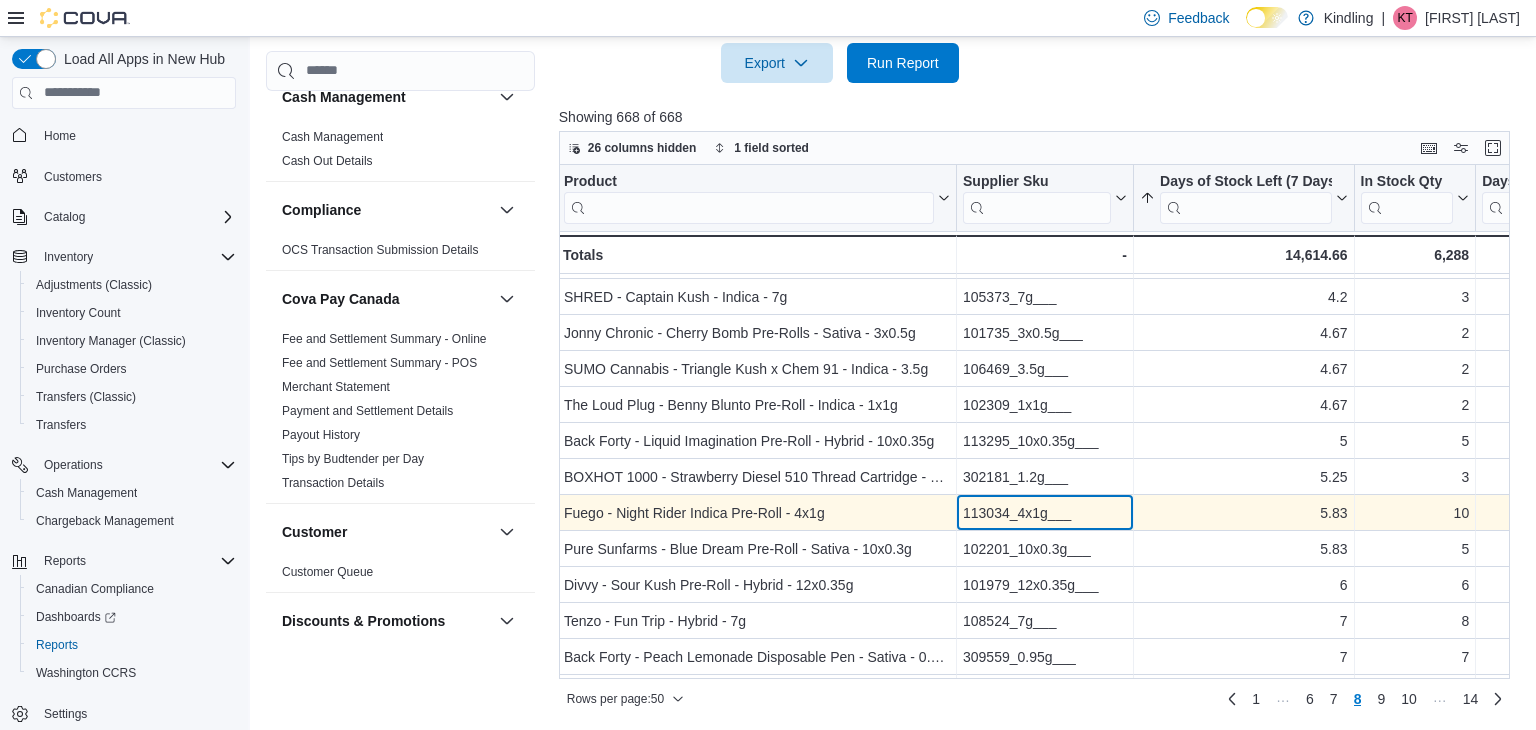 click on "113034_4x1g___" at bounding box center [1045, 513] 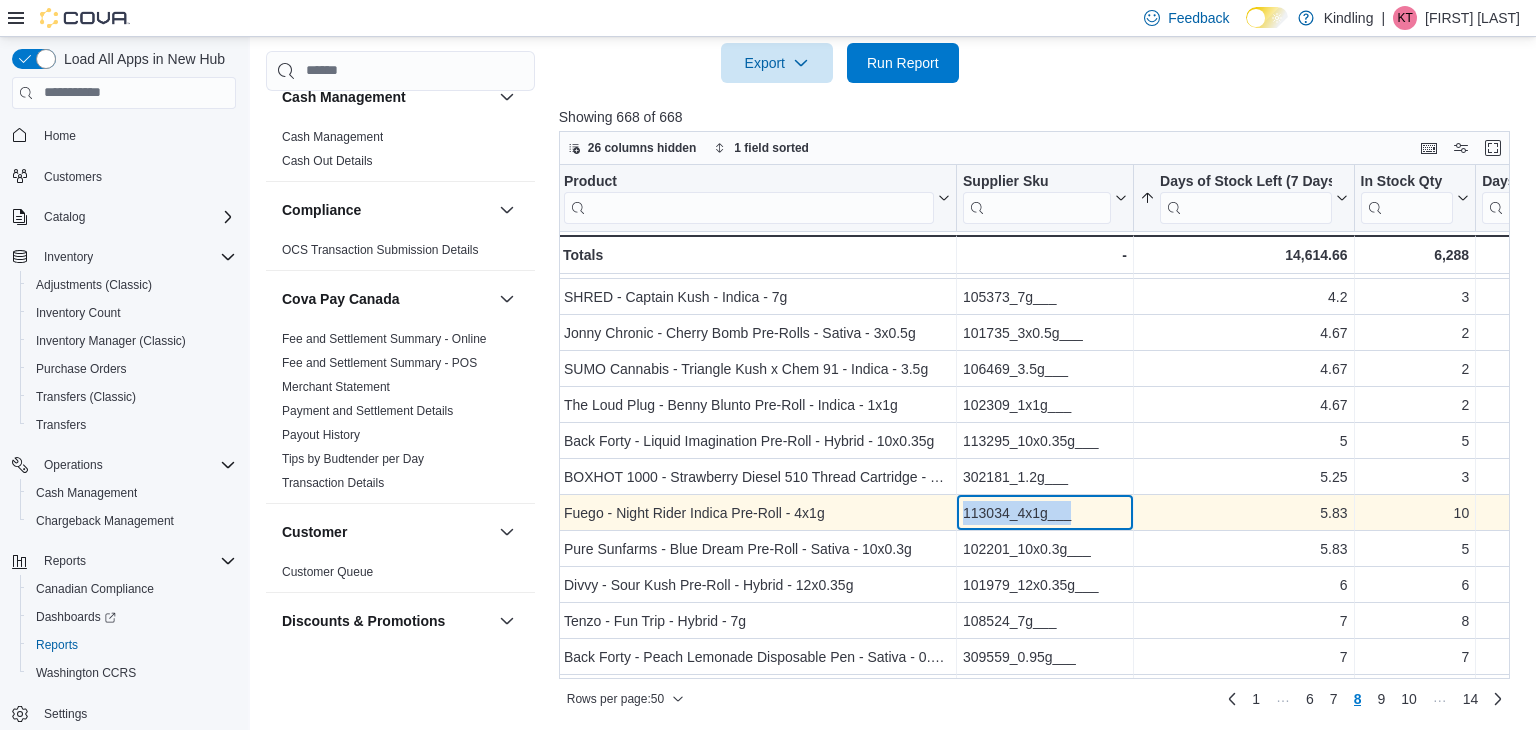 copy on "113034_4x1g___" 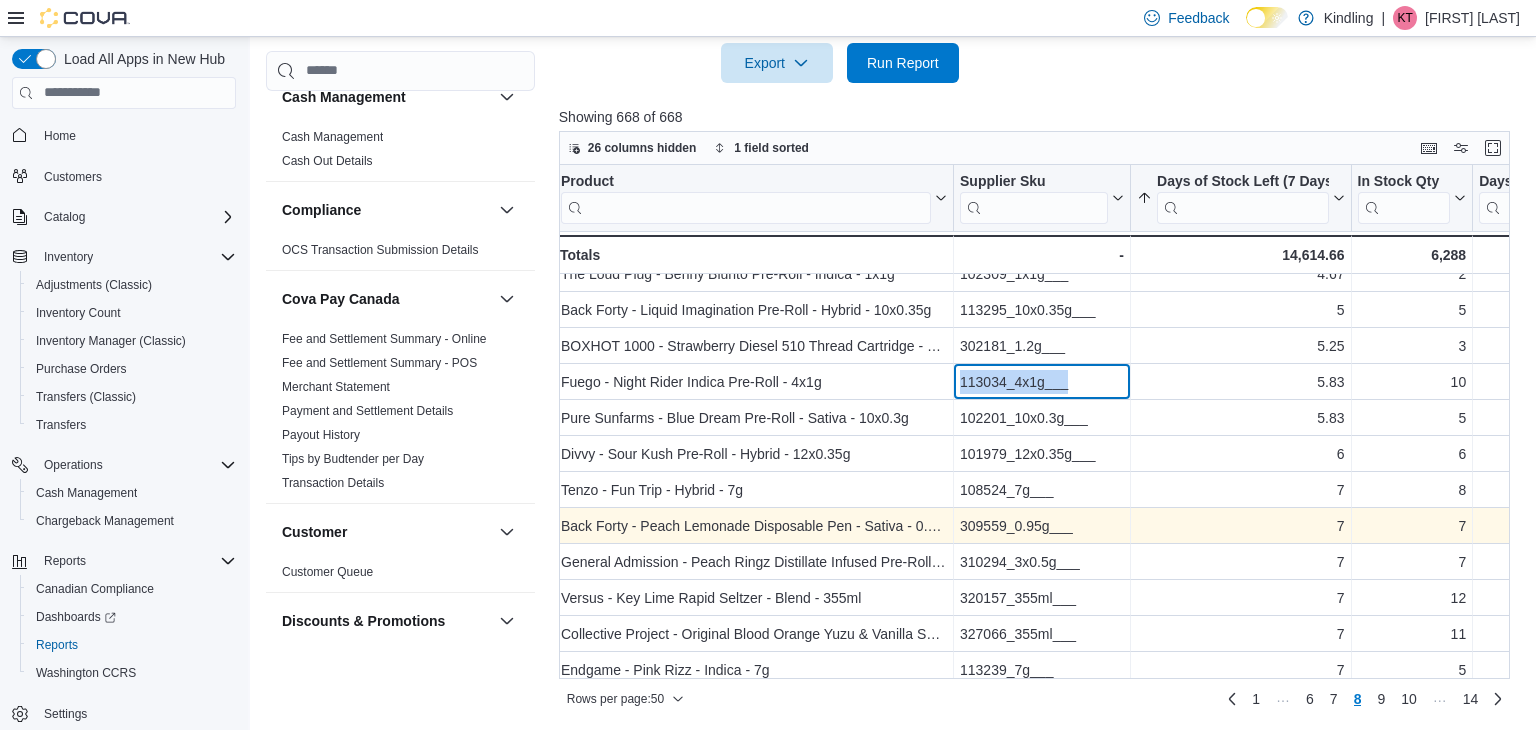 scroll, scrollTop: 599, scrollLeft: 5, axis: both 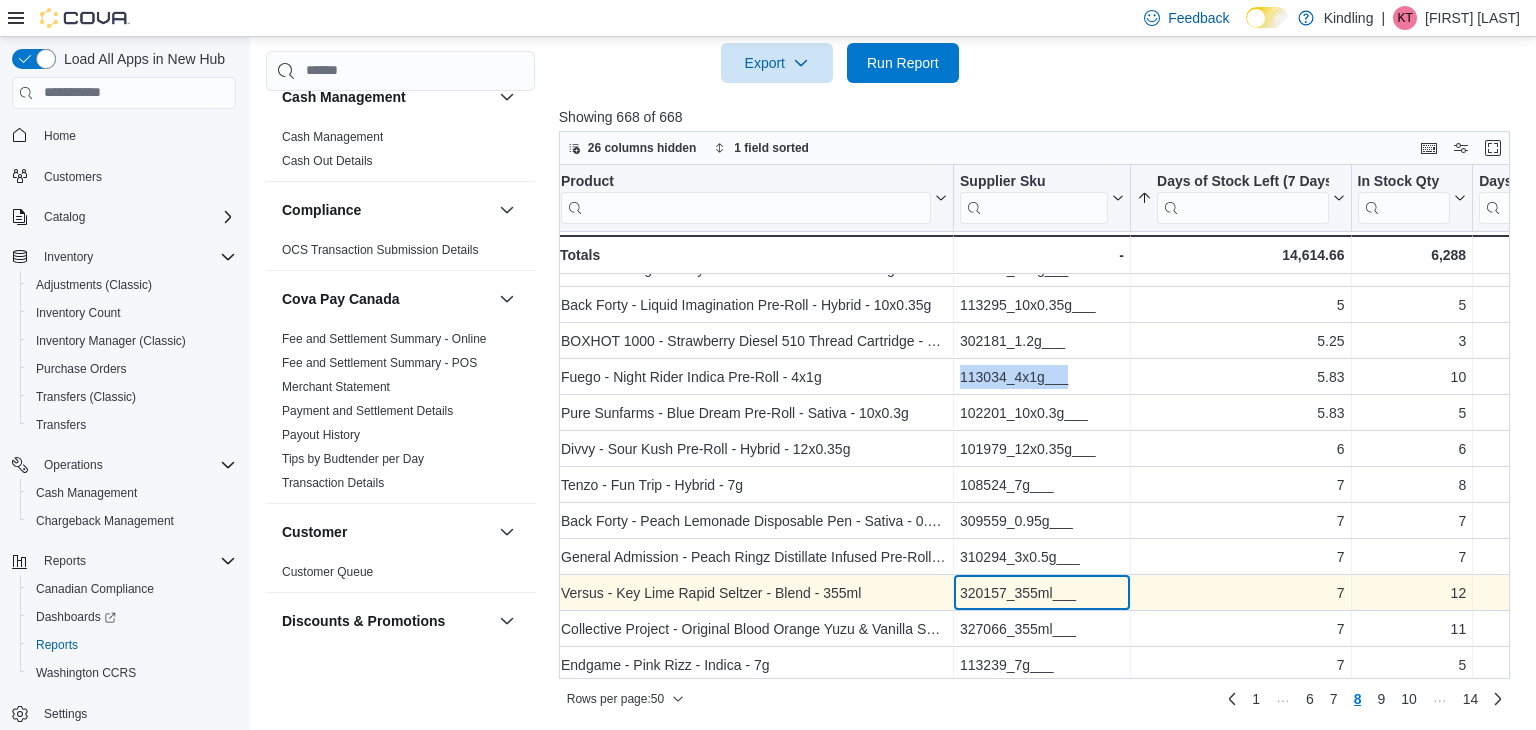 click on "320157_355ml___" at bounding box center (1042, 593) 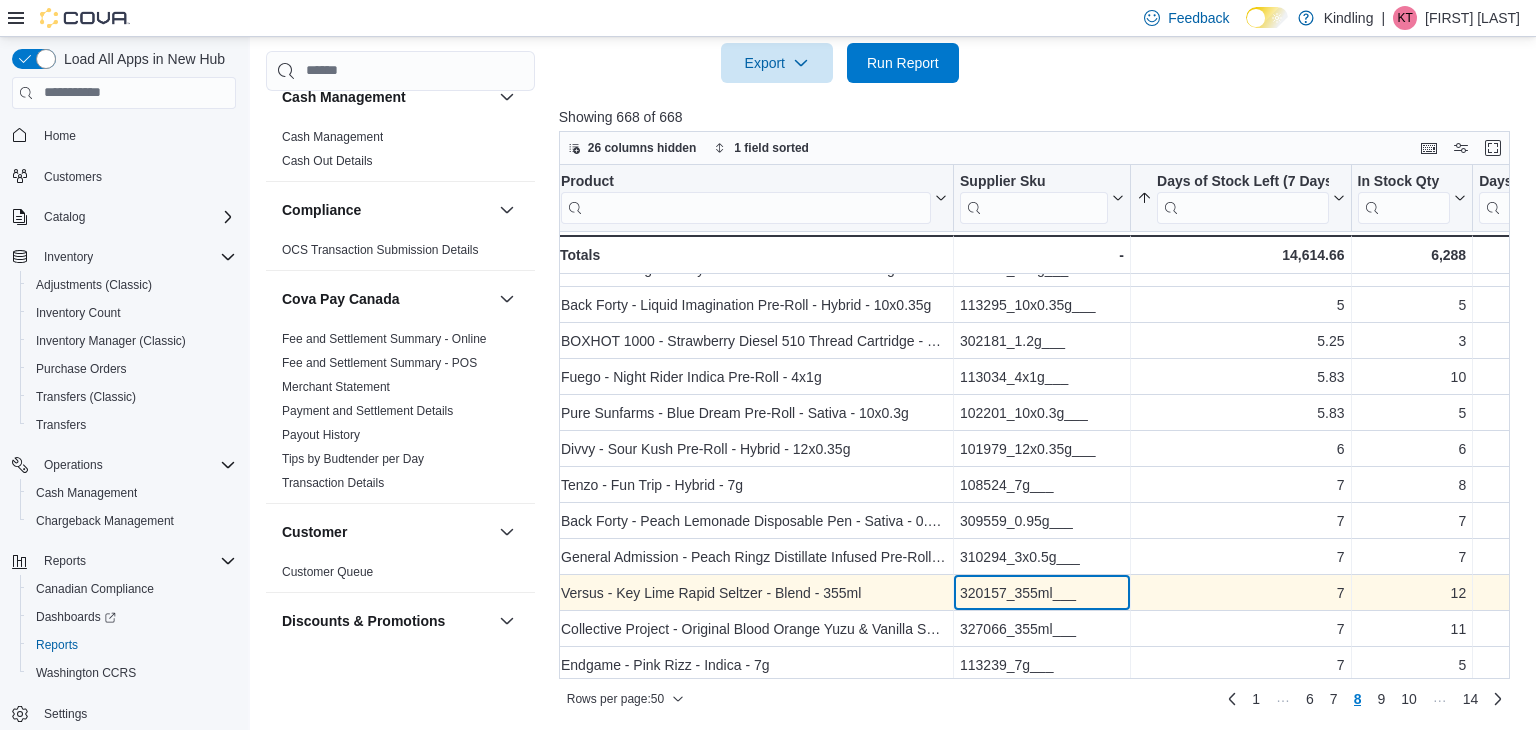 click on "320157_355ml___" at bounding box center [1042, 593] 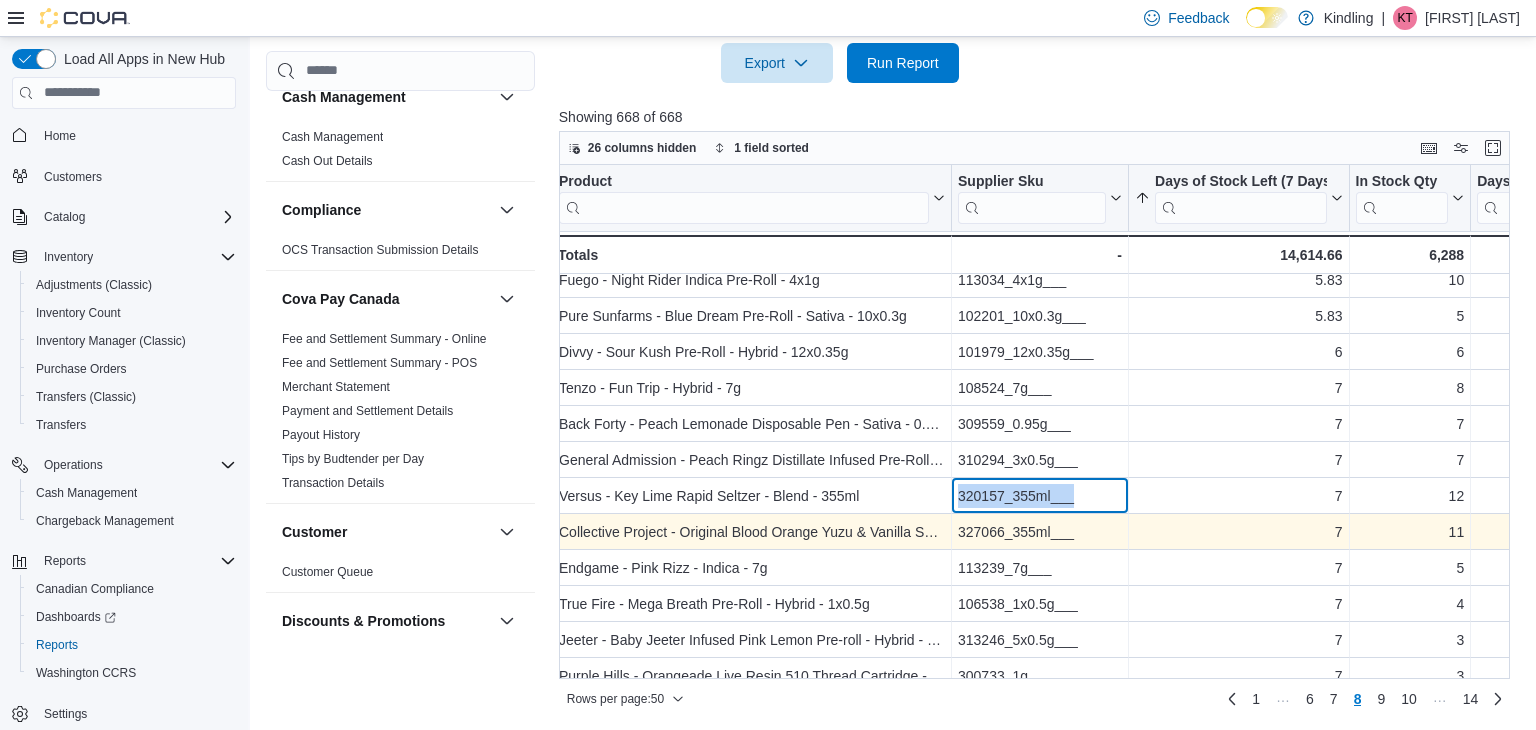 scroll, scrollTop: 720, scrollLeft: 8, axis: both 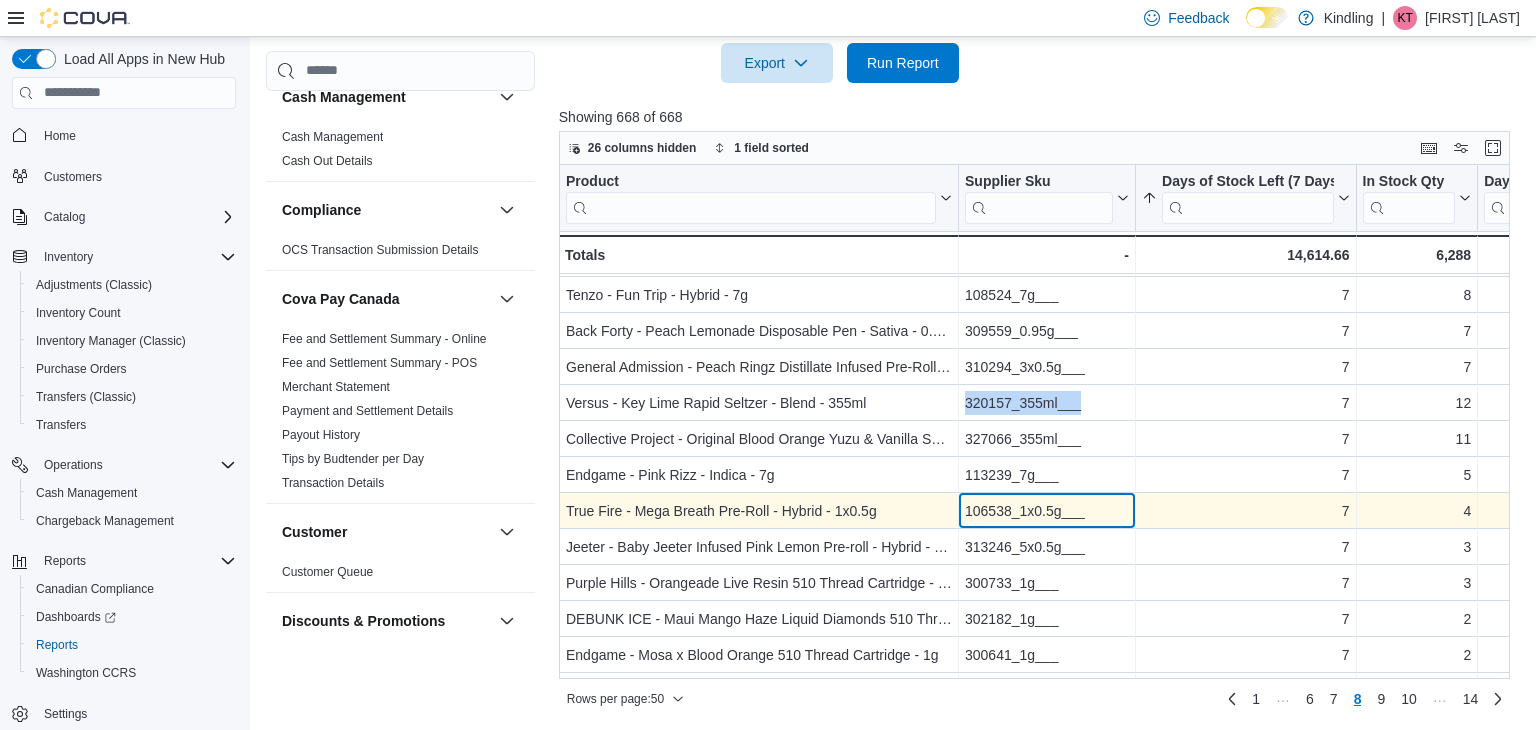 click on "106538_1x0.5g___" at bounding box center (1047, 511) 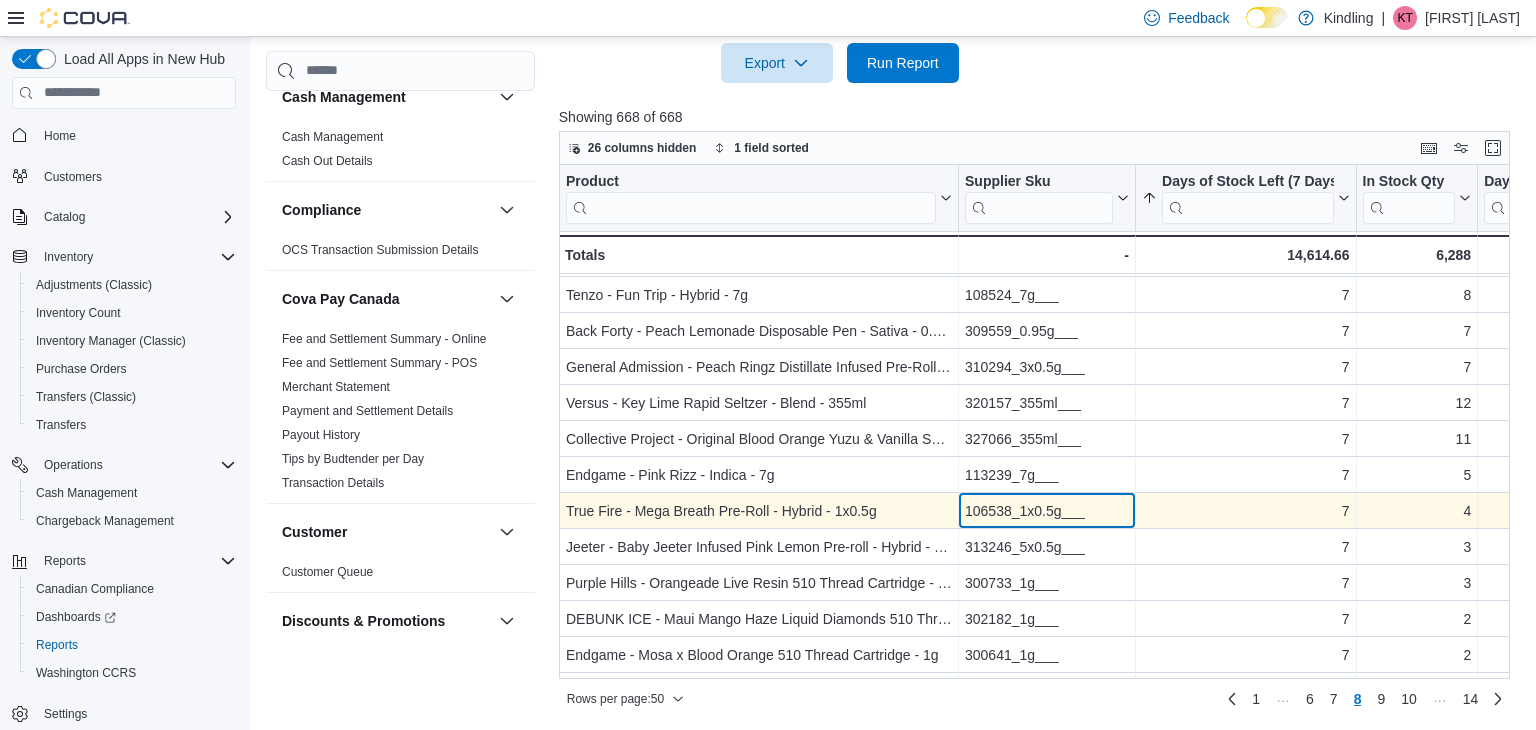 click on "106538_1x0.5g___" at bounding box center (1047, 511) 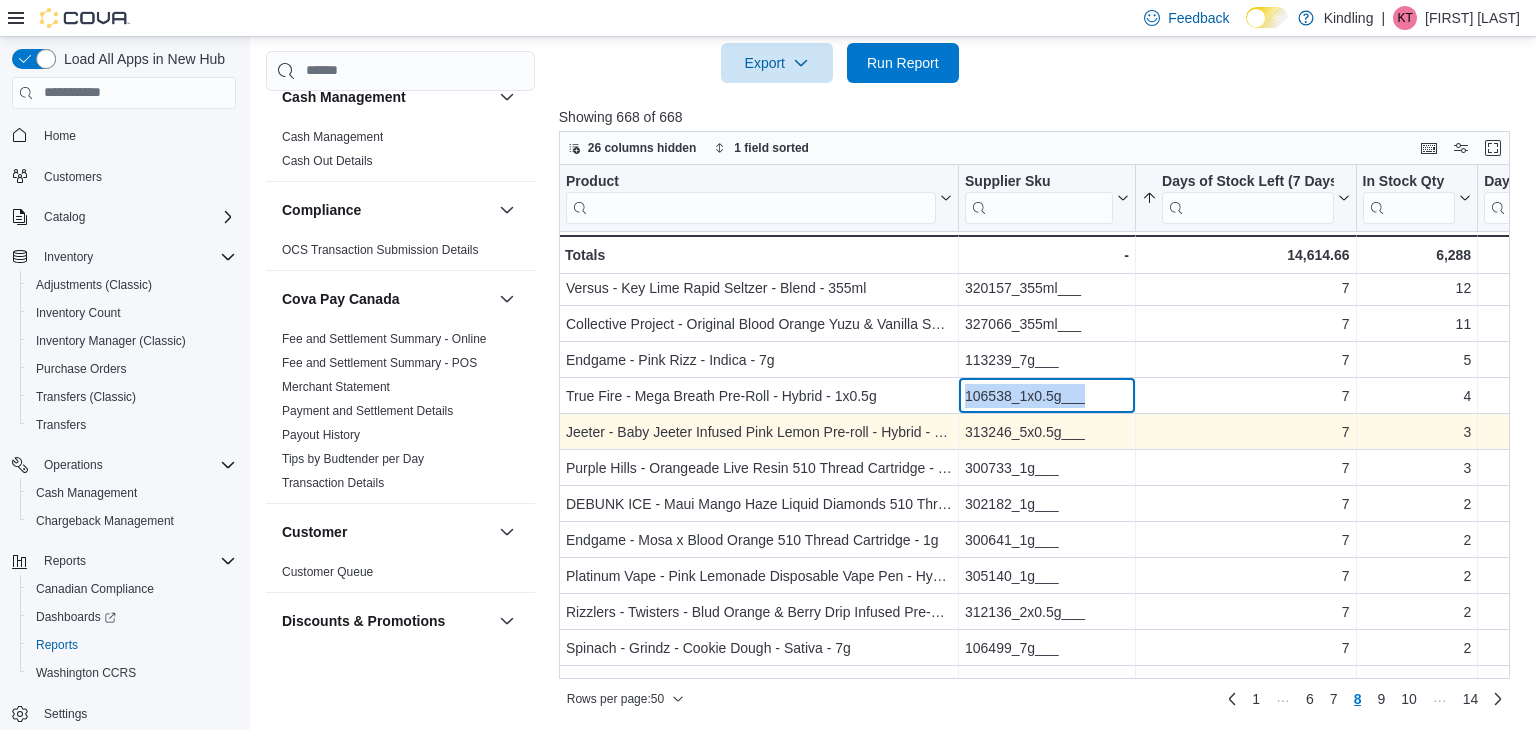 scroll, scrollTop: 971, scrollLeft: 0, axis: vertical 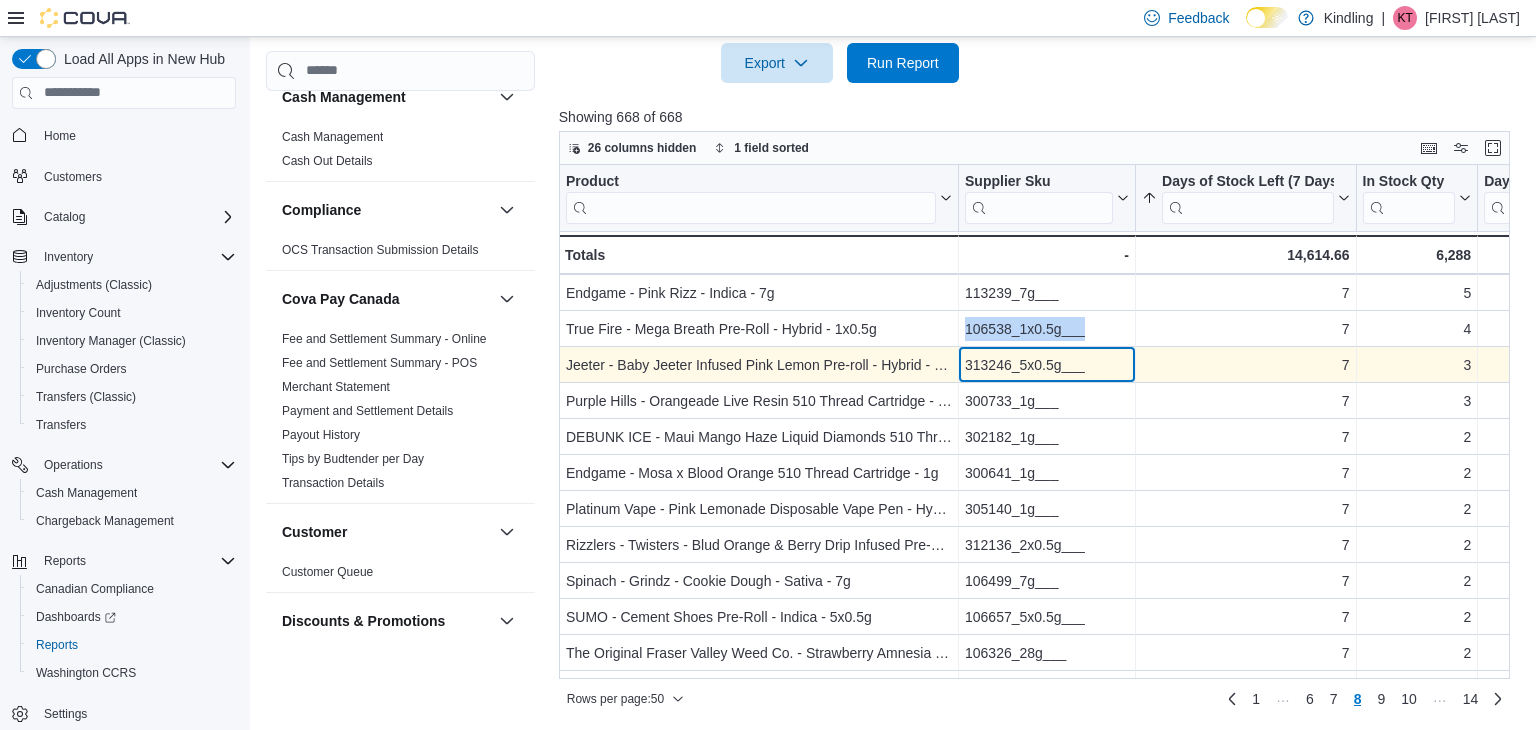 click on "313246_5x0.5g___" at bounding box center (1047, 365) 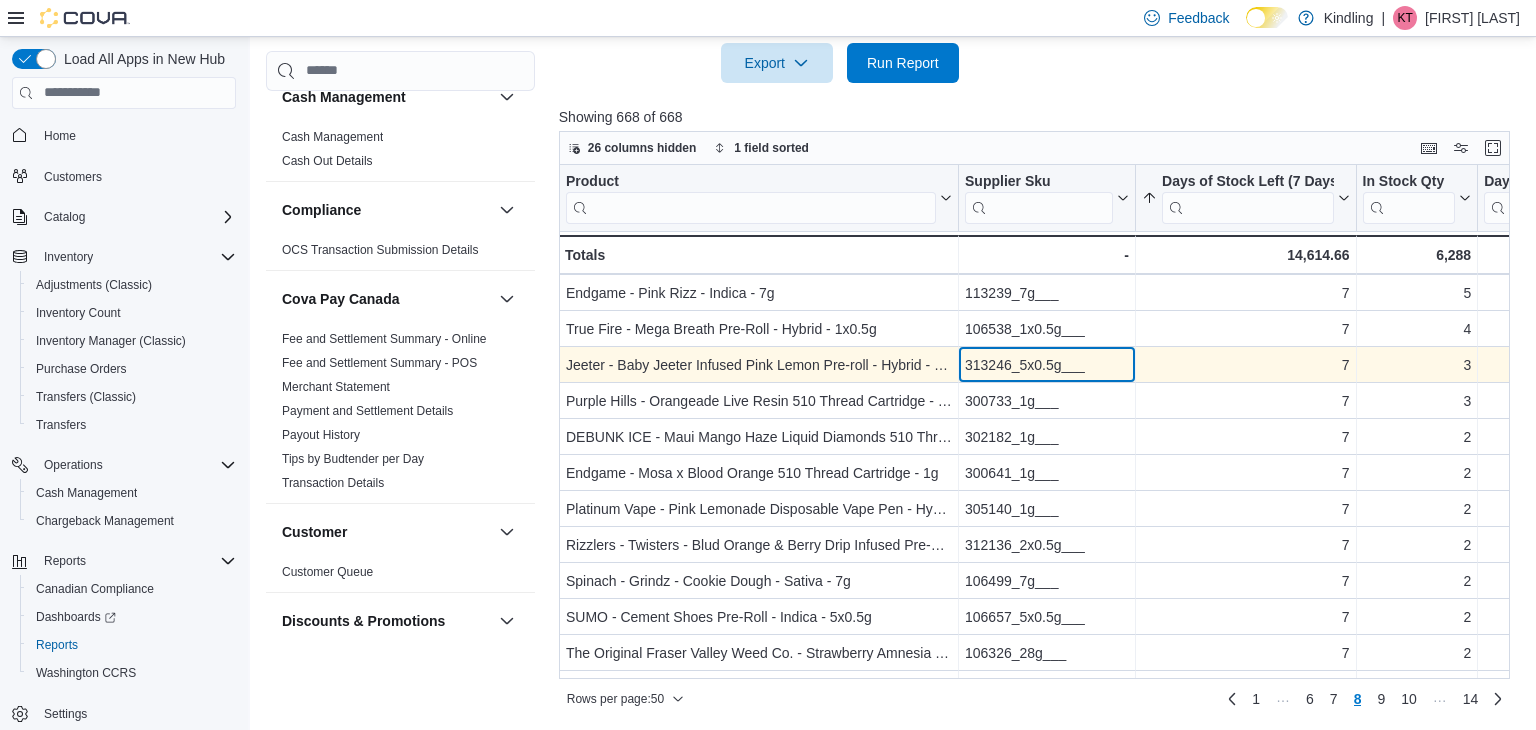 click on "313246_5x0.5g___" at bounding box center (1047, 365) 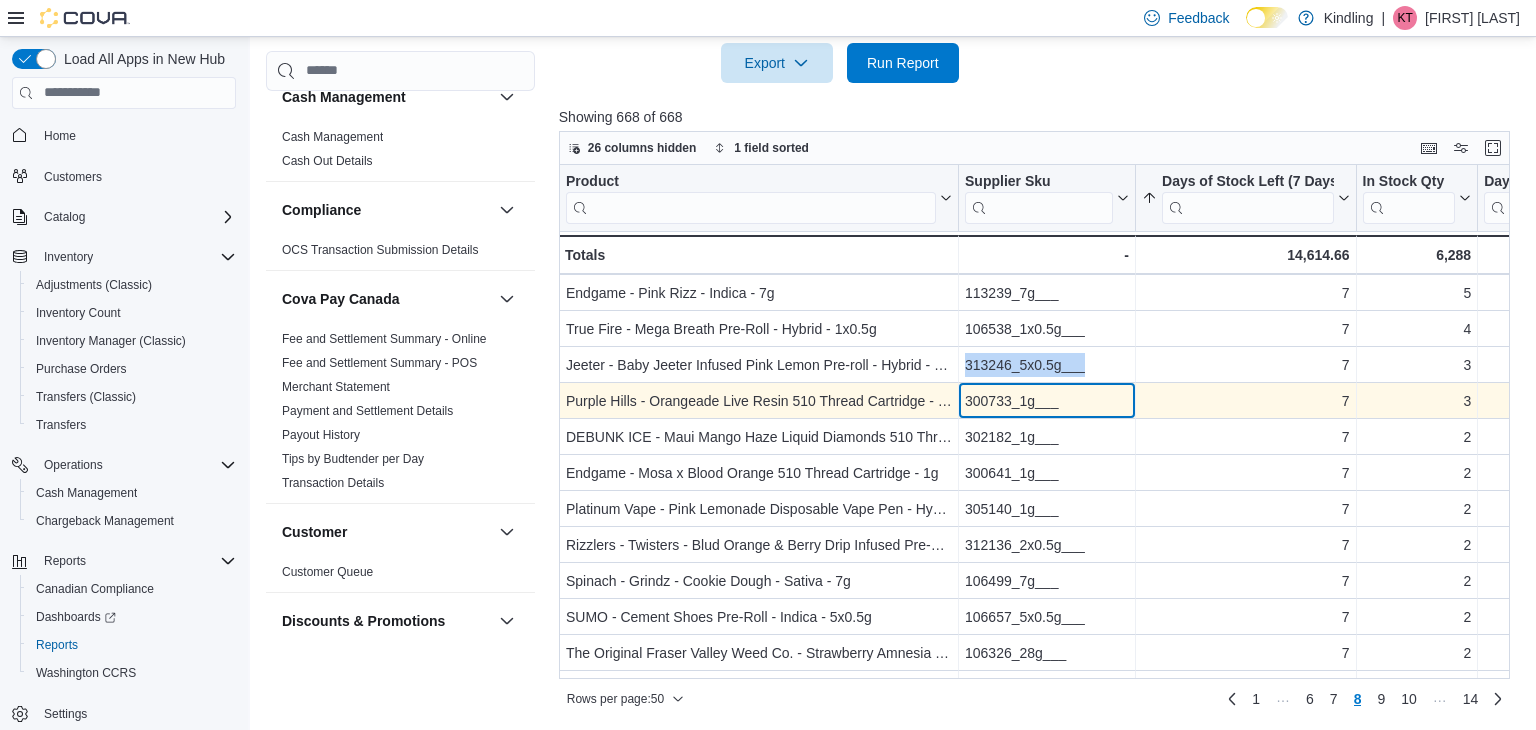 click on "300733_1g___" at bounding box center [1047, 401] 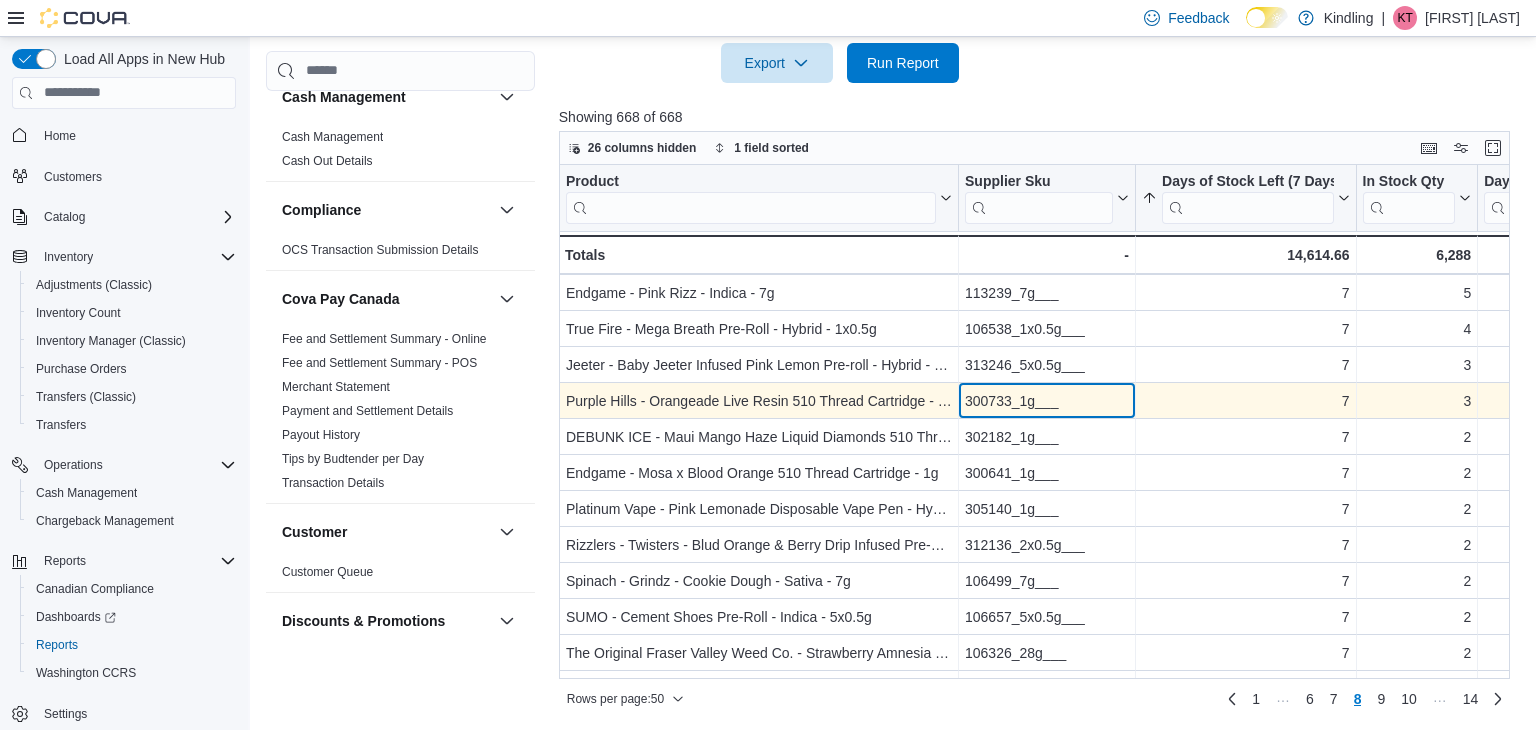 click on "300733_1g___" at bounding box center [1047, 401] 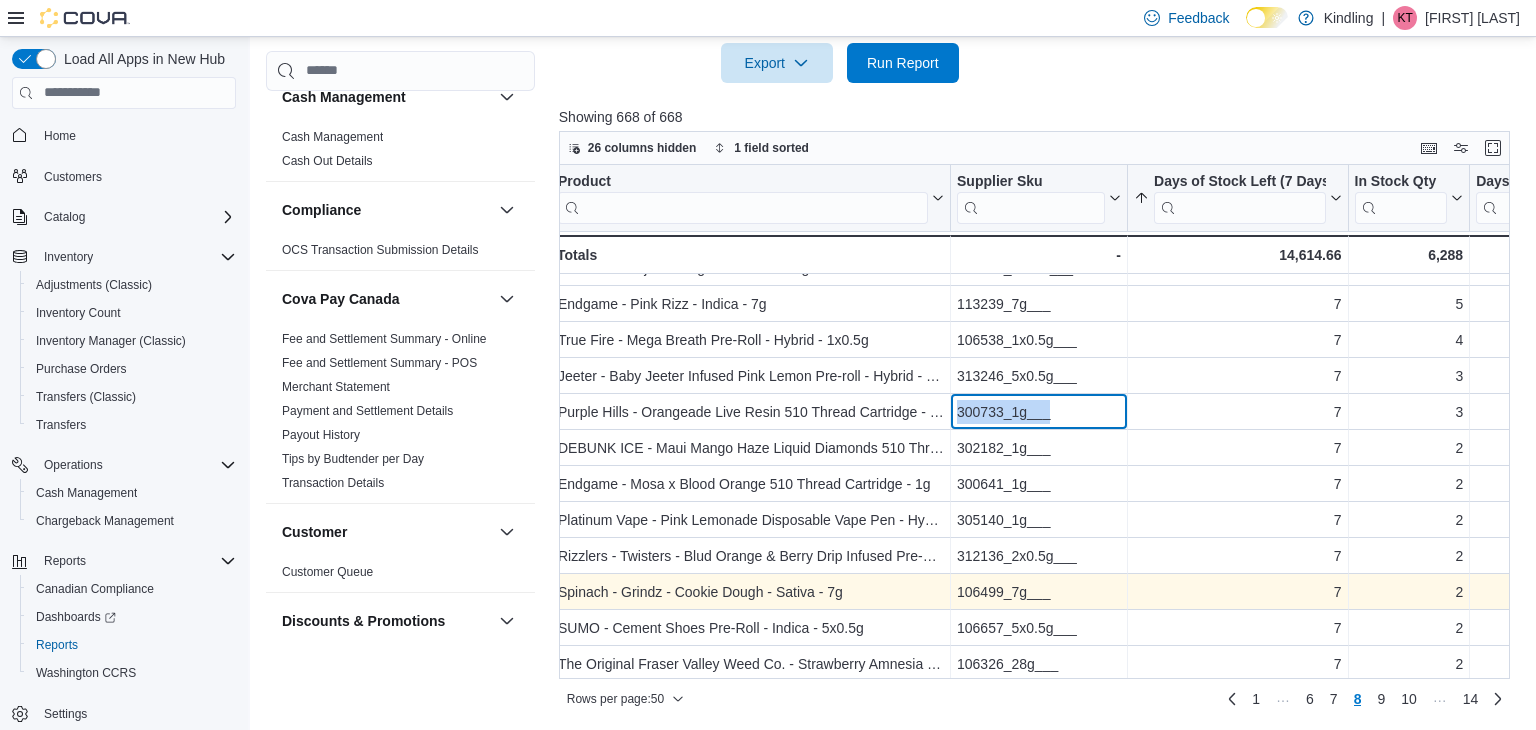 scroll, scrollTop: 956, scrollLeft: 7, axis: both 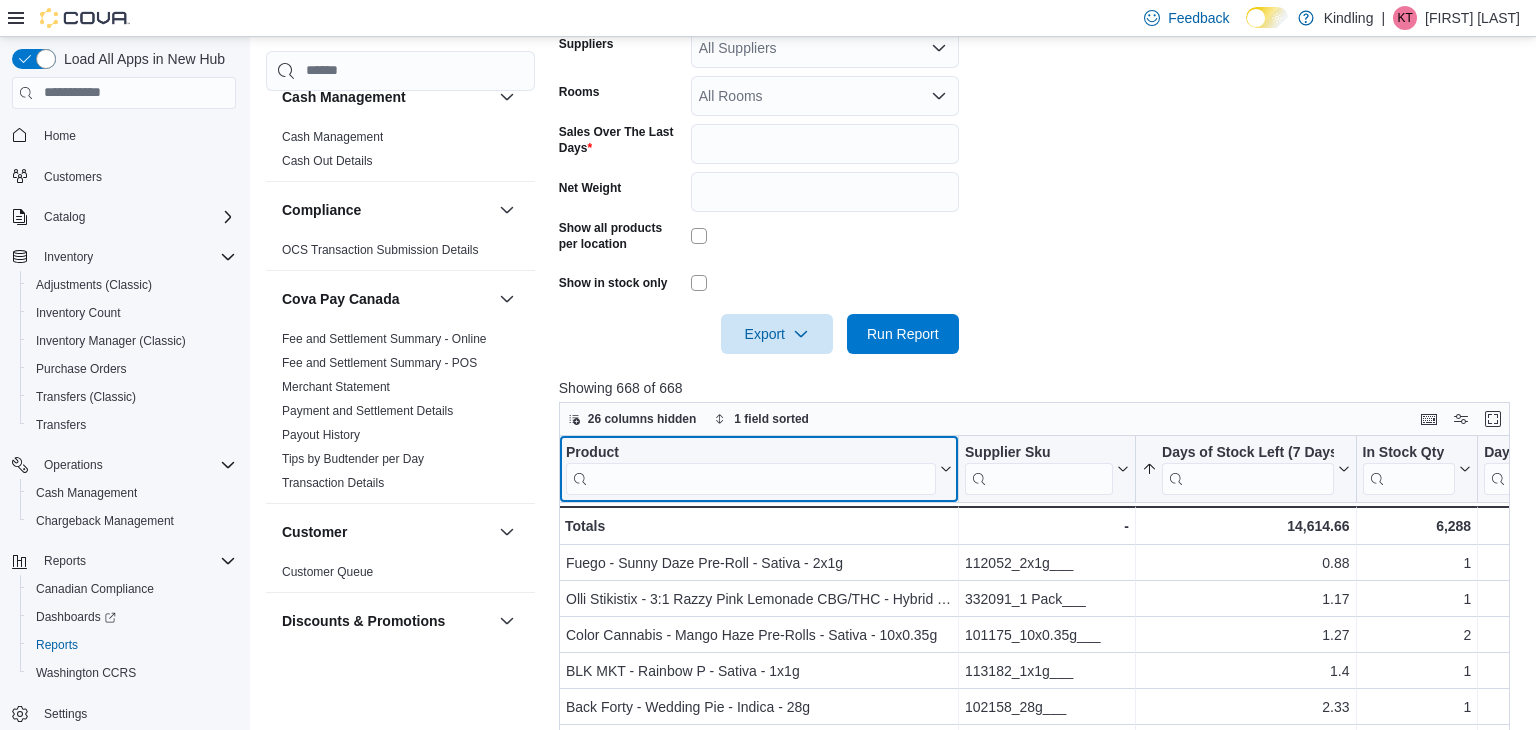 click at bounding box center (751, 478) 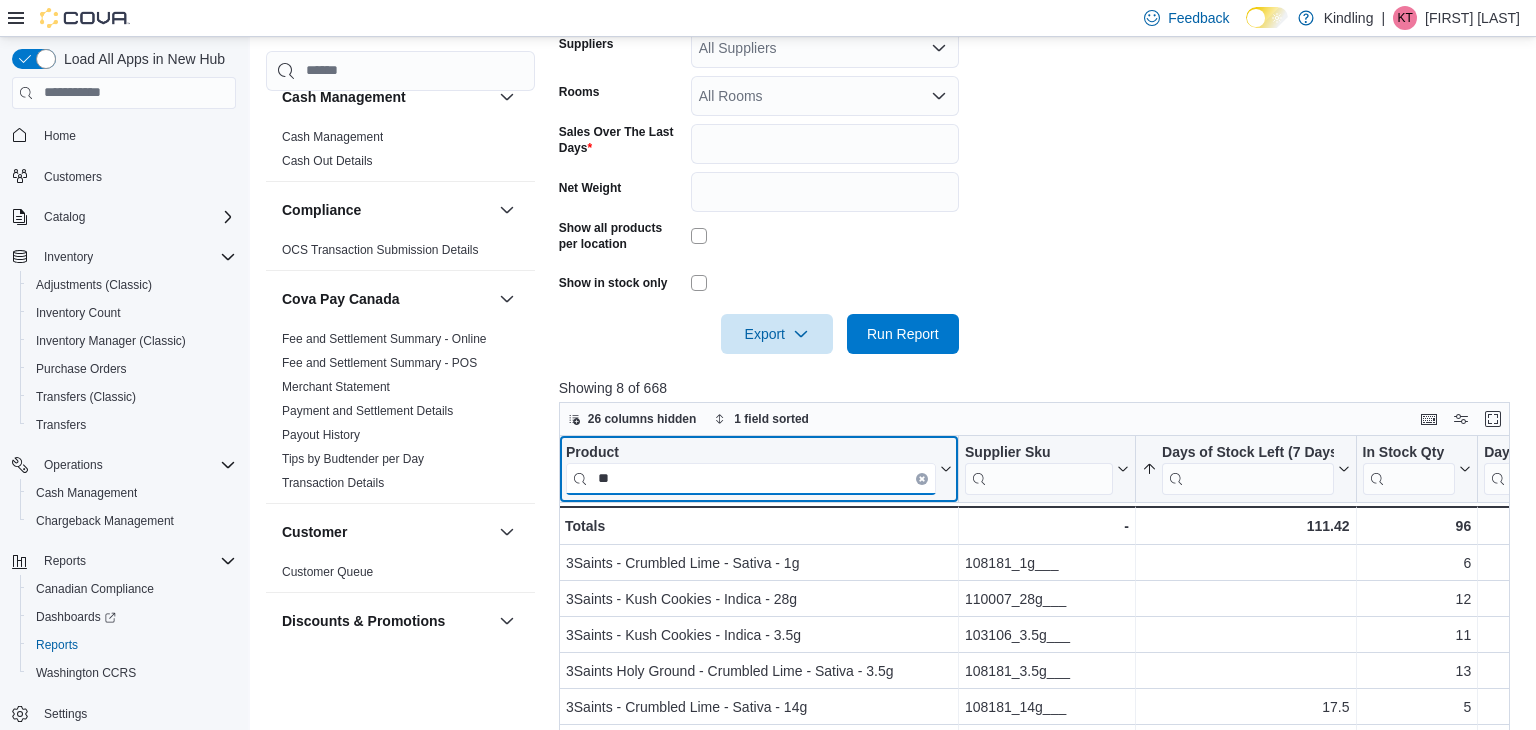 click on "**" at bounding box center [751, 478] 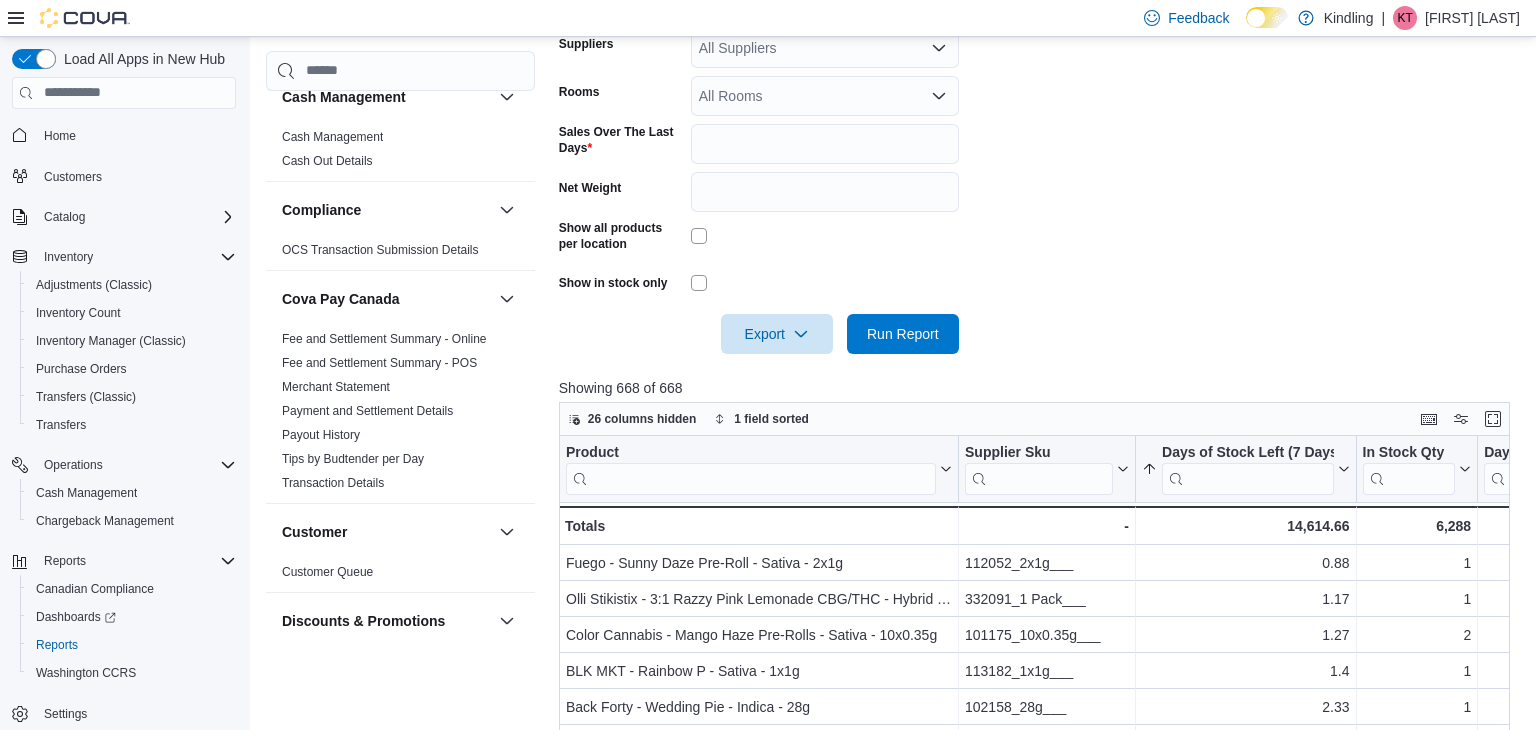 click on "Reports Feedback Cash Management Cash Management Cash Out Details Compliance OCS Transaction Submission Details Cova Pay Canada Fee and Settlement Summary - Online Fee and Settlement Summary - POS Merchant Statement Payment and Settlement Details Payout History Tips by Budtender per Day Transaction Details Customer Customer Queue Discounts & Promotions Discounts Promotion Details Promotions Finance GL Account Totals GL Transactions Inventory Inventory Adjustments Inventory by Product Historical Inventory Count Details Inventory On Hand by Package Inventory On Hand by Product Inventory Transactions Package Details Package History Product Expirations Purchase Orders Reorder Transfers Loyalty Loyalty Adjustments Loyalty Redemption Values OCM OCM Weekly Inventory Pricing Price Sheet Products Catalog Export Products to Archive Sales End Of Day Itemized Sales Sales by Classification Sales by Day Sales by Employee (Created) Sales by Employee (Tendered) Sales by Invoice Sales by Invoice & Product Sales by Location" at bounding box center [893, 267] 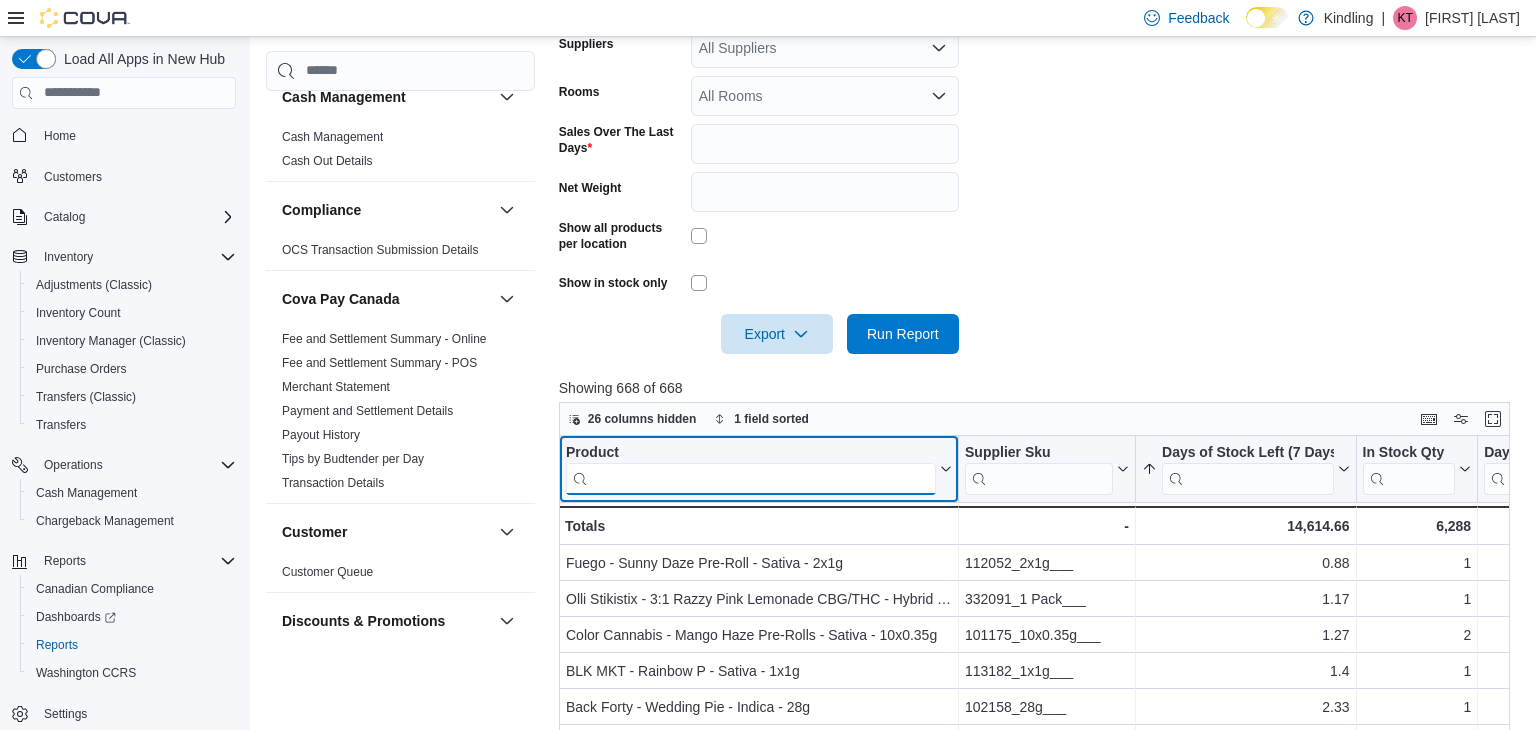 click at bounding box center [751, 478] 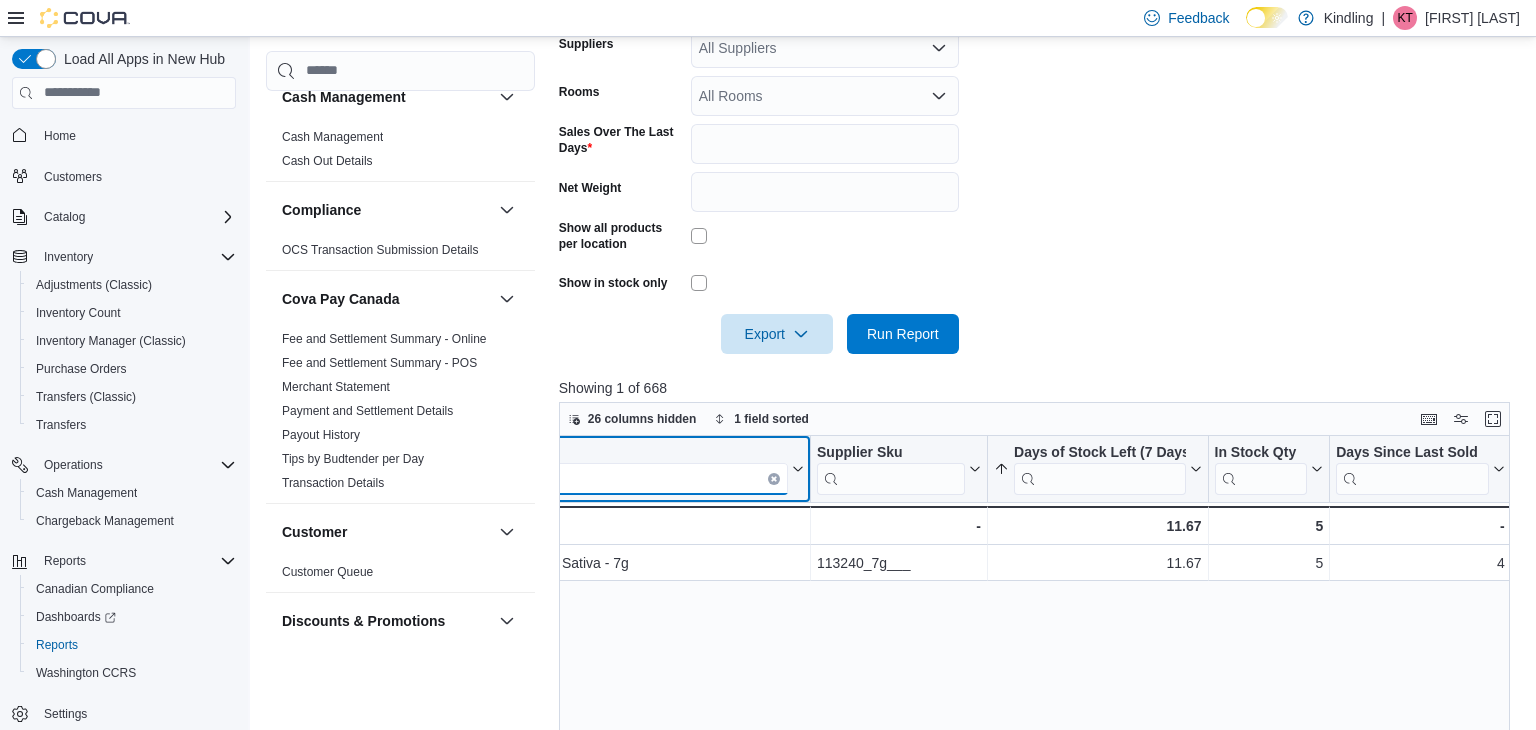 scroll, scrollTop: 0, scrollLeft: 0, axis: both 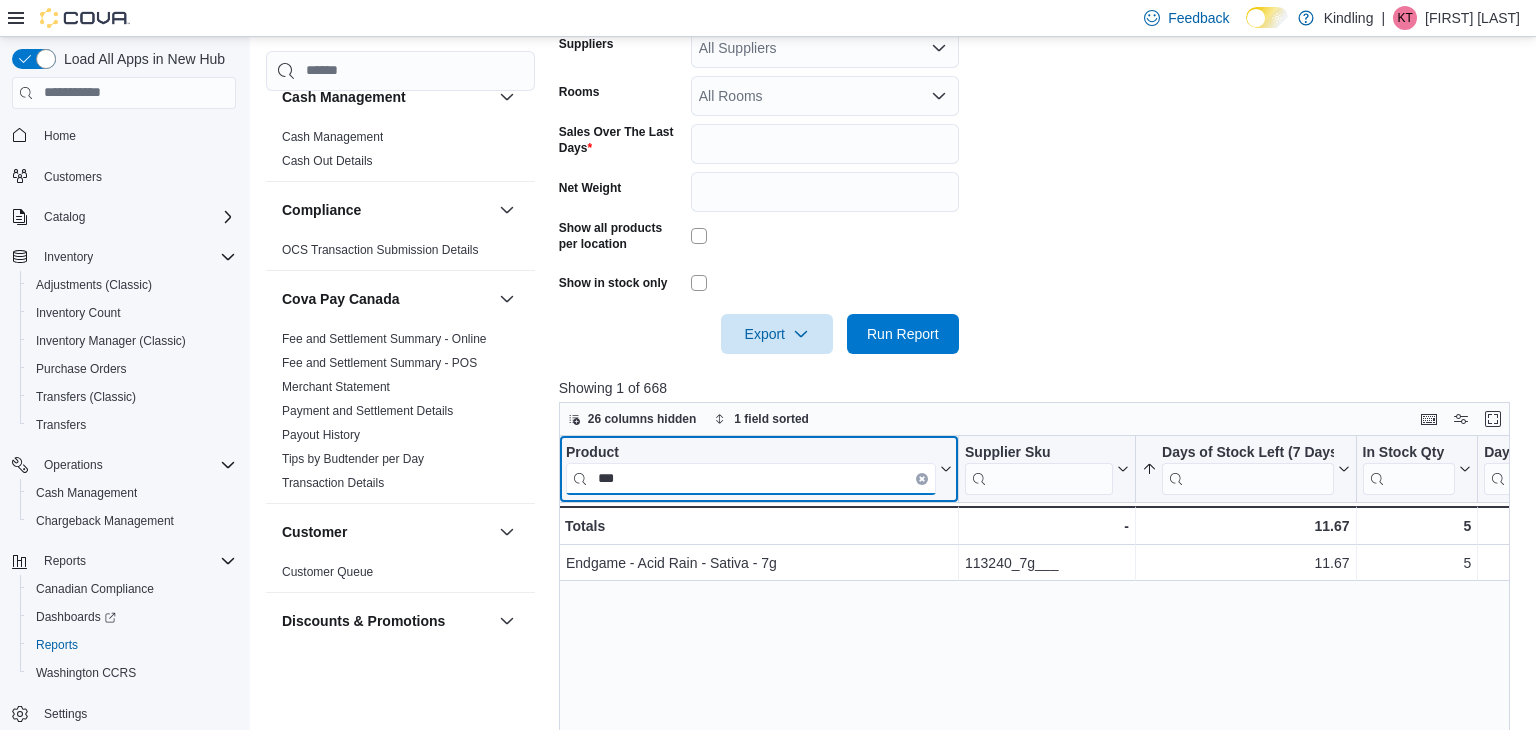 click on "***" at bounding box center (751, 478) 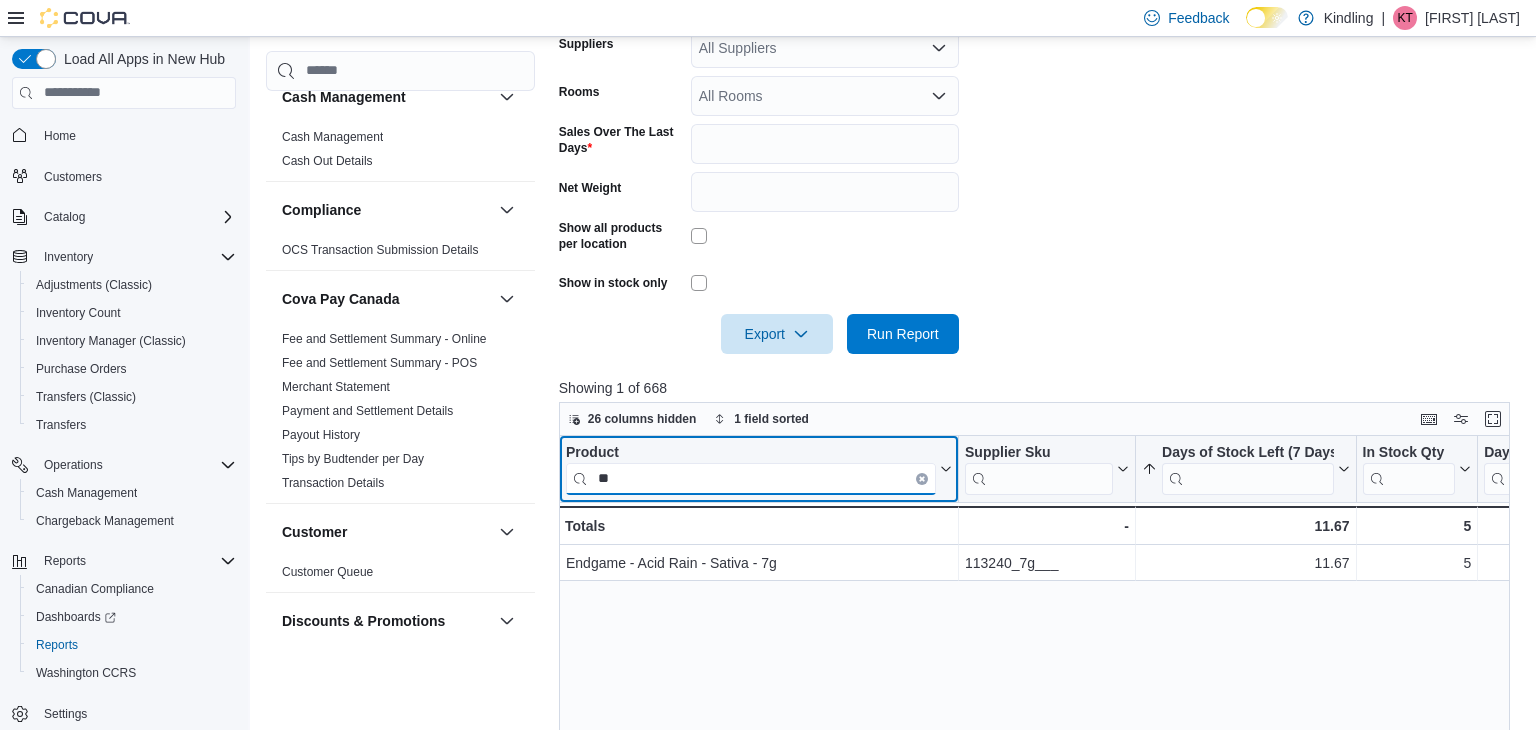 type on "*" 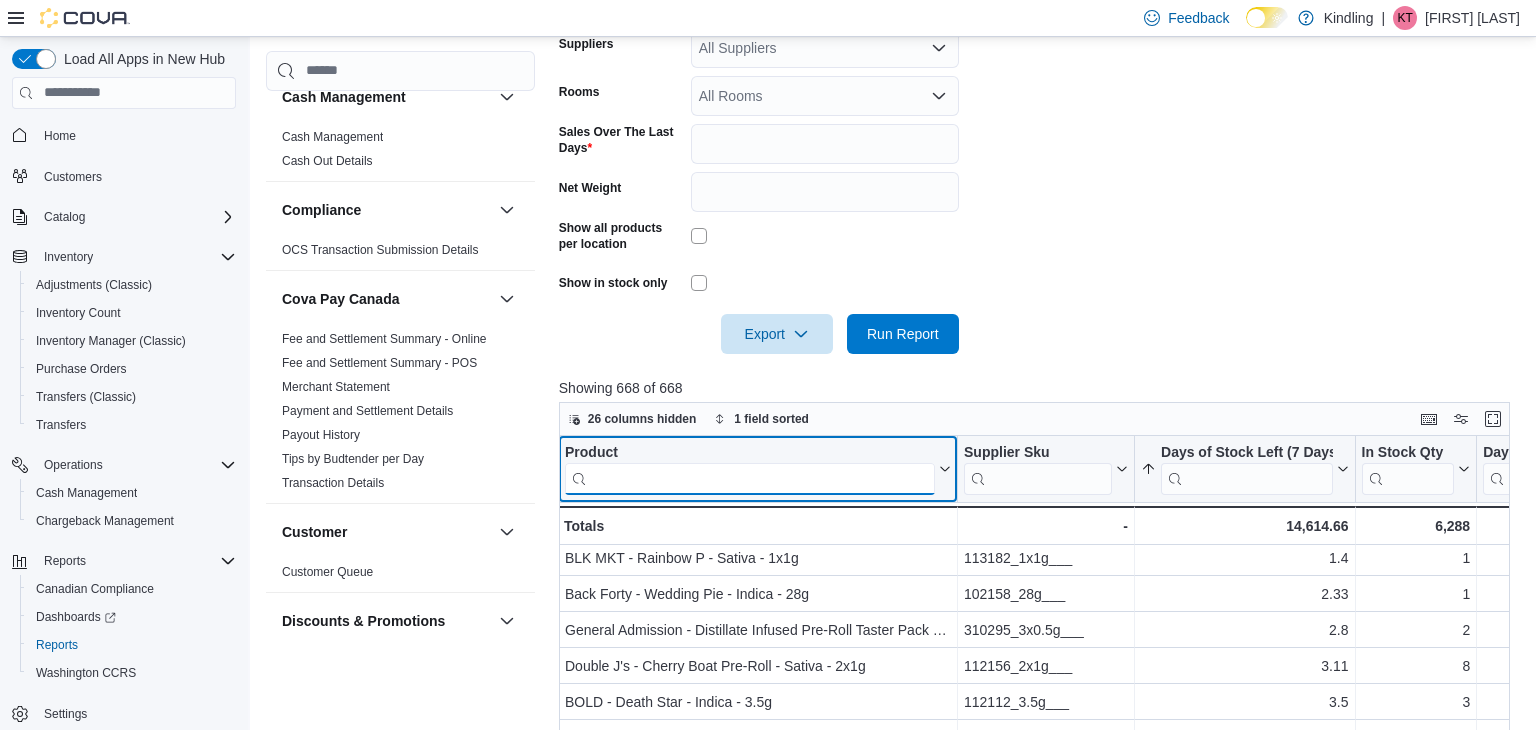 scroll, scrollTop: 0, scrollLeft: 4, axis: horizontal 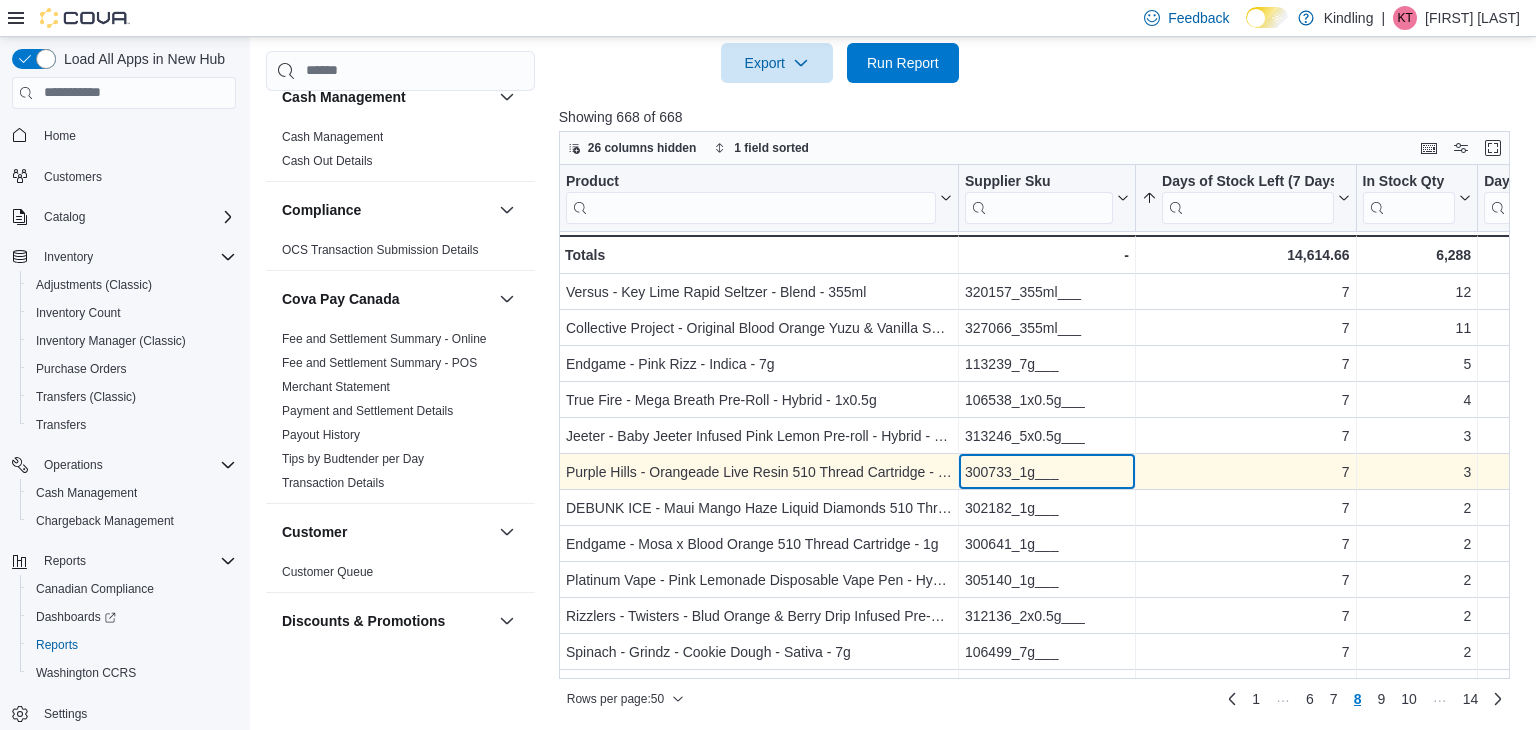click on "300733_1g___" at bounding box center [1047, 472] 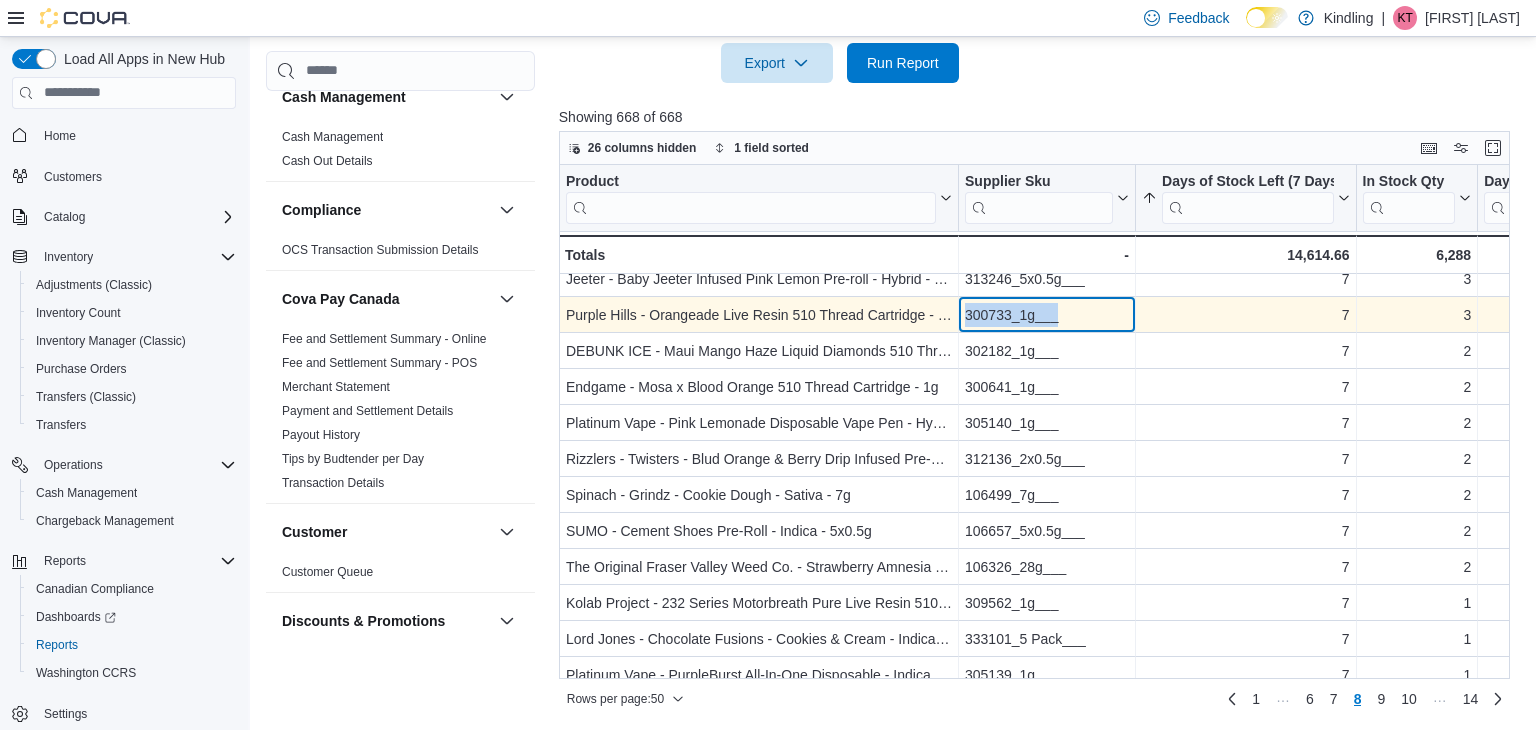 scroll, scrollTop: 1077, scrollLeft: 0, axis: vertical 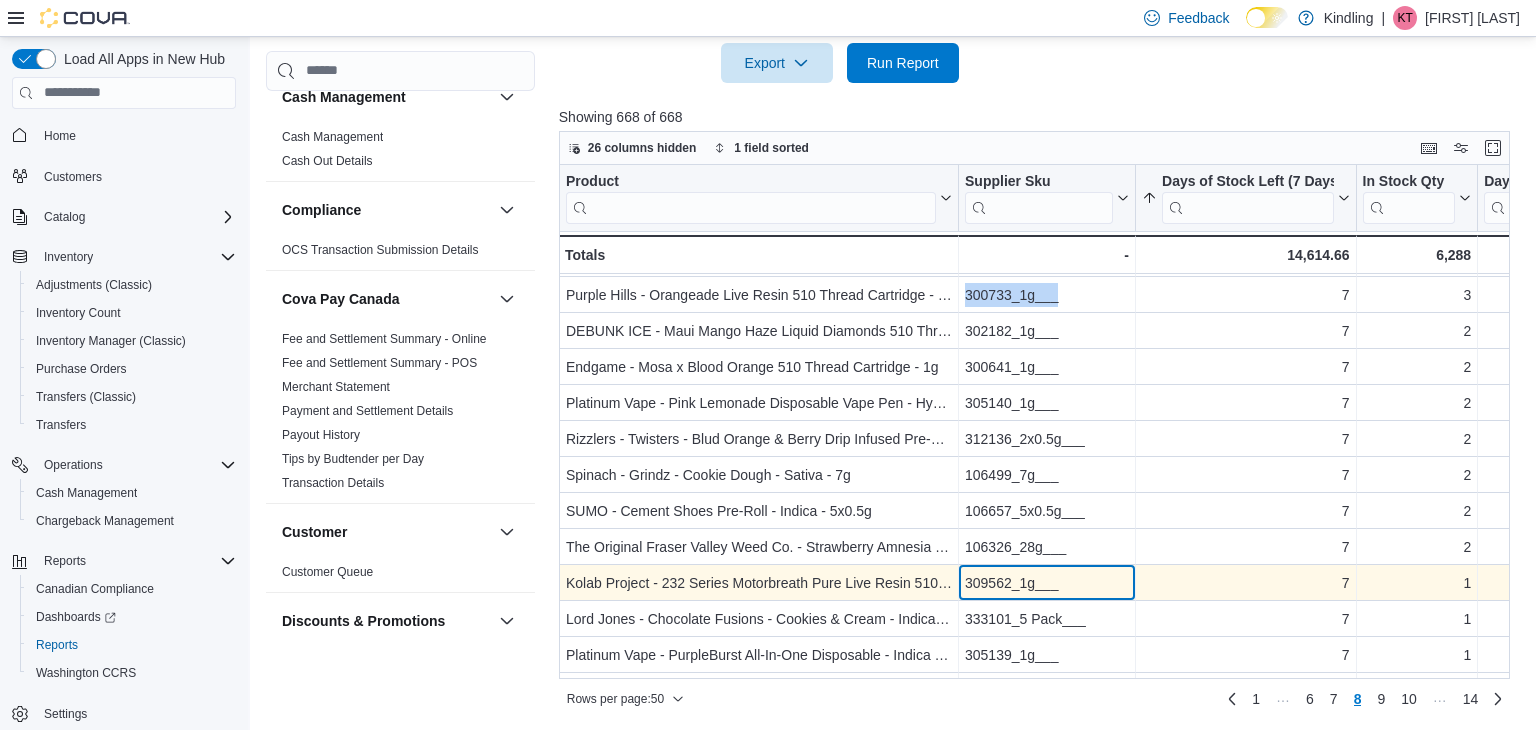 click on "309562_1g___" at bounding box center [1047, 583] 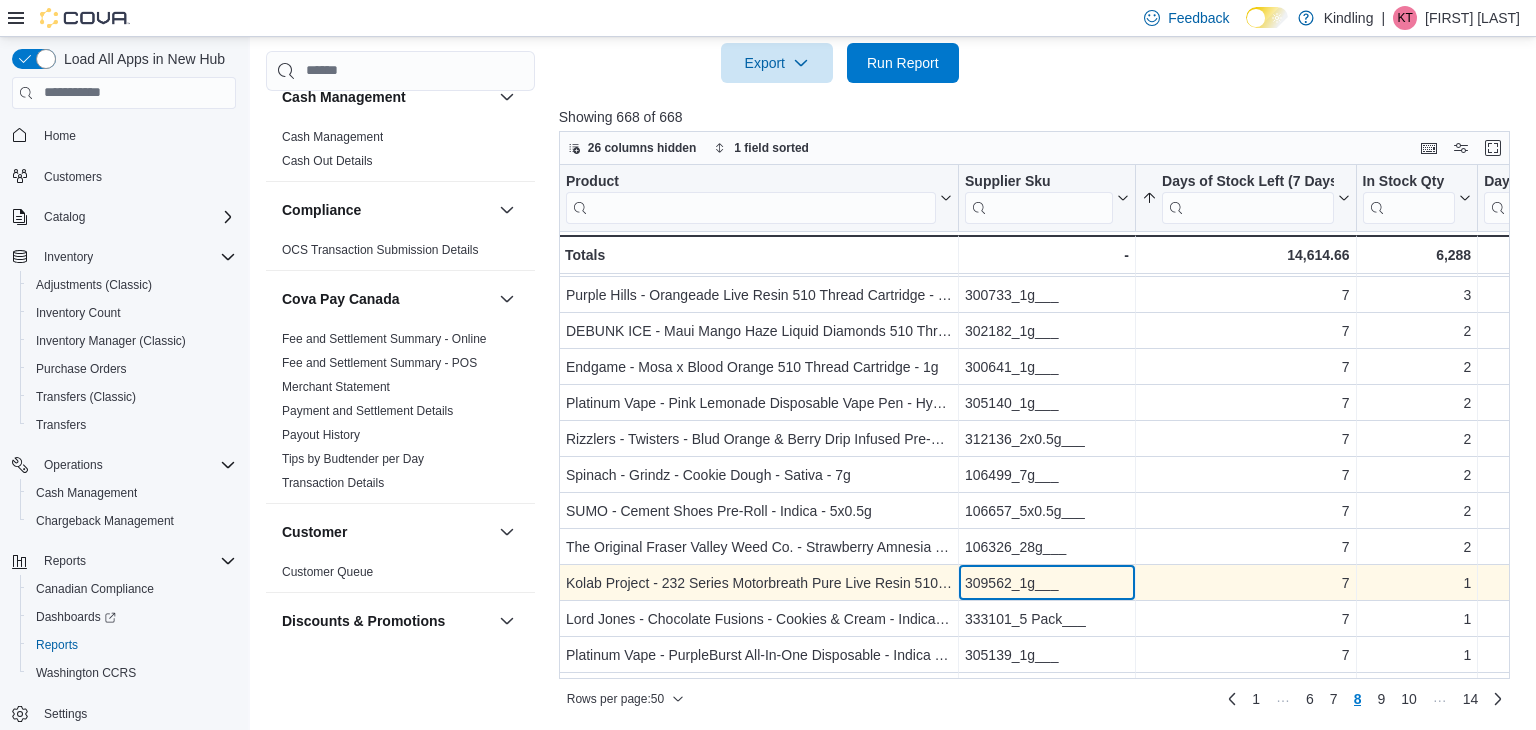 click on "309562_1g___" at bounding box center [1047, 583] 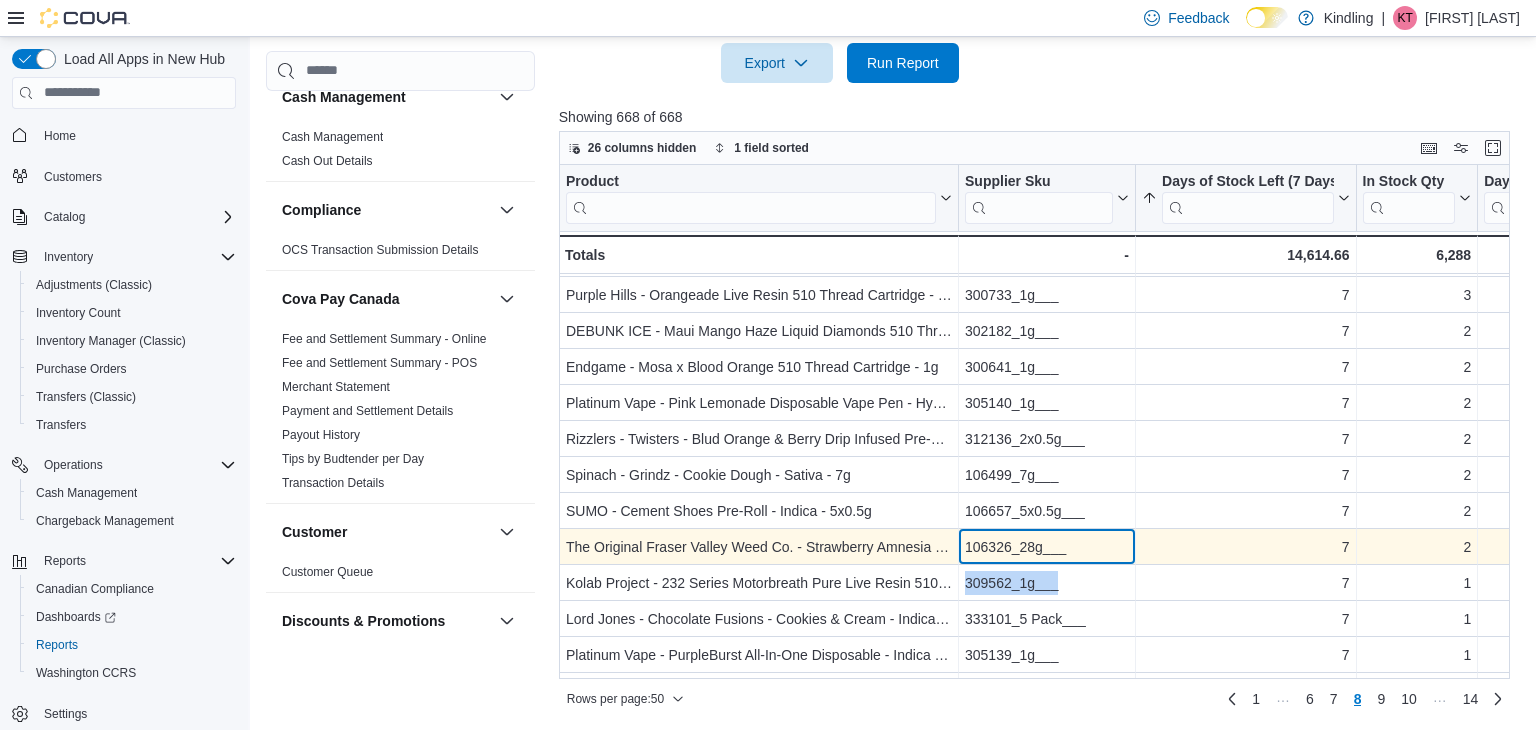 click on "106326_28g___" at bounding box center (1047, 547) 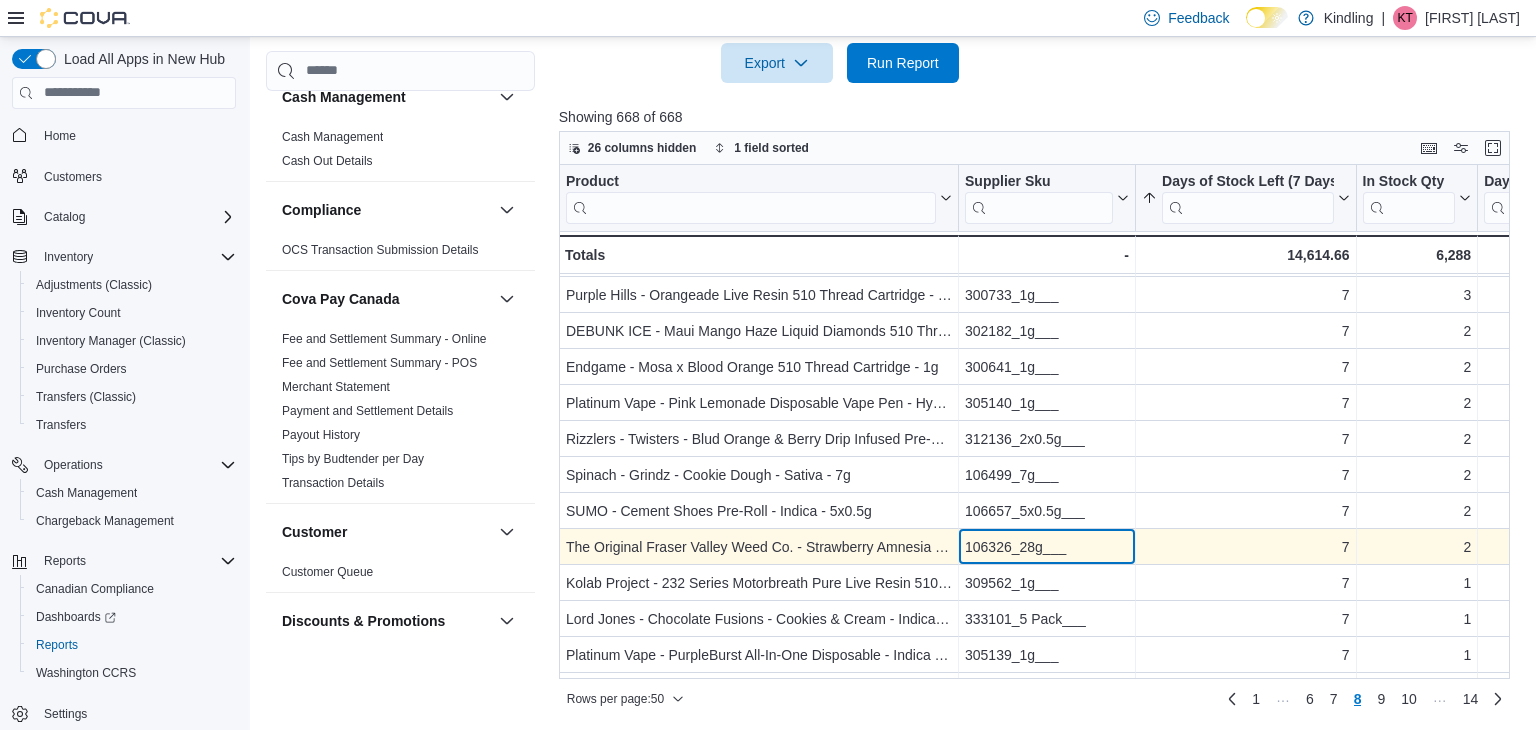 click on "106326_28g___" at bounding box center (1047, 547) 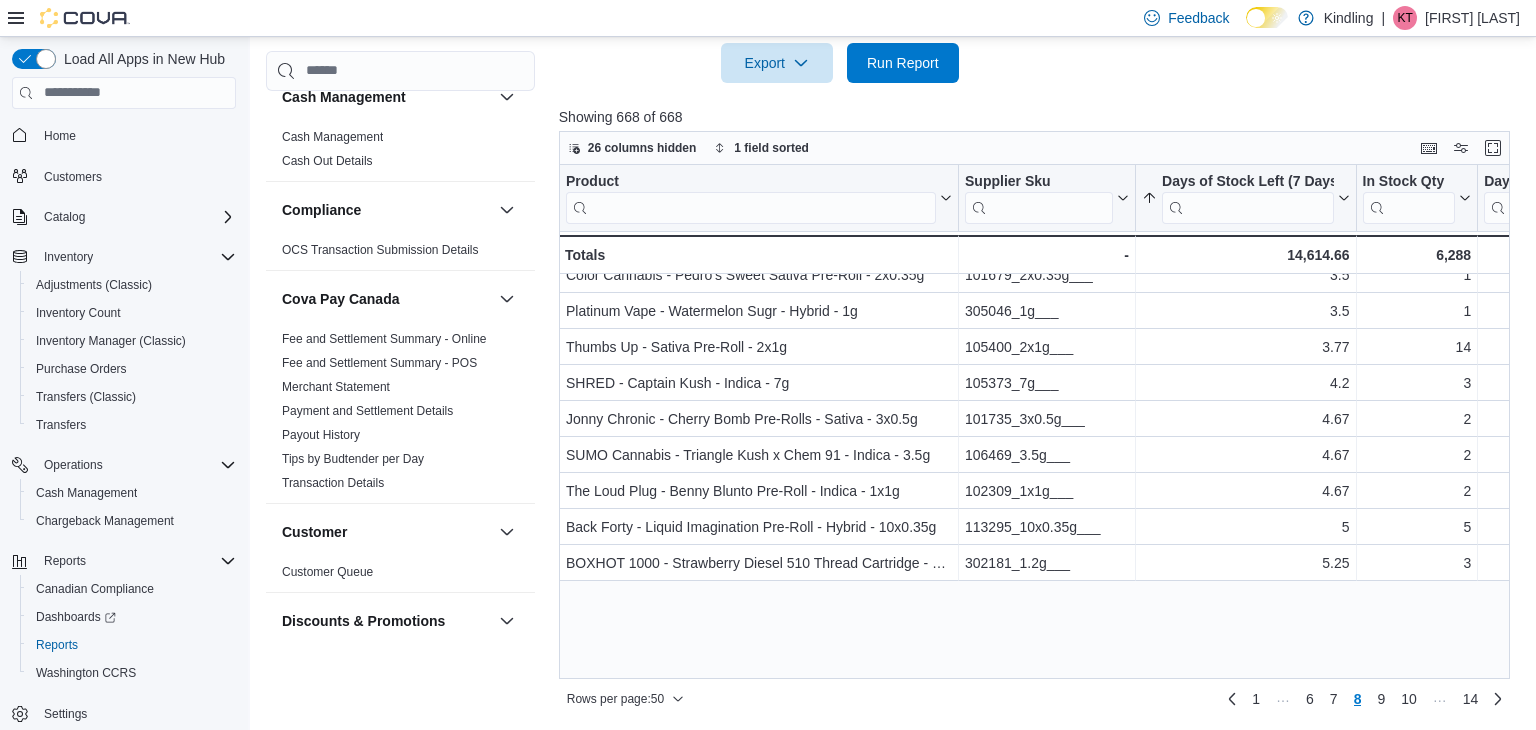 scroll, scrollTop: 0, scrollLeft: 0, axis: both 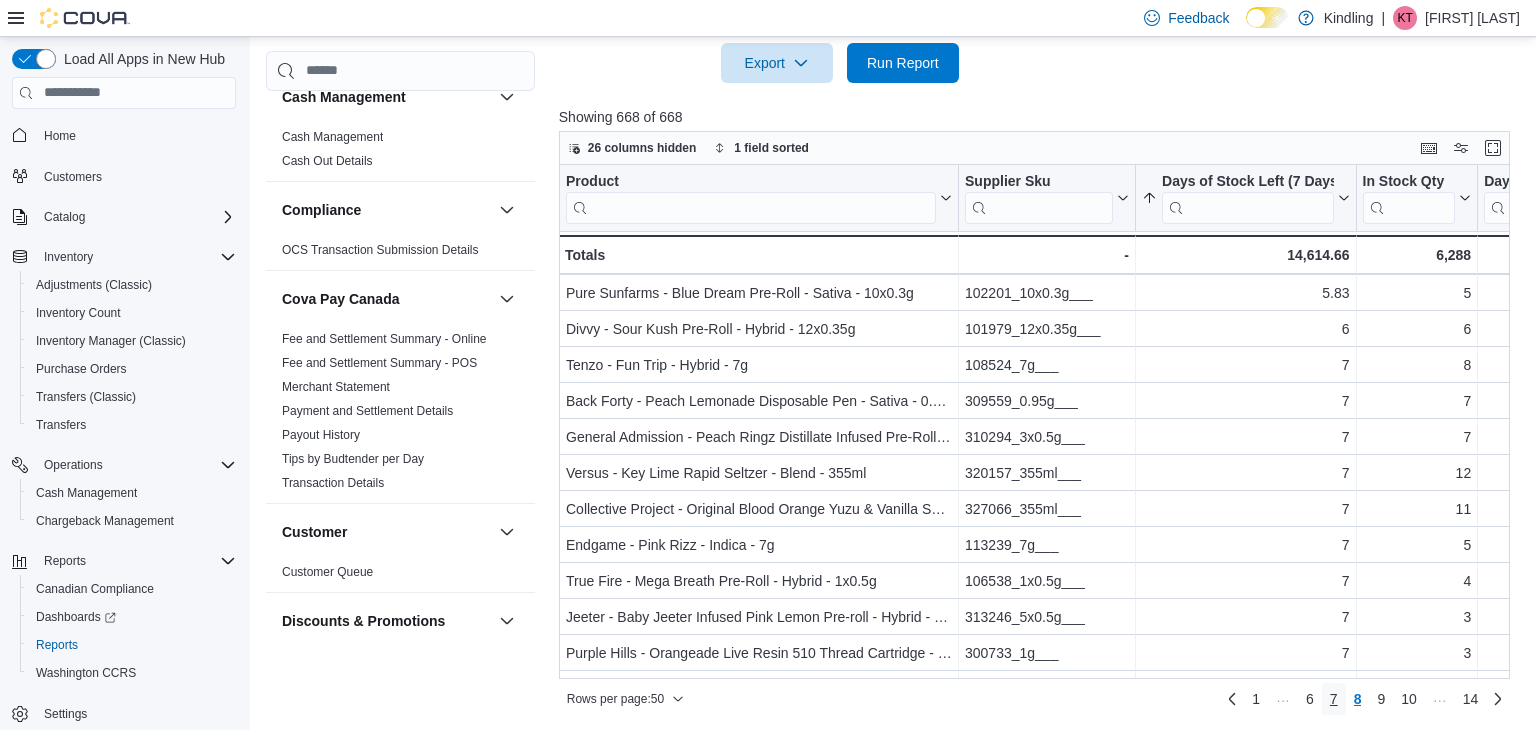 click on "7" at bounding box center [1334, 699] 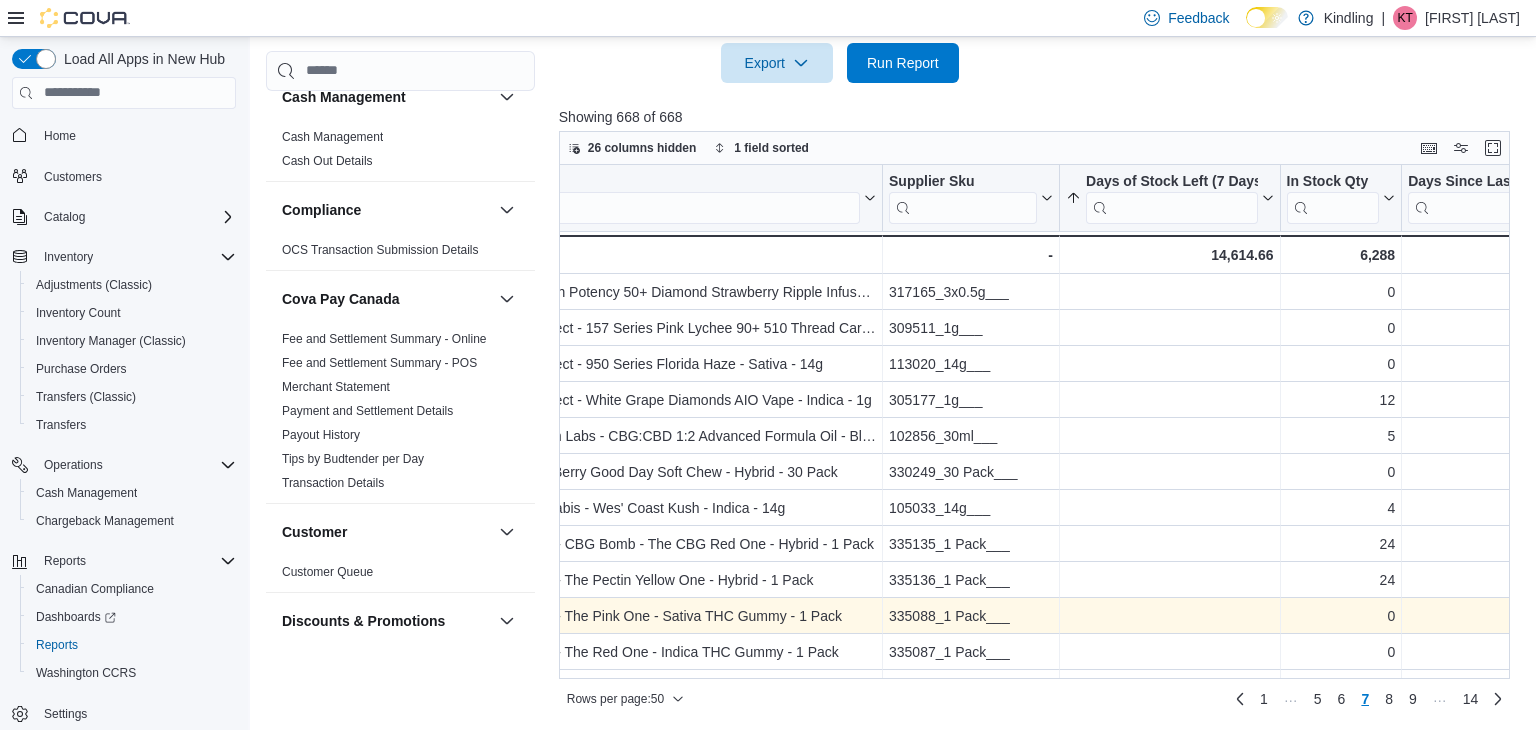 scroll, scrollTop: 0, scrollLeft: 84, axis: horizontal 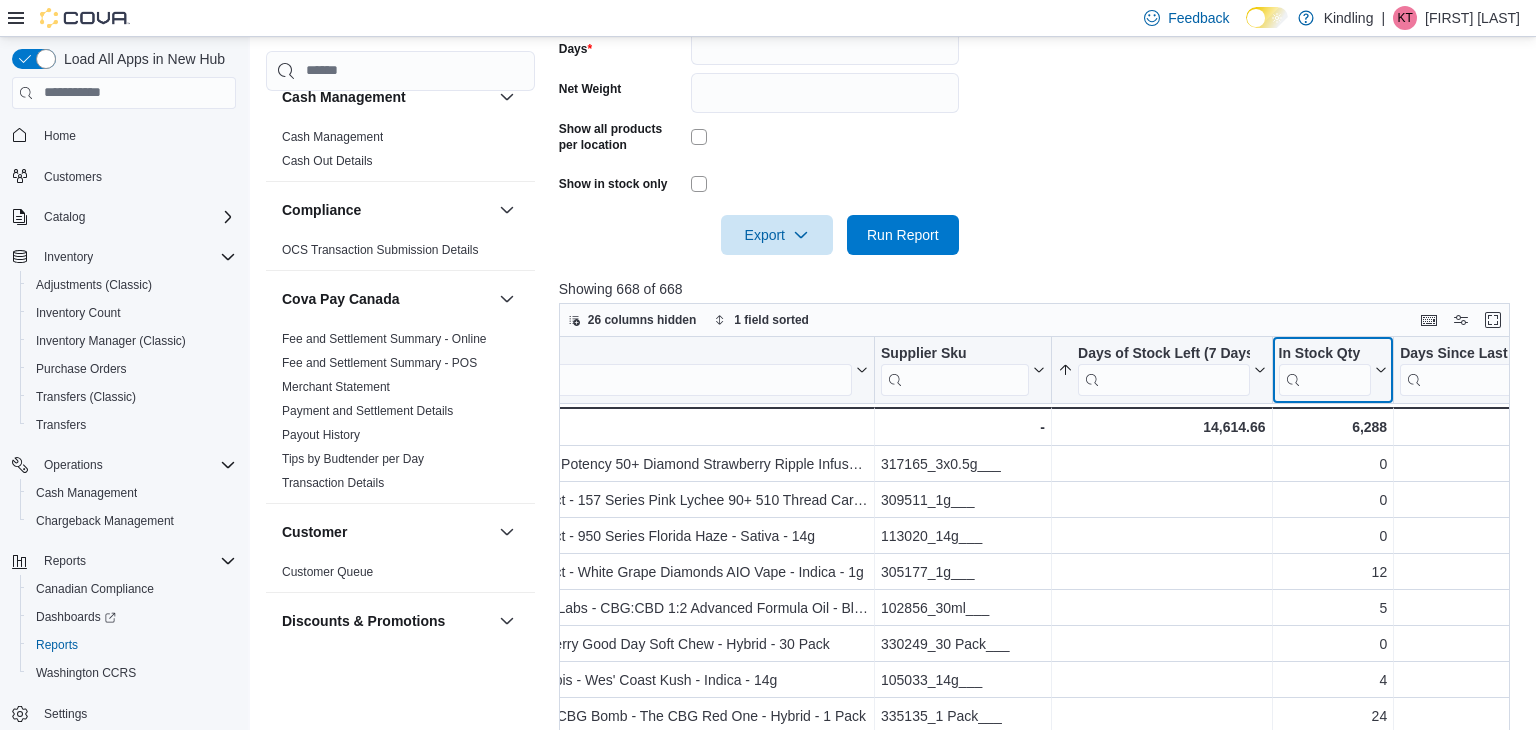 click 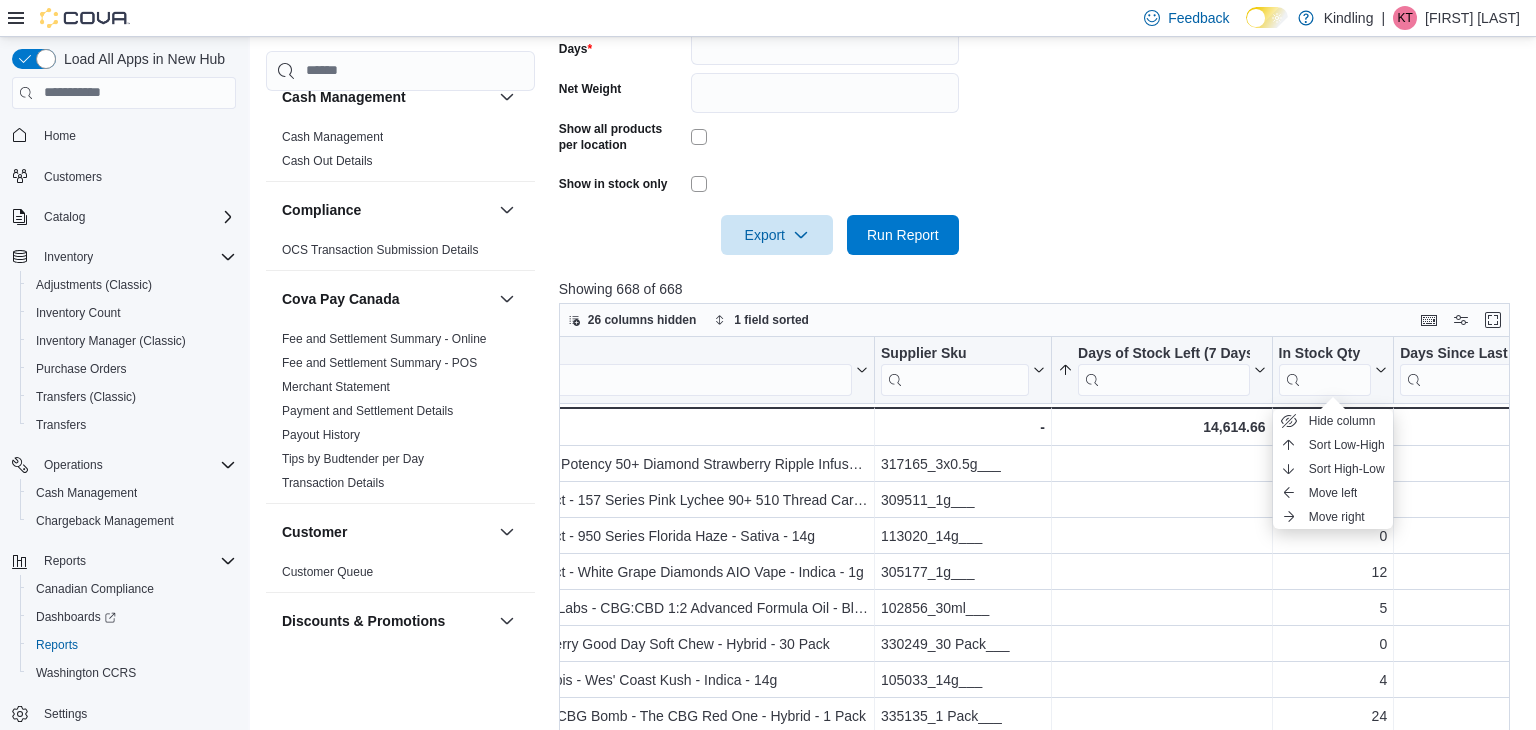 click on "Locations [NUMBER] [STREET] W NEW Classifications Cannabis Products All Products Suppliers All Suppliers Rooms All Rooms Sales Over The Last Days * Net Weight Show all products per location Show in stock only Export  Run Report" at bounding box center (1039, 8) 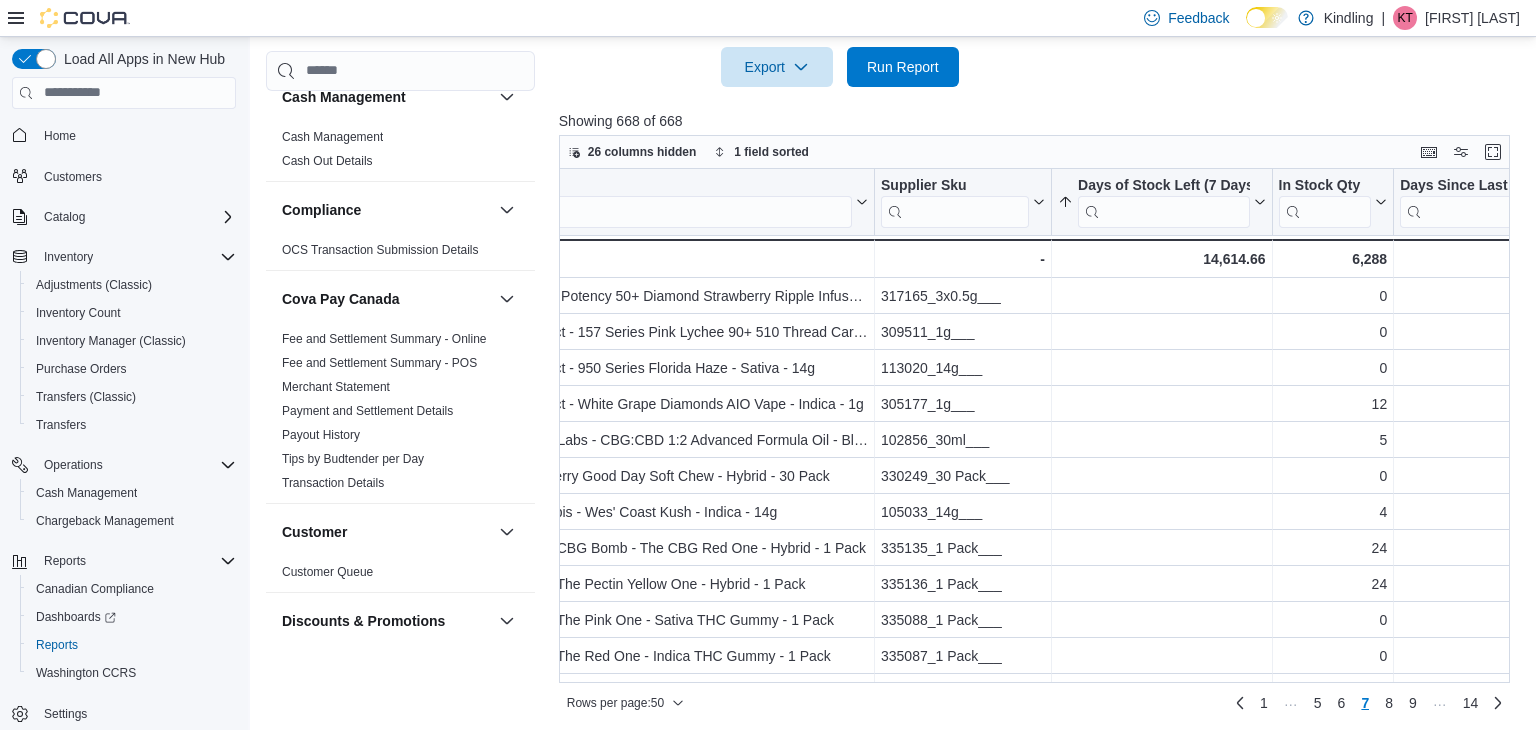 scroll, scrollTop: 776, scrollLeft: 0, axis: vertical 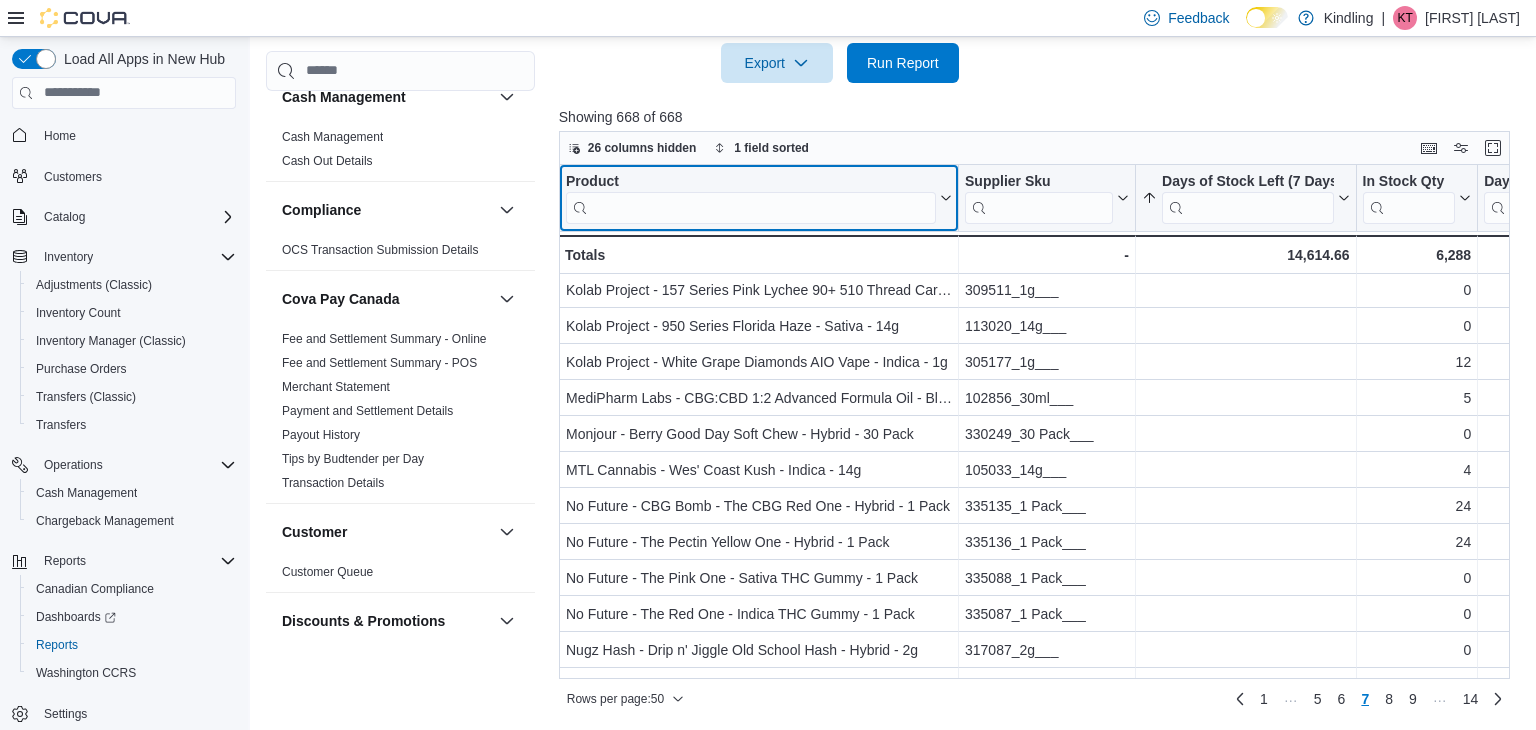 click at bounding box center (751, 207) 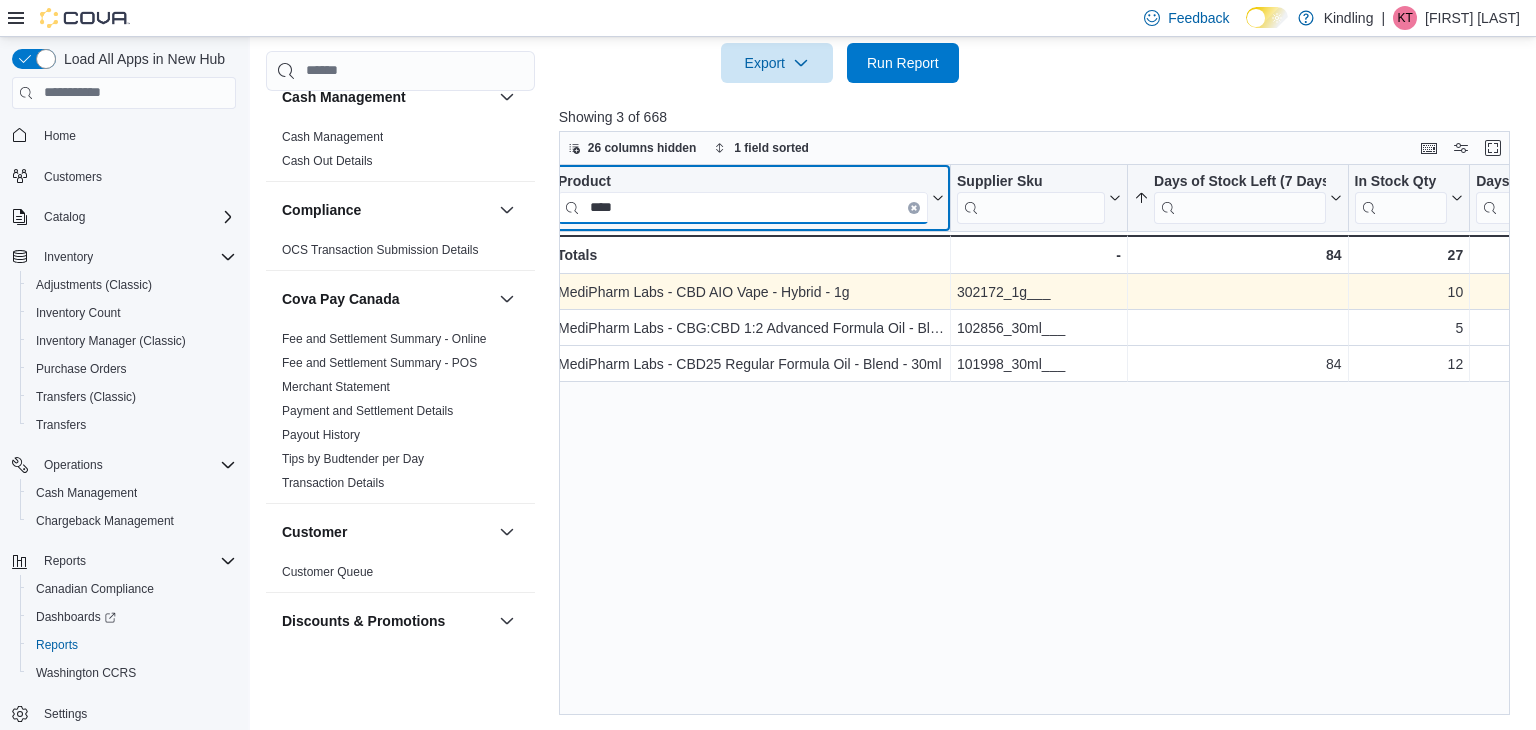 scroll, scrollTop: 0, scrollLeft: 0, axis: both 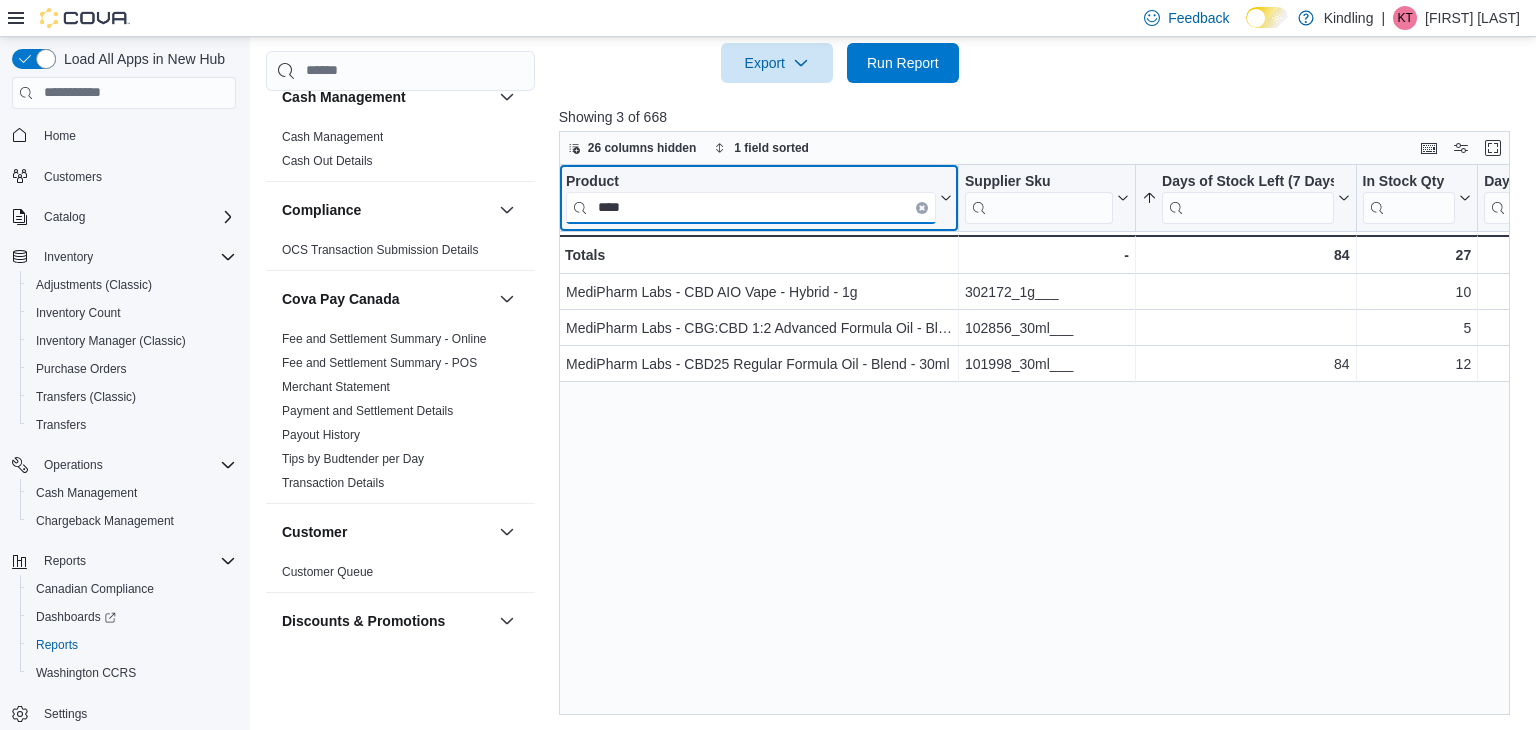 click on "****" at bounding box center [751, 207] 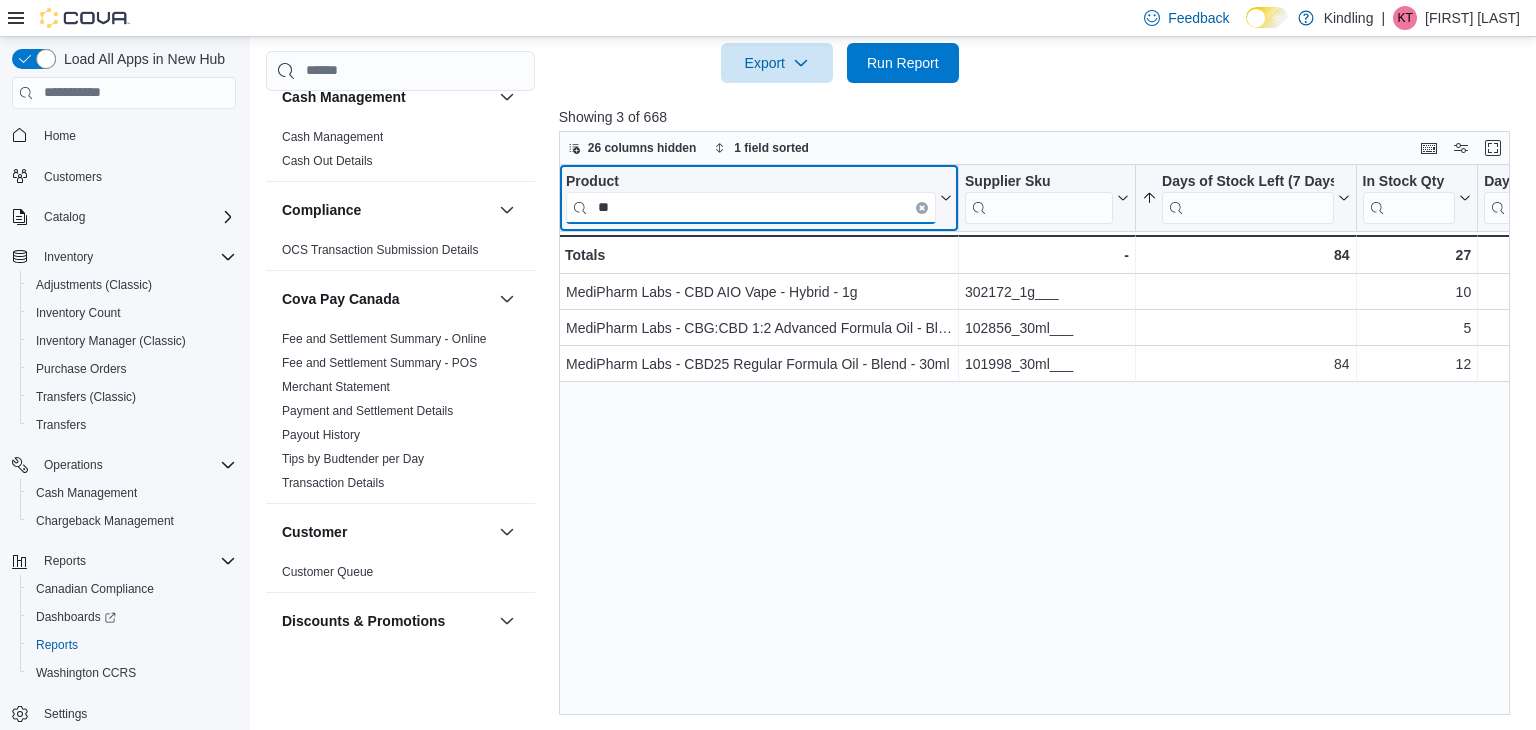 type on "*" 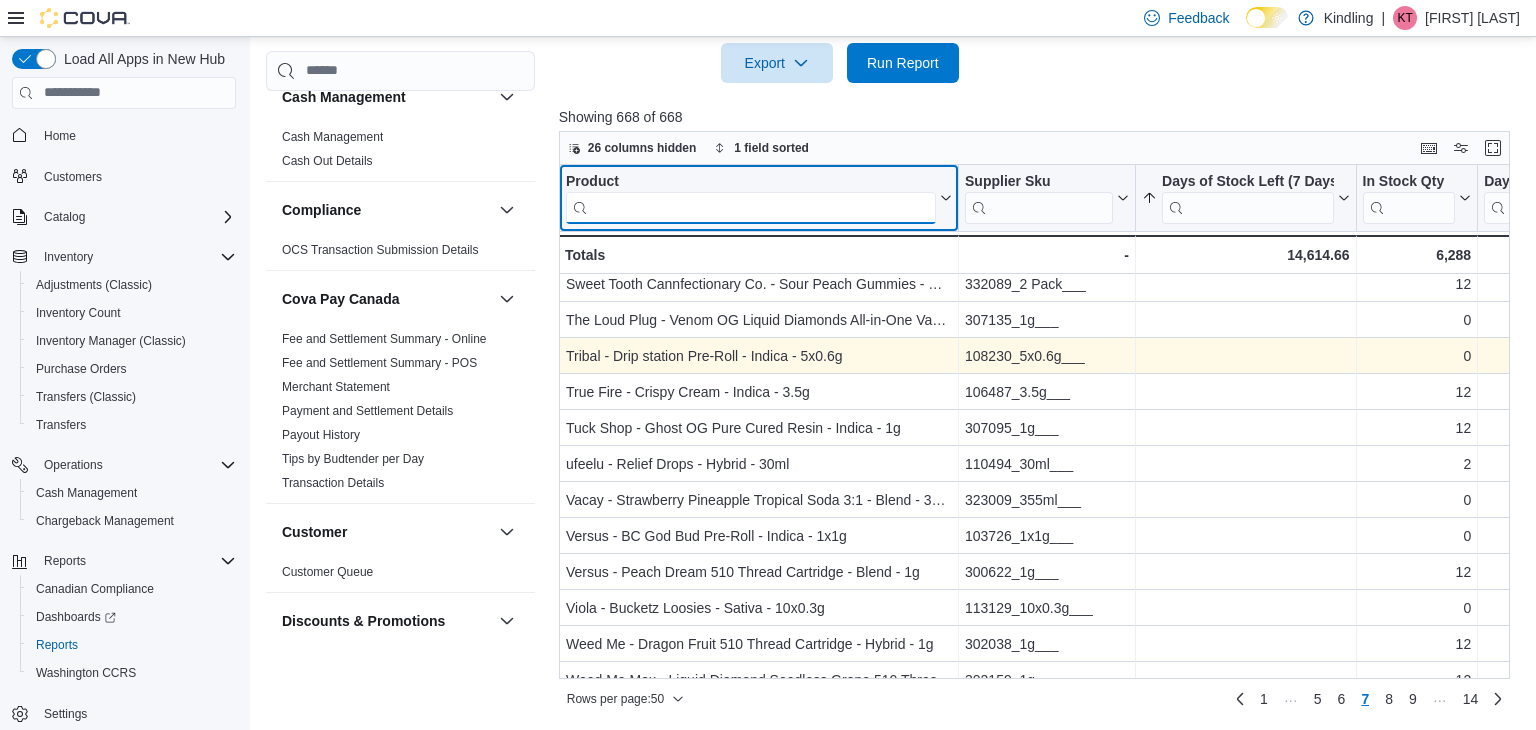 scroll, scrollTop: 1128, scrollLeft: 148, axis: both 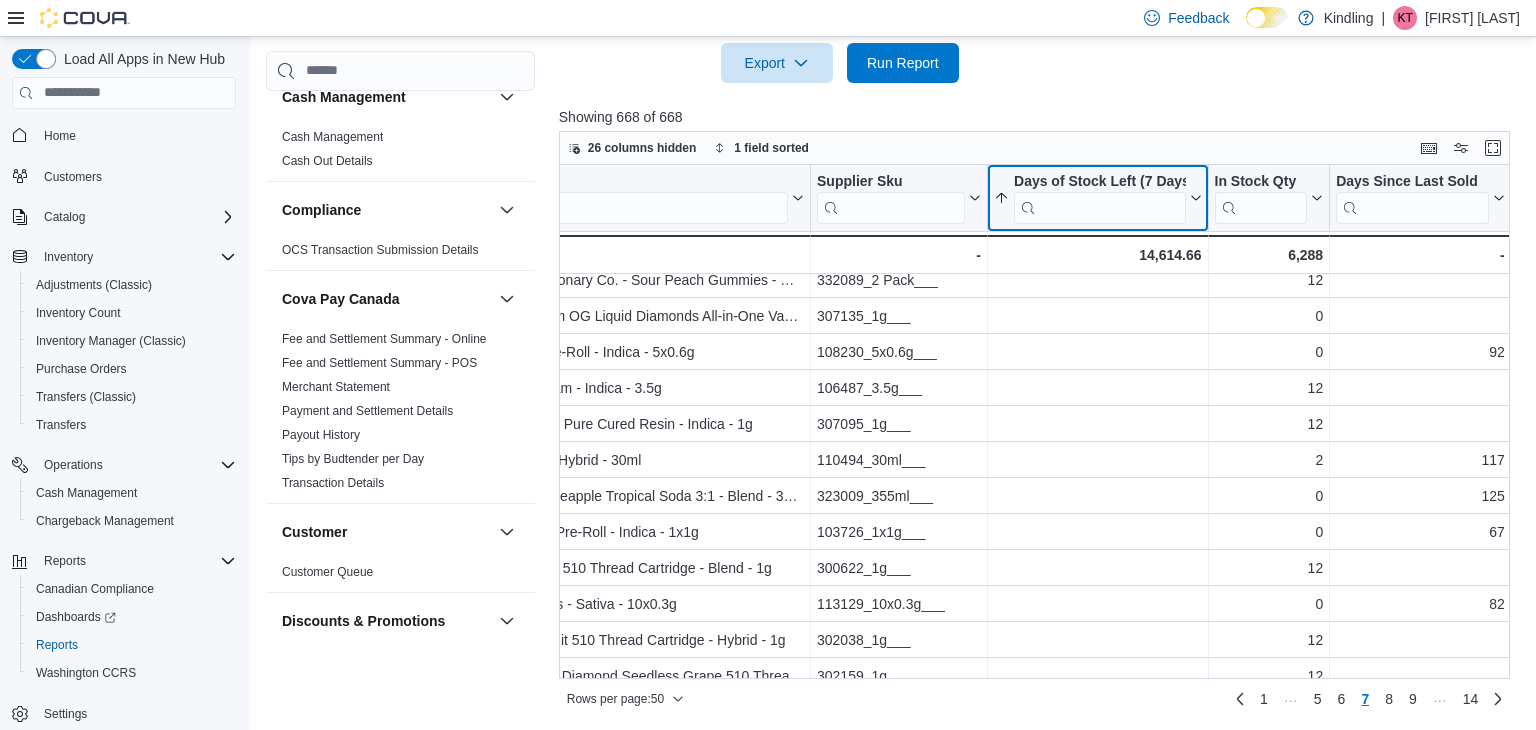 click on "Days of Stock Left (7 Days)" at bounding box center (1099, 181) 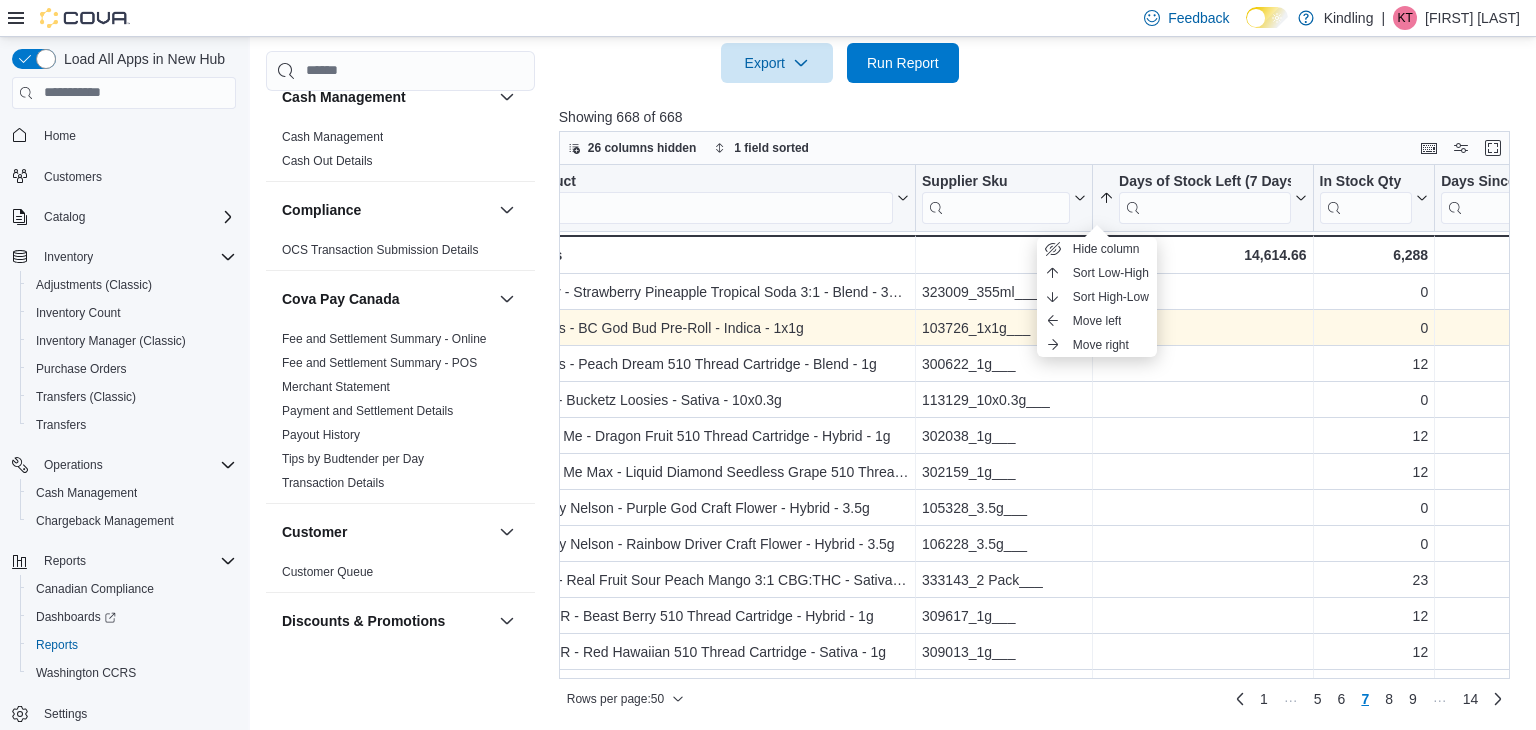 scroll, scrollTop: 1332, scrollLeft: 0, axis: vertical 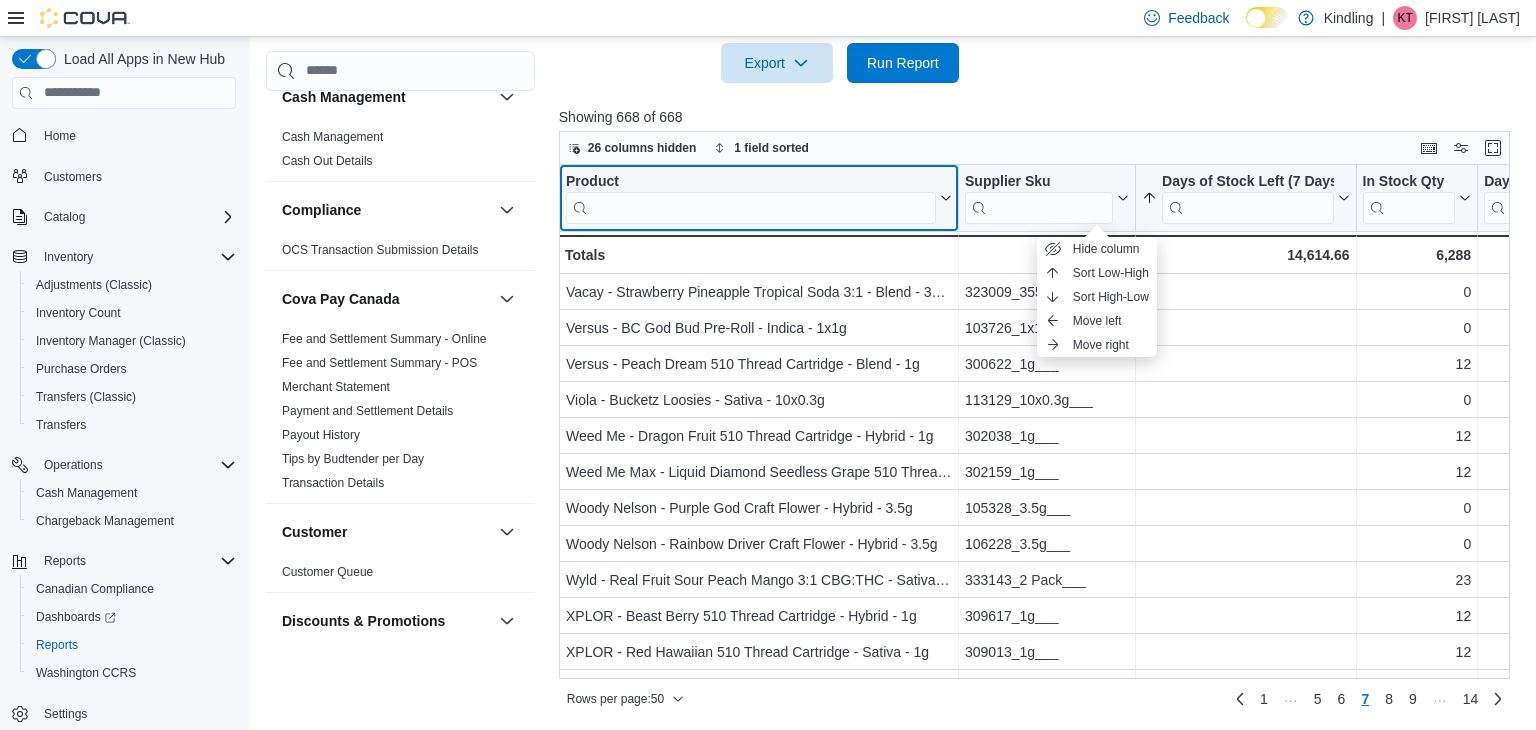 click at bounding box center [751, 207] 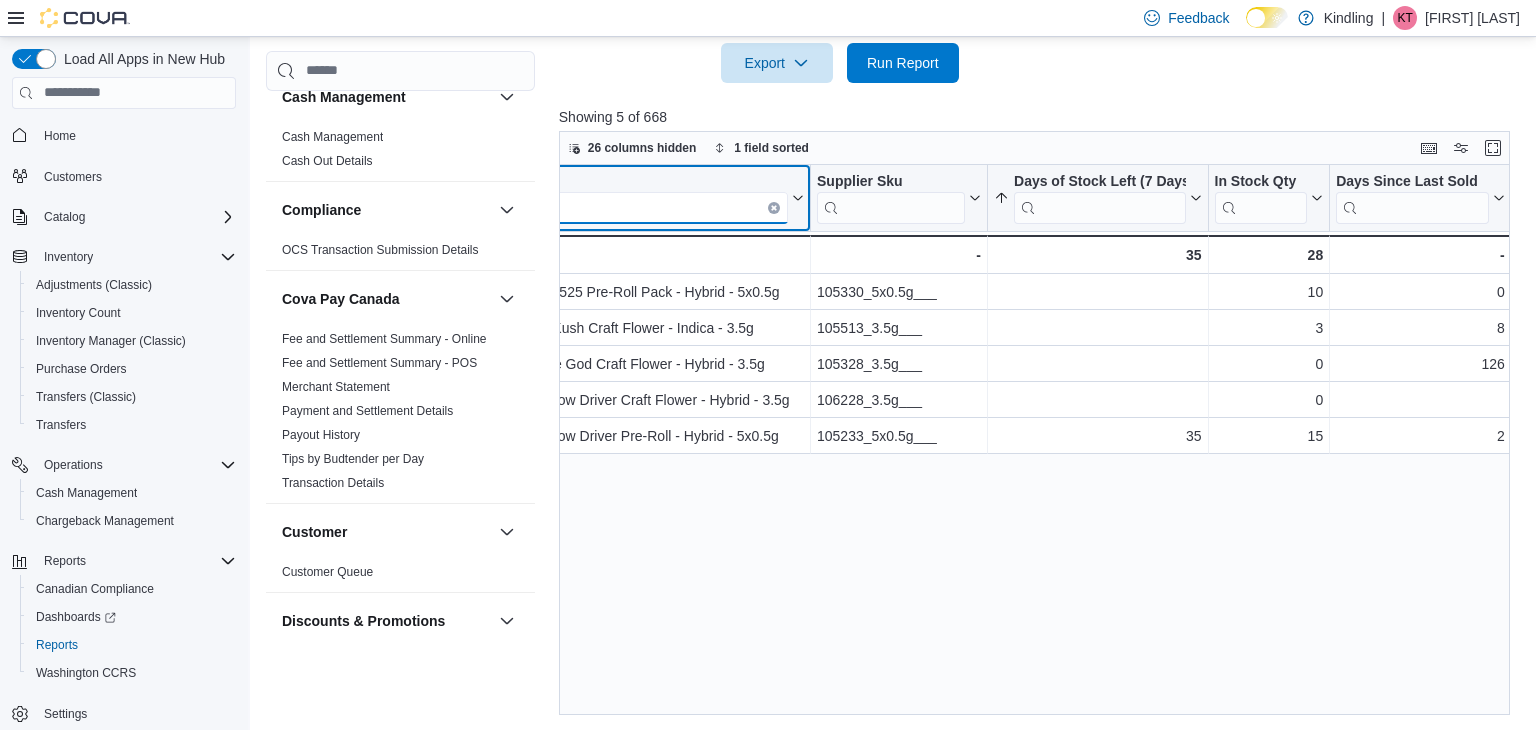 scroll, scrollTop: 0, scrollLeft: 0, axis: both 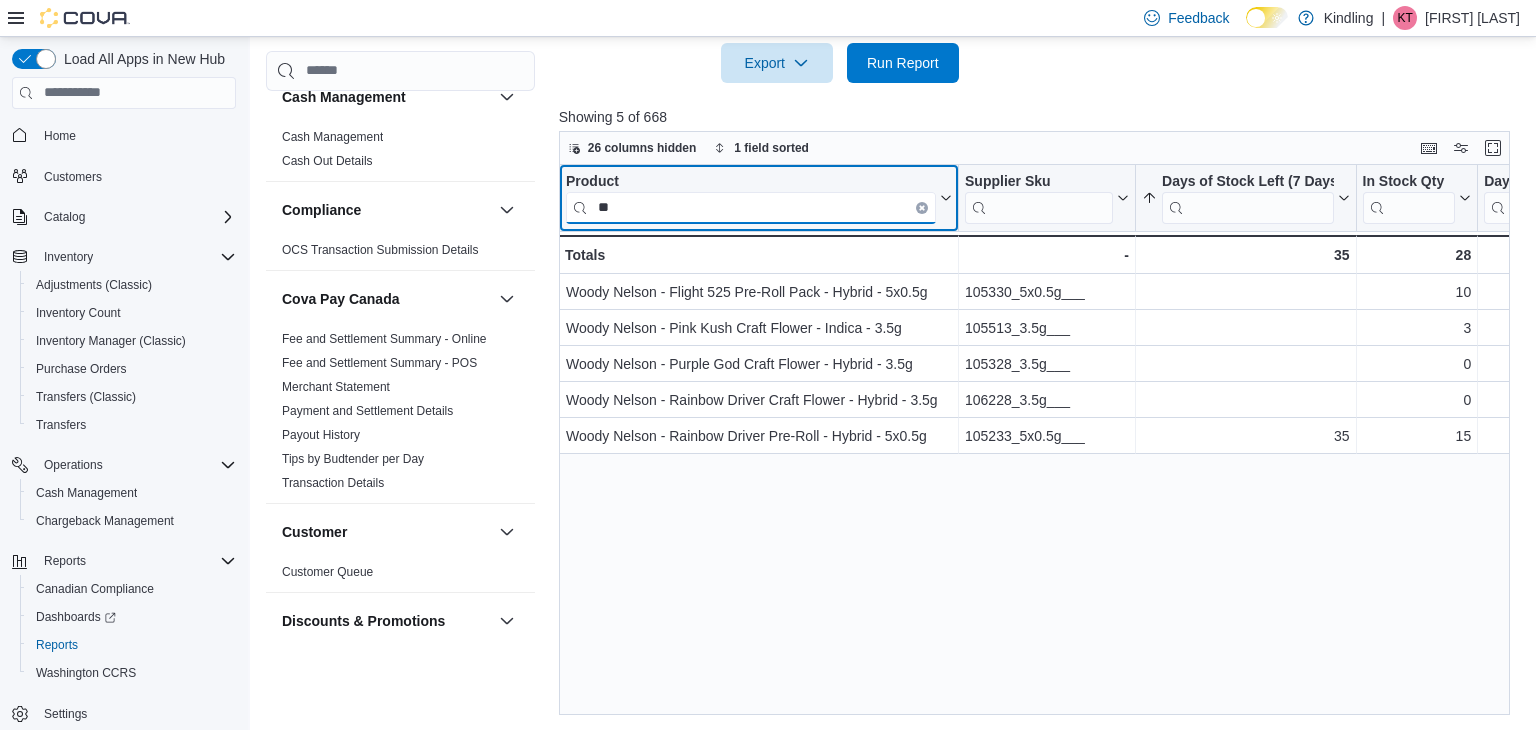type on "*" 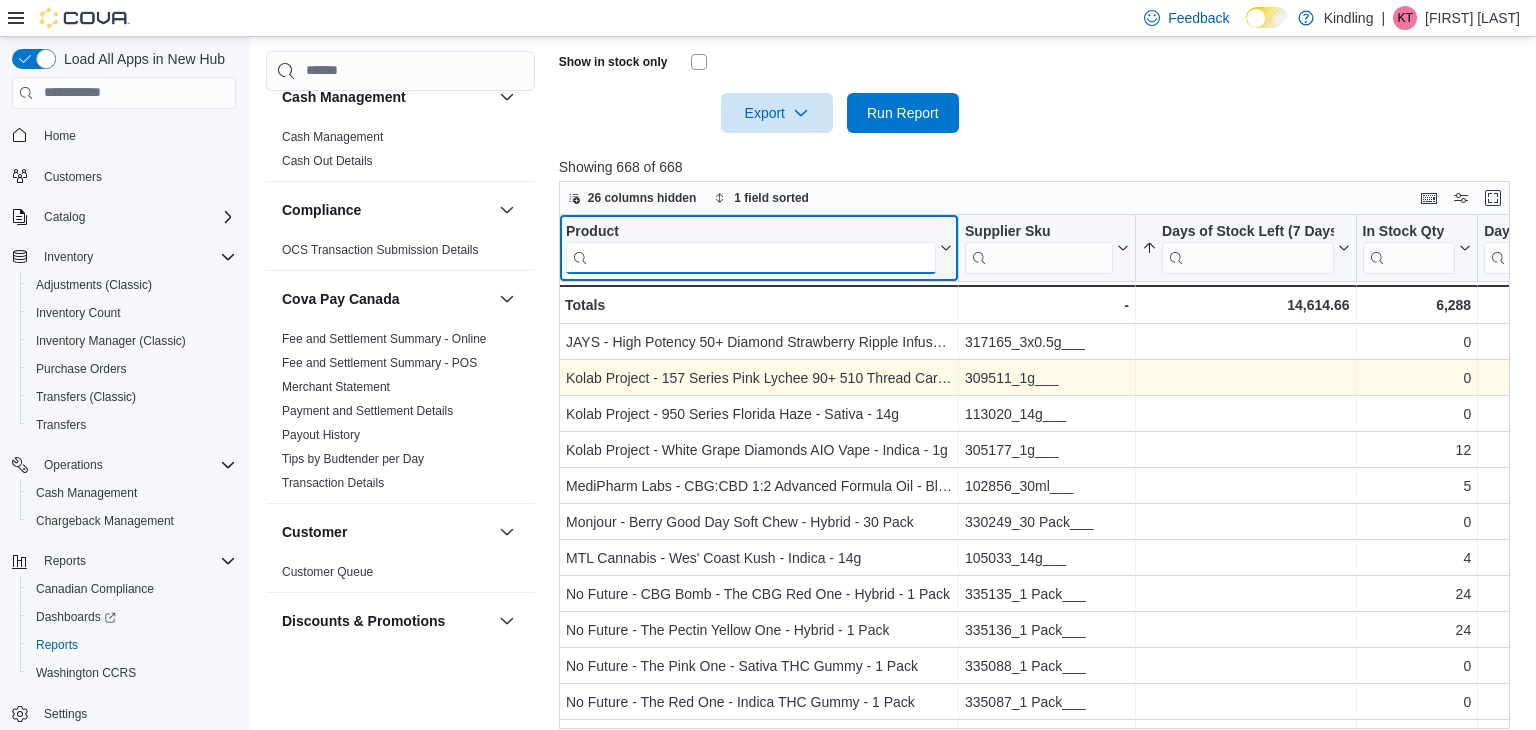 scroll, scrollTop: 776, scrollLeft: 0, axis: vertical 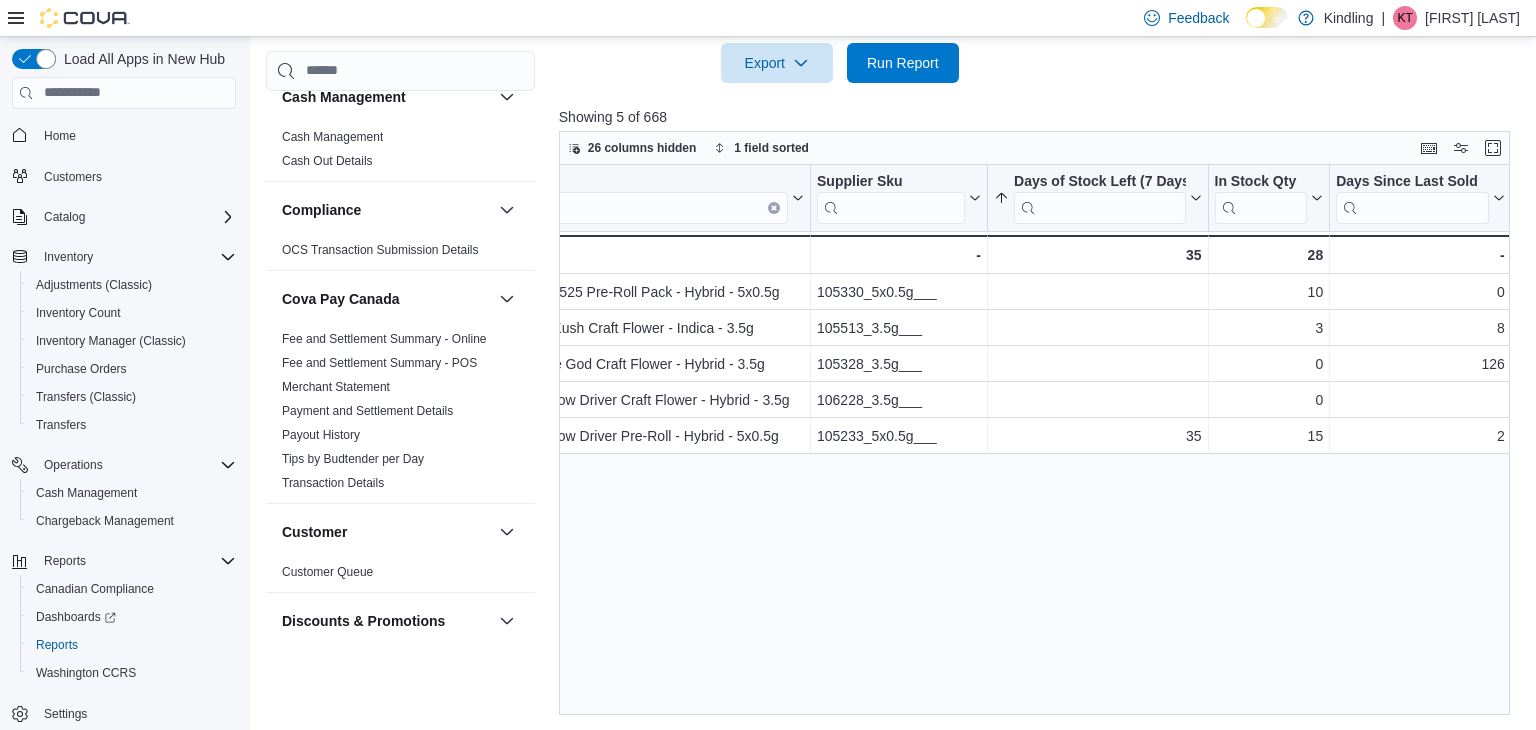 click on "Product ***** Click to view column header actions Supplier Sku Click to view column header actions Days of Stock Left (7 Days) Sorted ascending . Click to view column header actions In Stock Qty Click to view column header actions Days Since Last Sold Click to view column header actions Woody Nelson - Flight 525 Pre-Roll Pack - Hybrid - 5x0.5g -  Product, column 1, row 1 105330_5x0.5g___ -  Supplier Sku, column 2, row 1 -  Days of Stock Left (7 Days), column 3, row 1 10 -  In Stock Qty, column 4, row 1 0 -  Days Since Last Sold, column 5, row 1 Woody Nelson - Pink Kush Craft Flower - Indica - 3.5g -  Product, column 1, row 2 105513_3.5g___ -  Supplier Sku, column 2, row 2 -  Days of Stock Left (7 Days), column 3, row 2 3 -  In Stock Qty, column 4, row 2 8 -  Days Since Last Sold, column 5, row 2 Woody Nelson - Purple God Craft Flower - Hybrid - 3.5g -  Product, column 1, row 3 105328_3.5g___ -  Supplier Sku, column 2, row 3 -  Days of Stock Left (7 Days), column 3, row 3 0 -  In Stock Qty, column 4, row 3 126" at bounding box center (1035, 440) 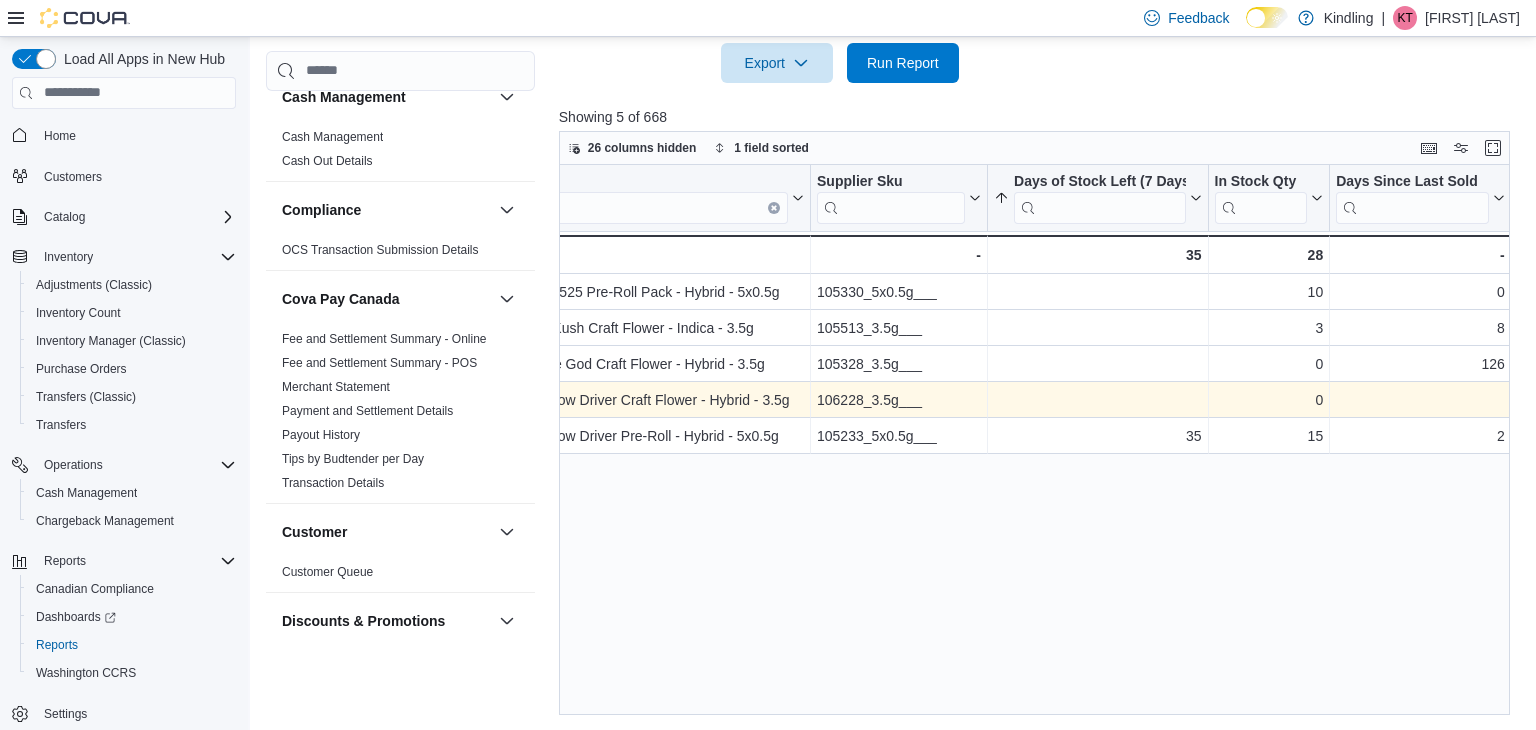 scroll, scrollTop: 0, scrollLeft: 0, axis: both 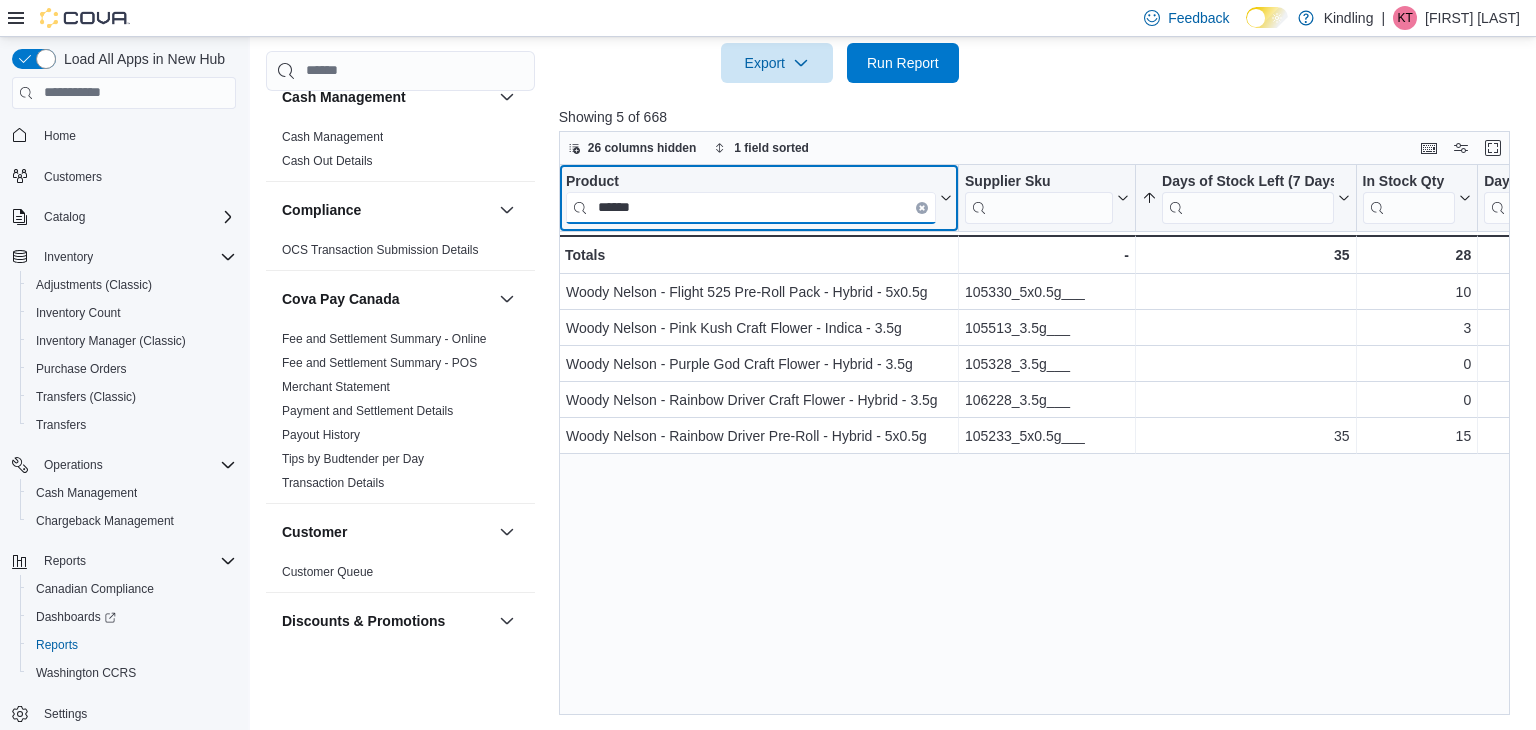 click on "*****" at bounding box center (751, 207) 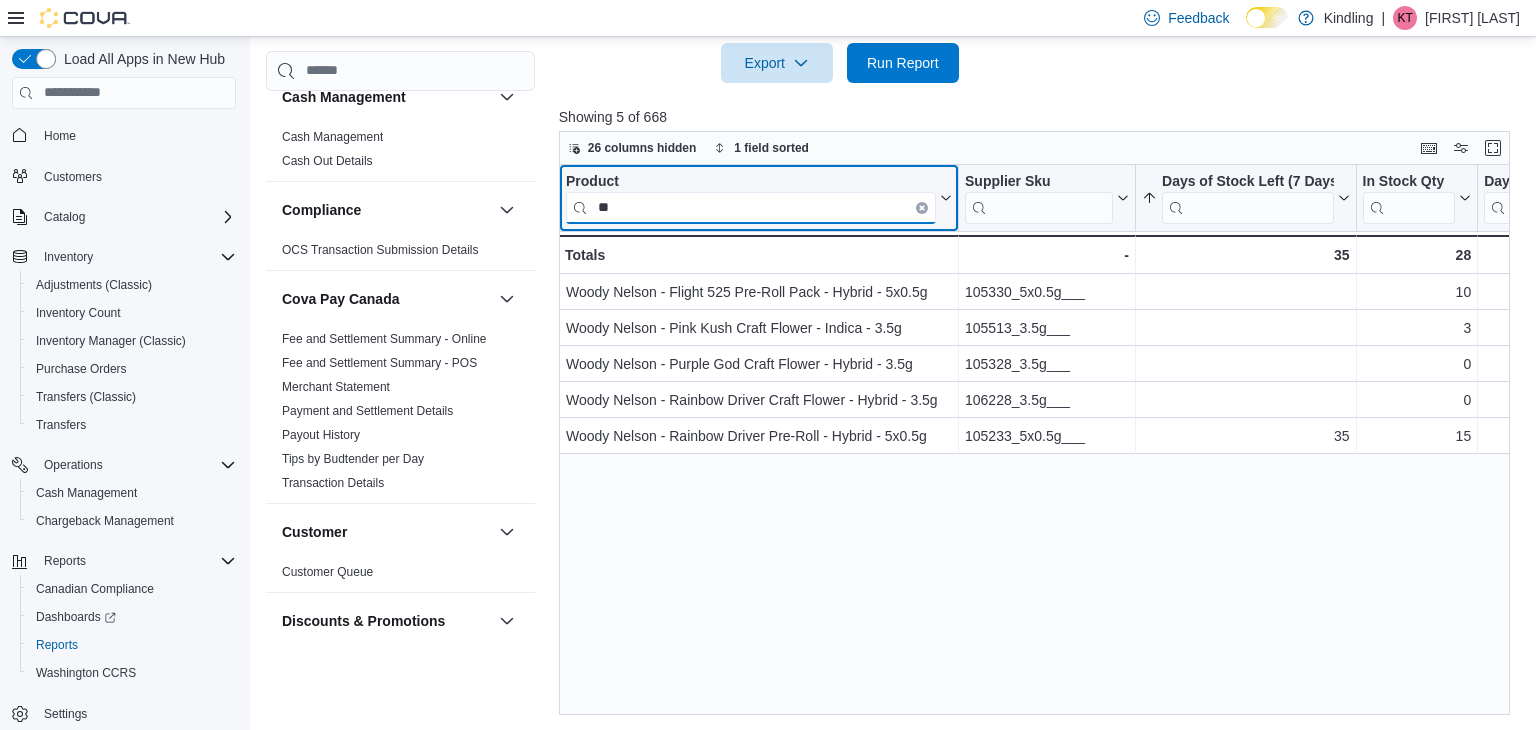 type on "*" 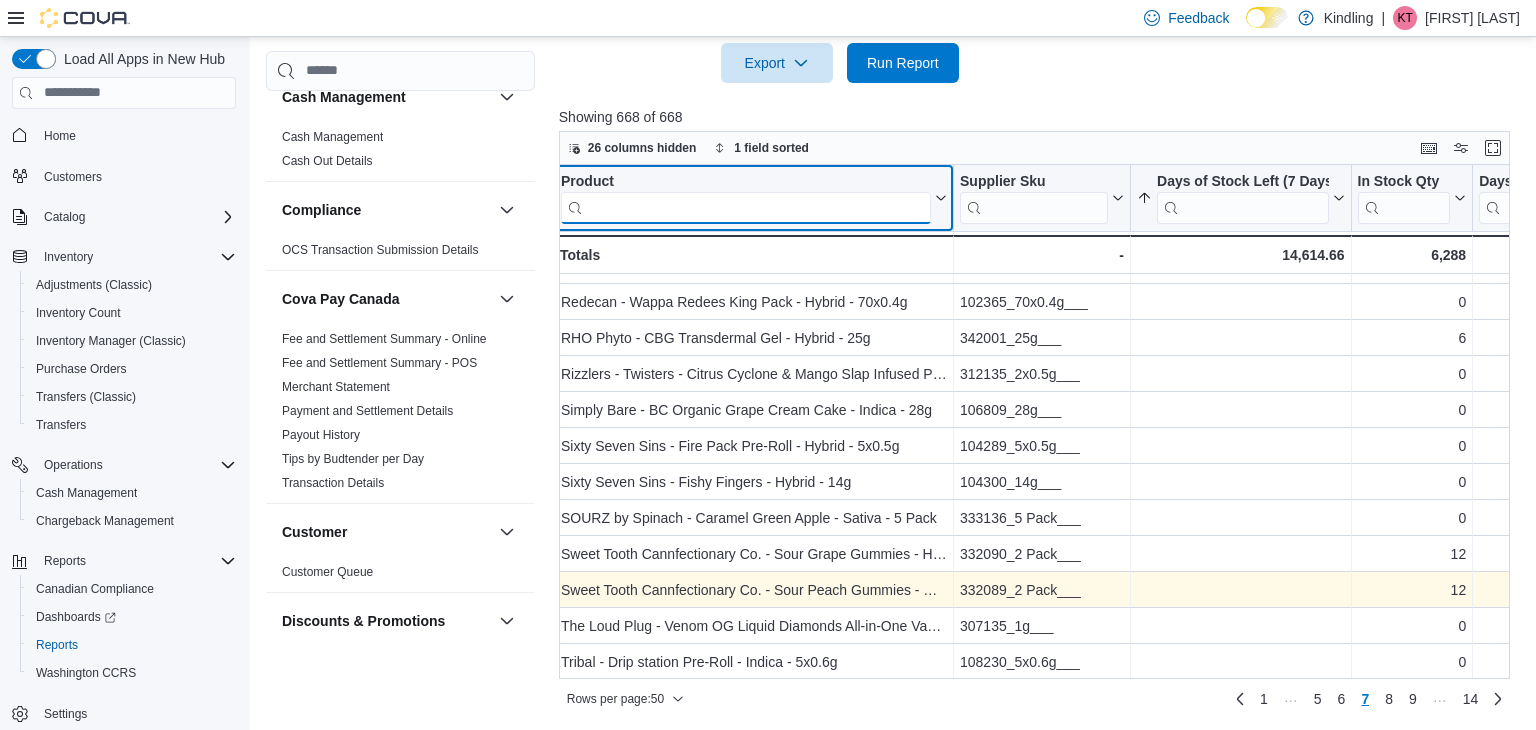 scroll, scrollTop: 818, scrollLeft: 0, axis: vertical 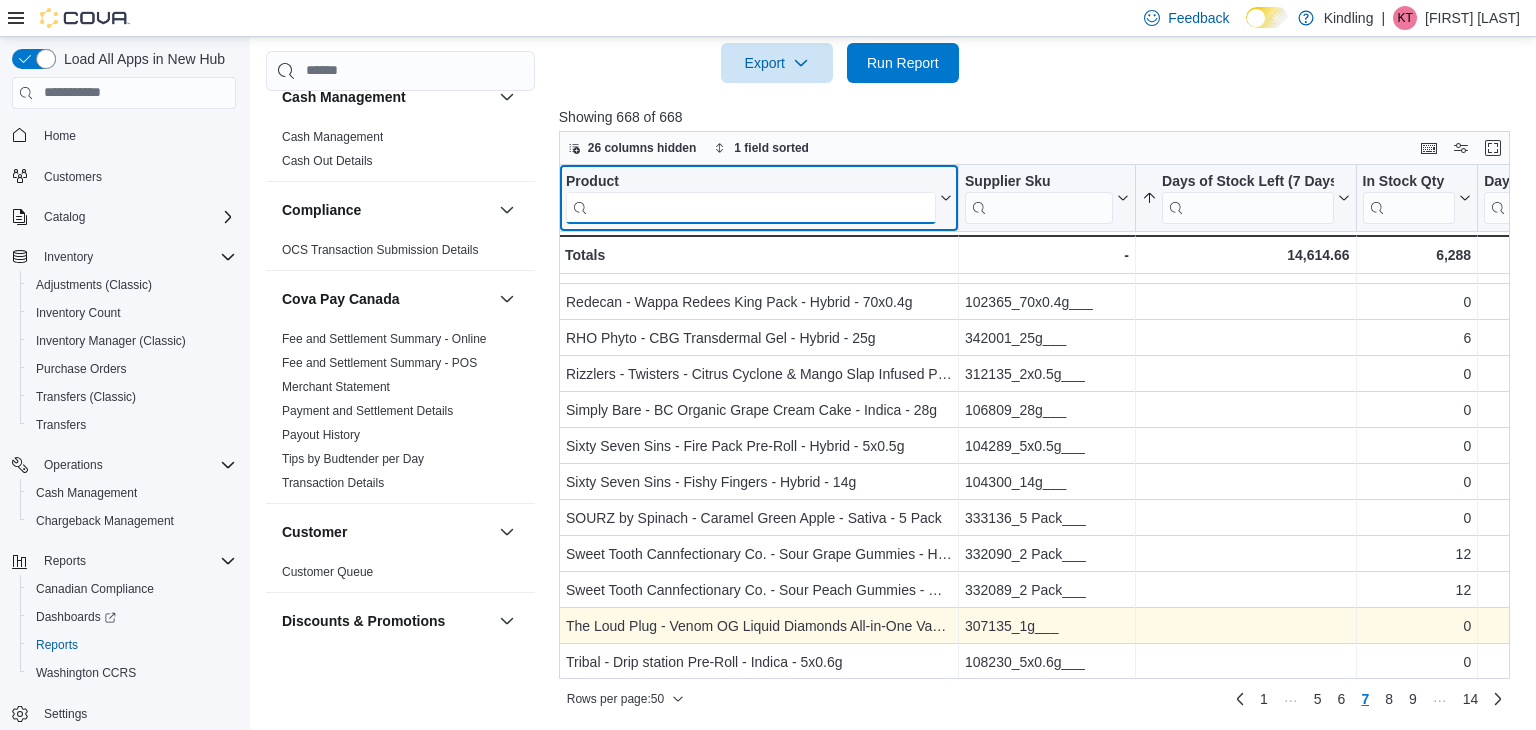 type 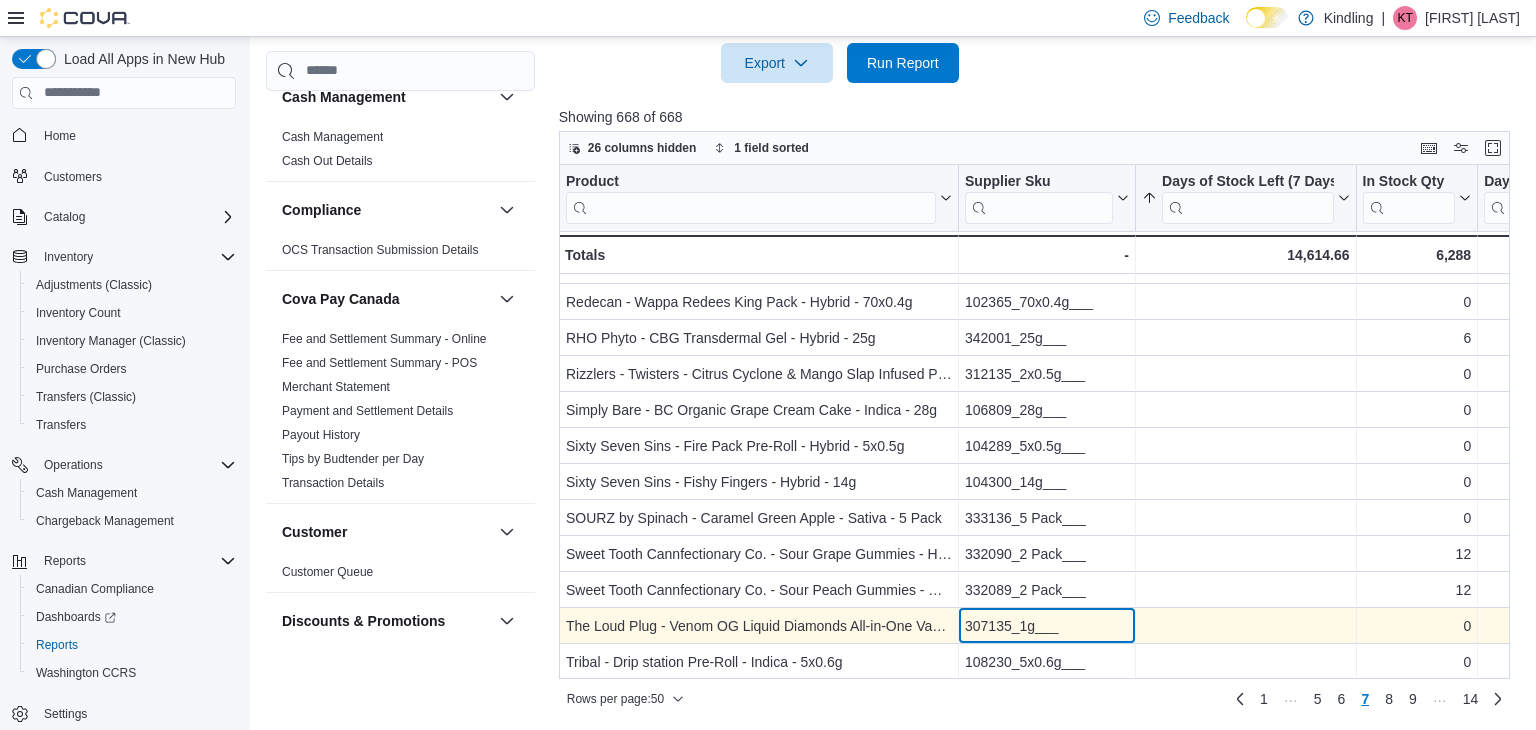 click on "307135_1g___" at bounding box center [1047, 626] 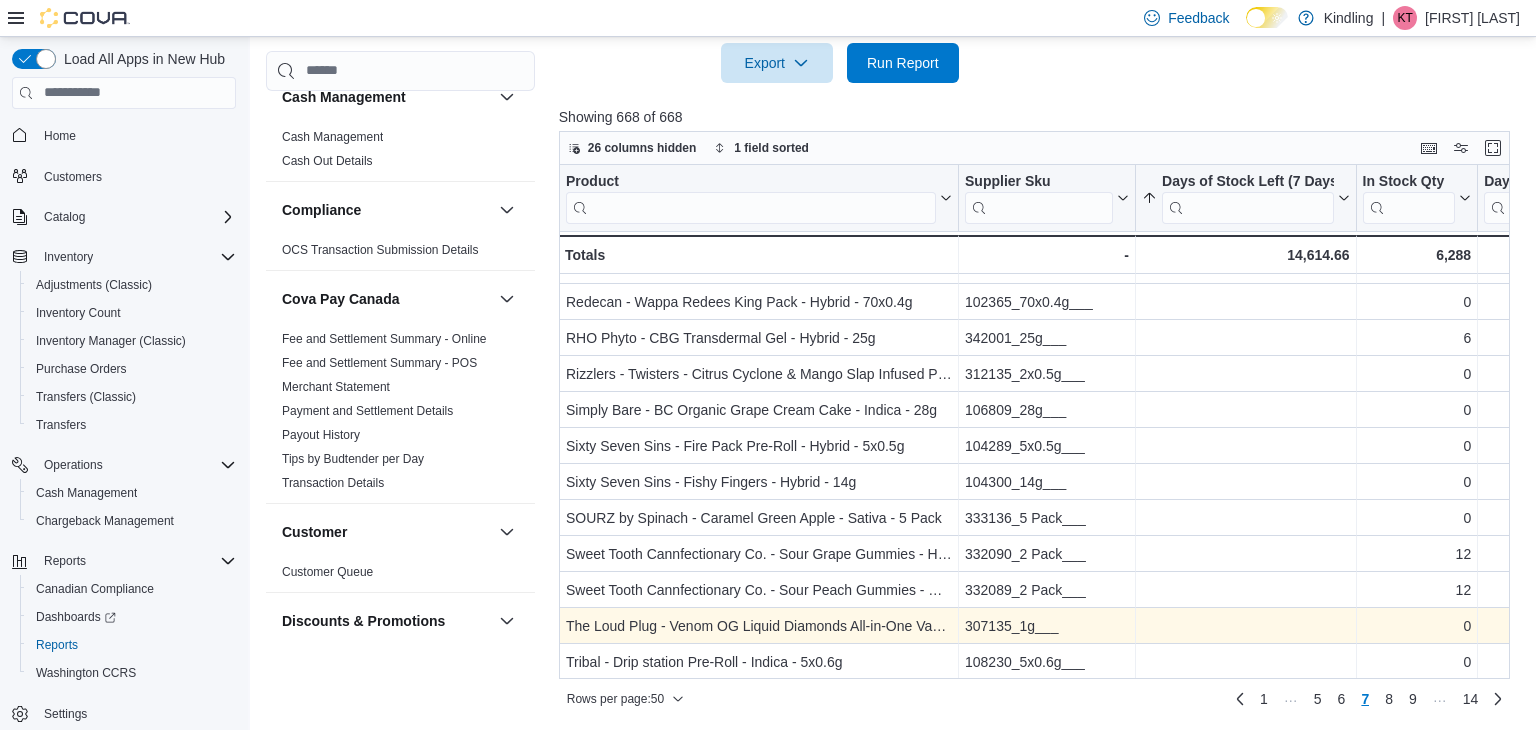 click on "Product Click to view column header actions Supplier Sku Click to view column header actions Days of Stock Left (7 Days) Sorted ascending . Click to view column header actions In Stock Qty Click to view column header actions Days Since Last Sold Click to view column header actions Rebound by Stewart Farms - SeaWeed OG CBD Salt Soak - Hybrid - 125g -  Product, column 1, row 322 340130_125g___ -  Supplier Sku, column 2, row 322 -  Days of Stock Left (7 Days), column 3, row 322 4 -  In Stock Qty, column 4, row 322 123 -  Days Since Last Sold, column 5, row 322 Redecan - CBD GEMS + - Blend - 15 caps -  Product, column 1, row 323 101861_15 caps___ -  Supplier Sku, column 2, row 323 -  Days of Stock Left (7 Days), column 3, row 323 5 -  In Stock Qty, column 4, row 323 -  Days Since Last Sold, column 5, row 323 Redecan - Wappa Redees King Pack - Hybrid - 70x0.4g -  Product, column 1, row 324 102365_70x0.4g___ -  Supplier Sku, column 2, row 324 -  Days of Stock Left (7 Days), column 3, row 324 0 -  94 -  -  -  -  6 0" at bounding box center (1035, 422) 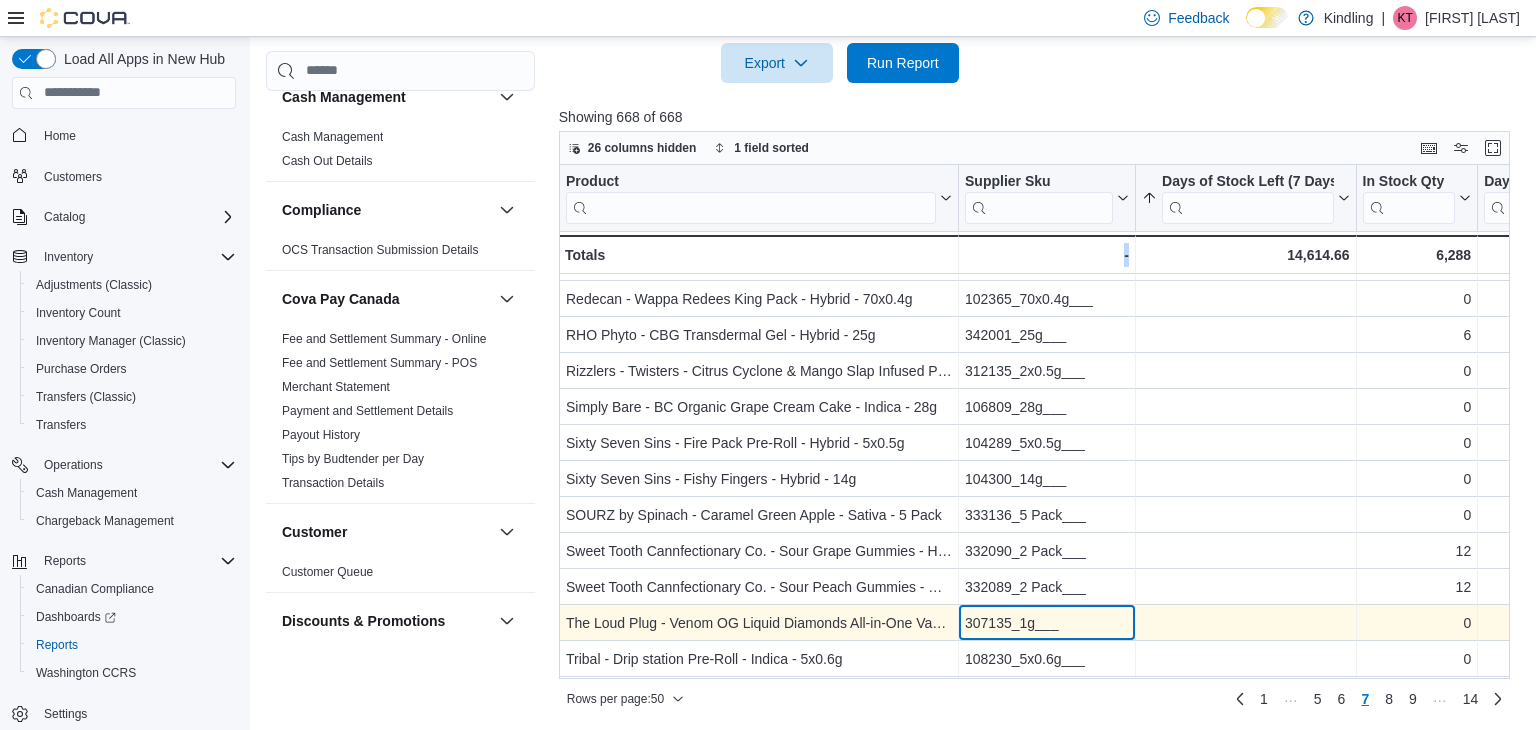 click on "307135_1g___" at bounding box center (1047, 623) 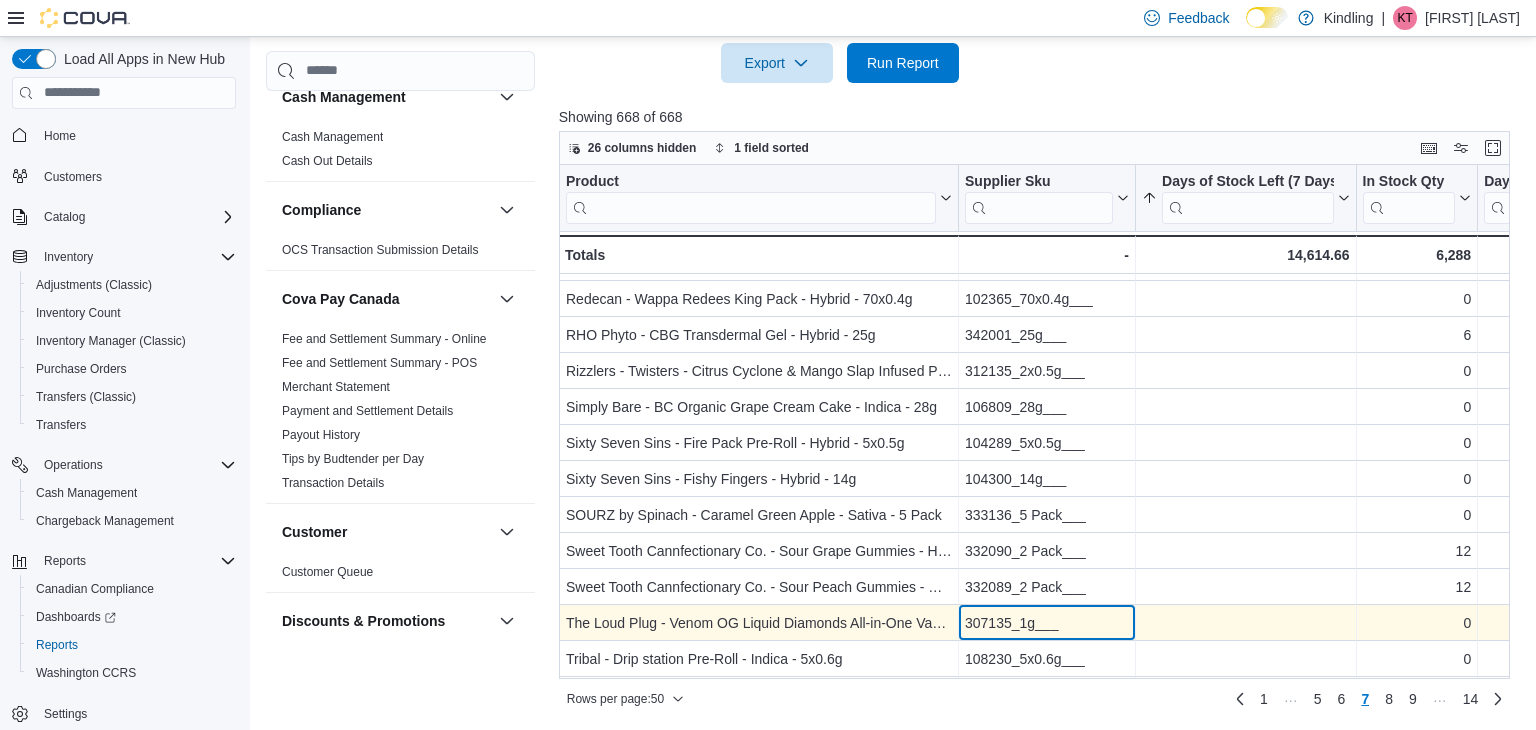 click on "307135_1g___" at bounding box center (1047, 623) 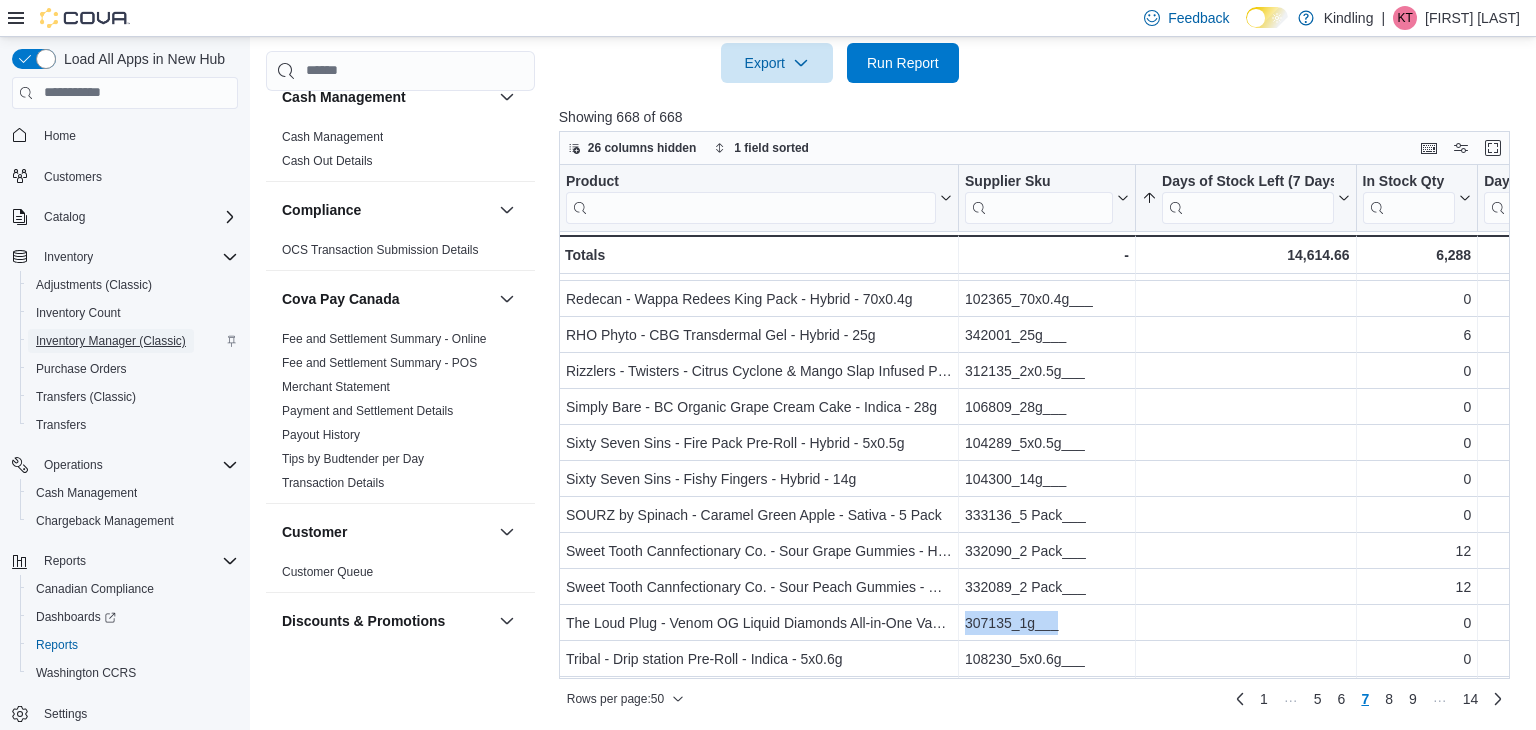 click on "Inventory Manager (Classic)" at bounding box center (111, 341) 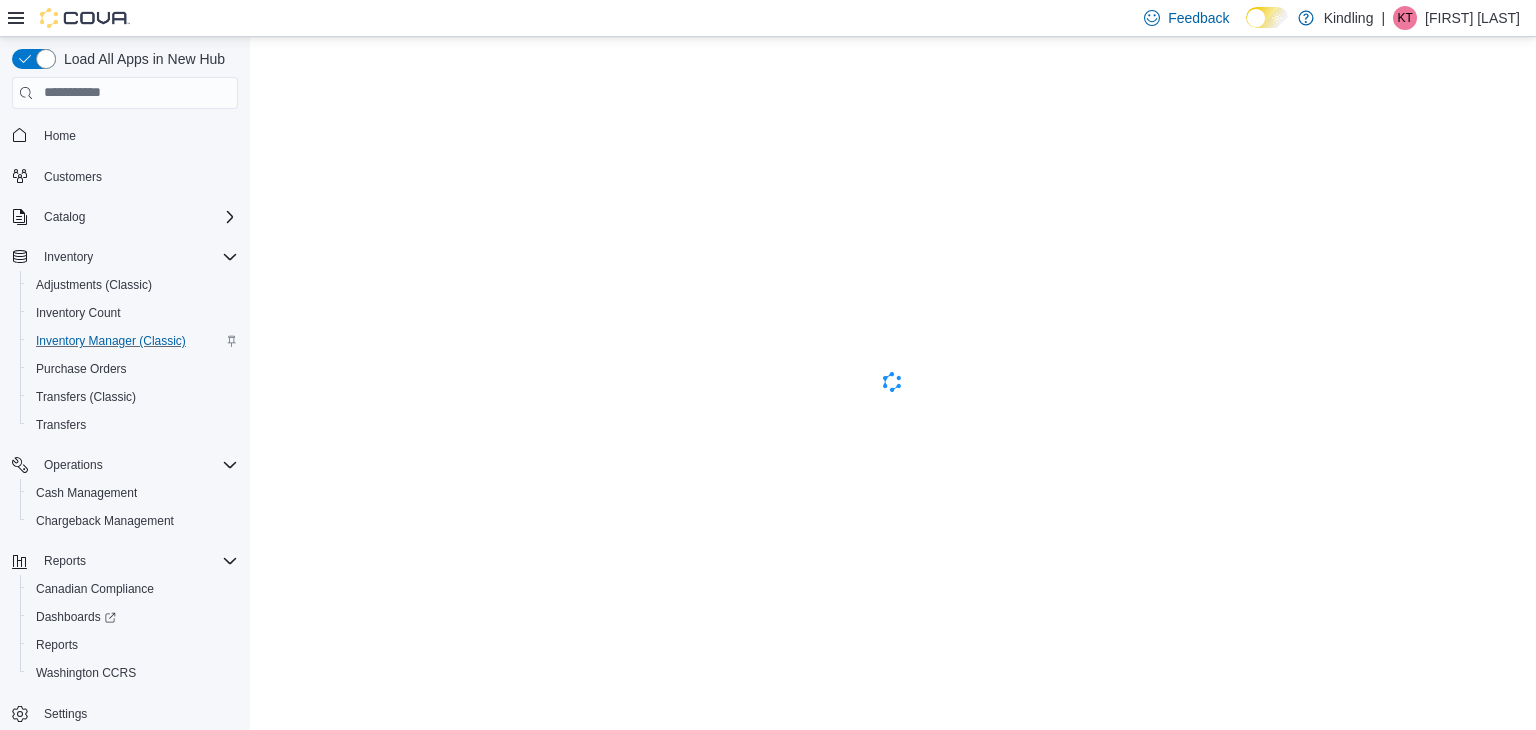 scroll, scrollTop: 0, scrollLeft: 0, axis: both 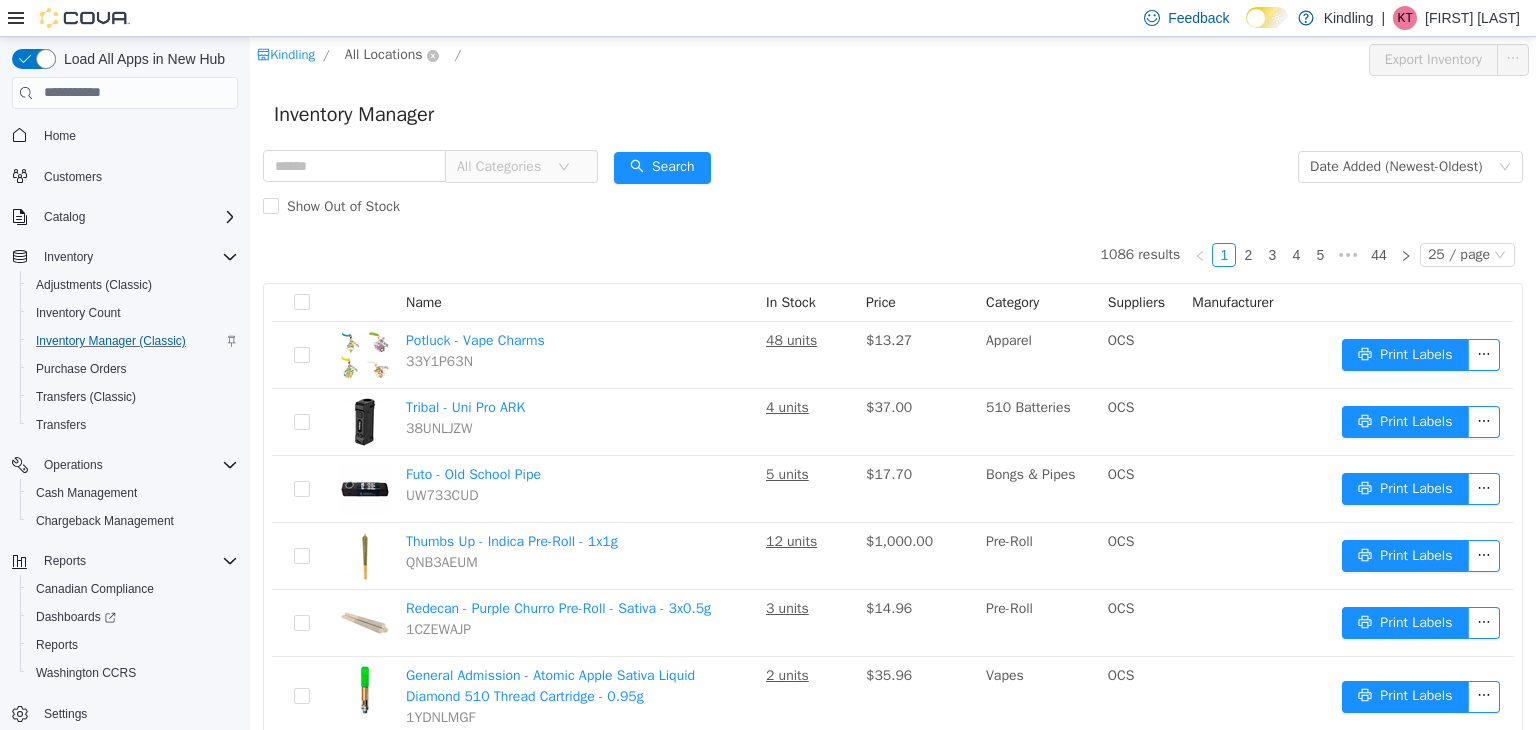 click on "All Locations" at bounding box center (384, 54) 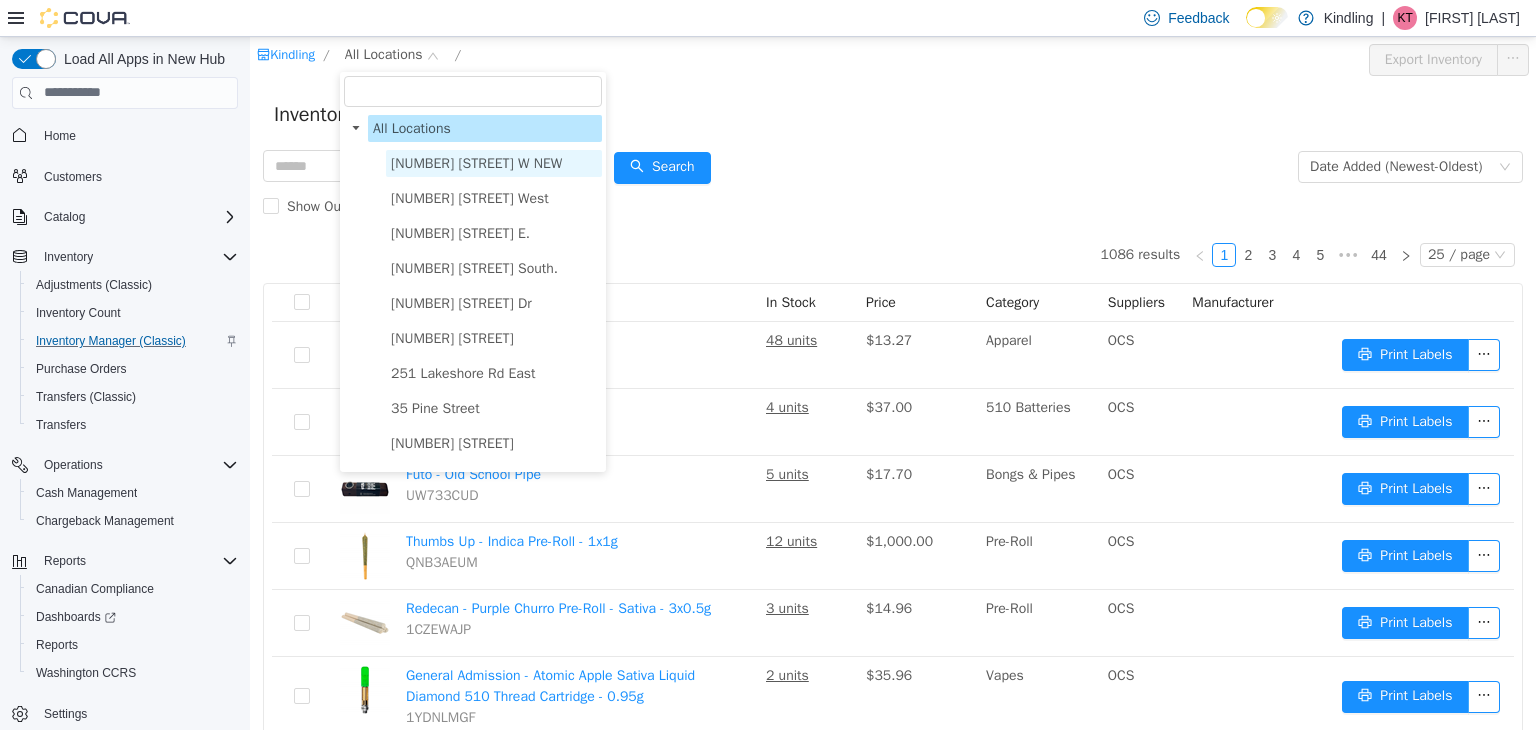 click on "[NUMBER] [STREET] W NEW" at bounding box center [476, 162] 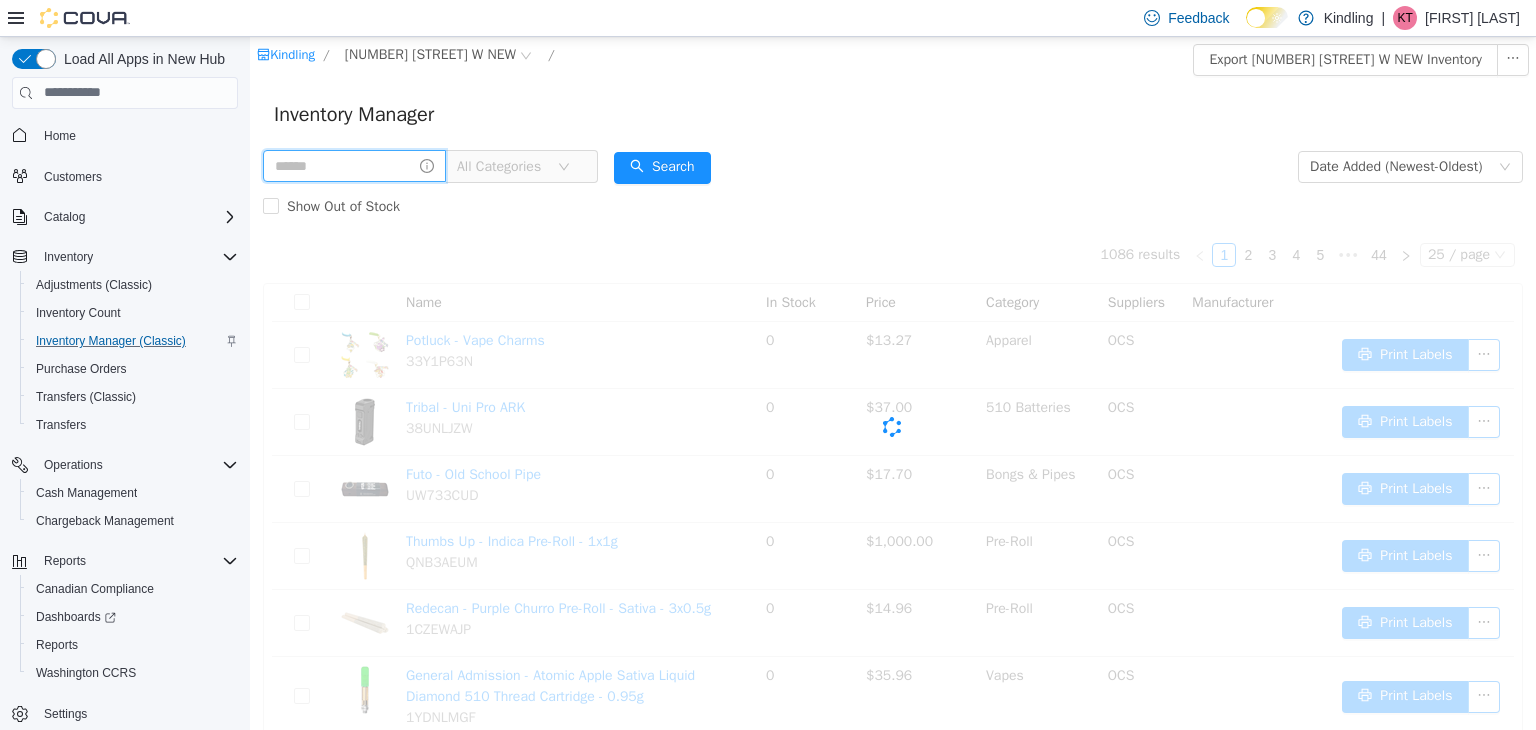 click at bounding box center (354, 165) 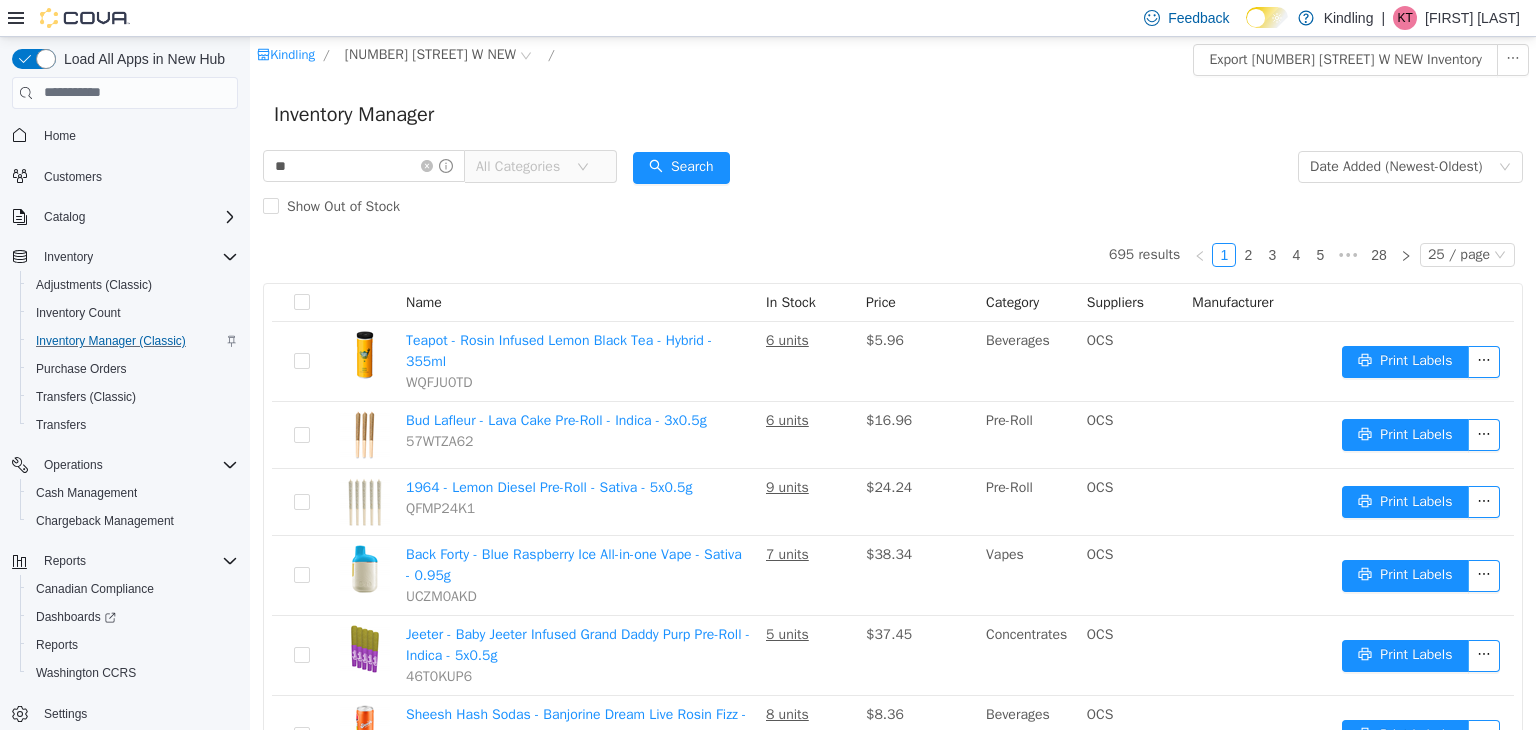 click on "All Categories" at bounding box center (532, 166) 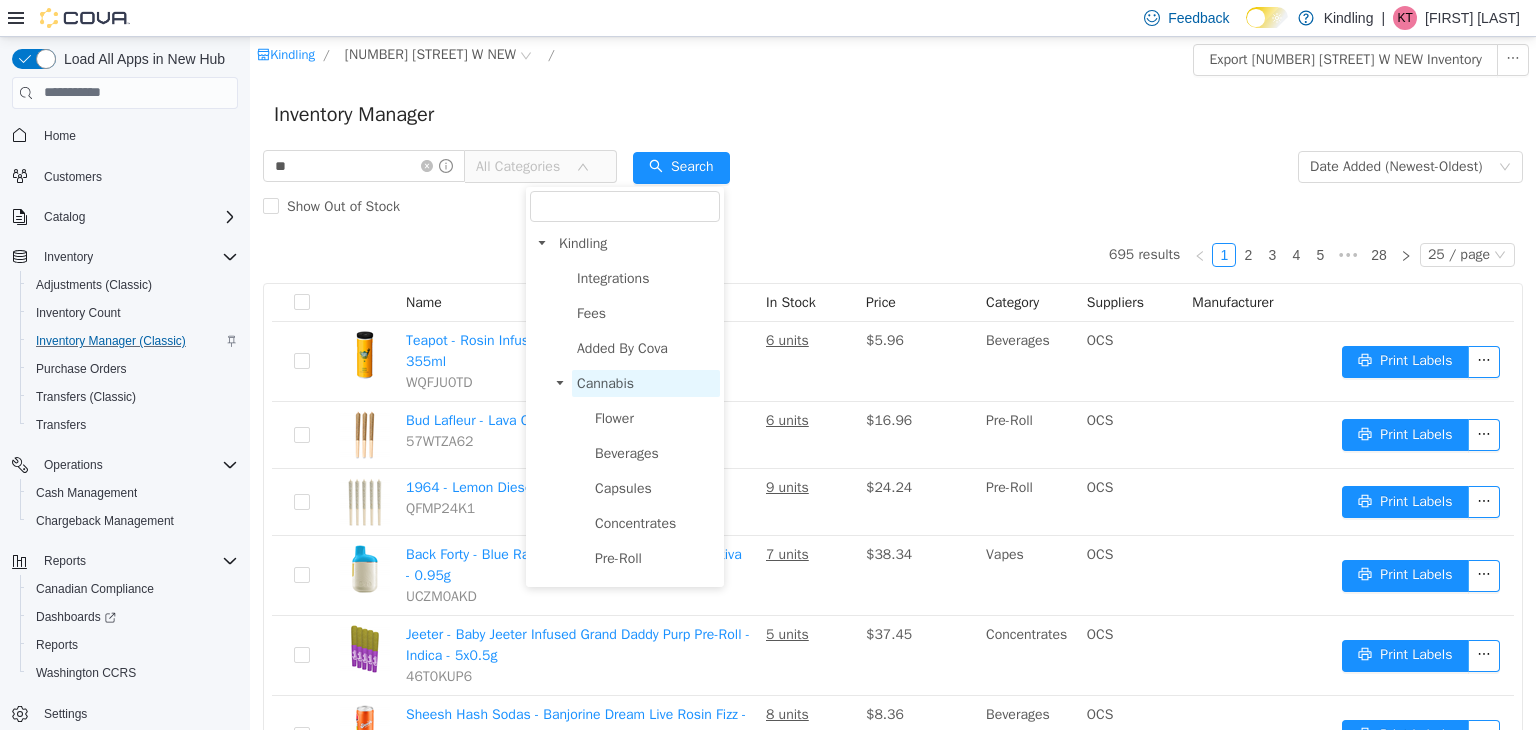 click on "Cannabis" at bounding box center (605, 382) 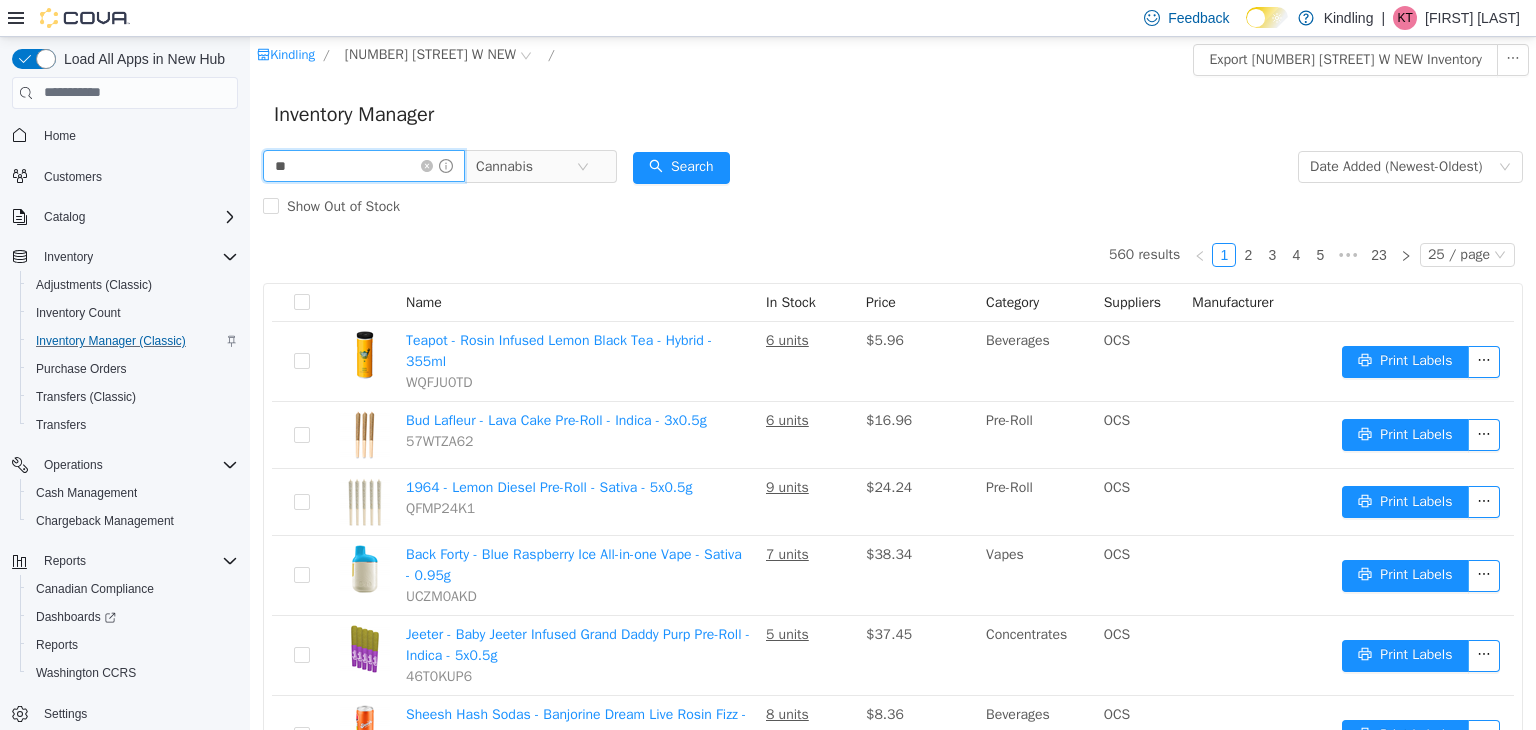 click on "**" at bounding box center [364, 165] 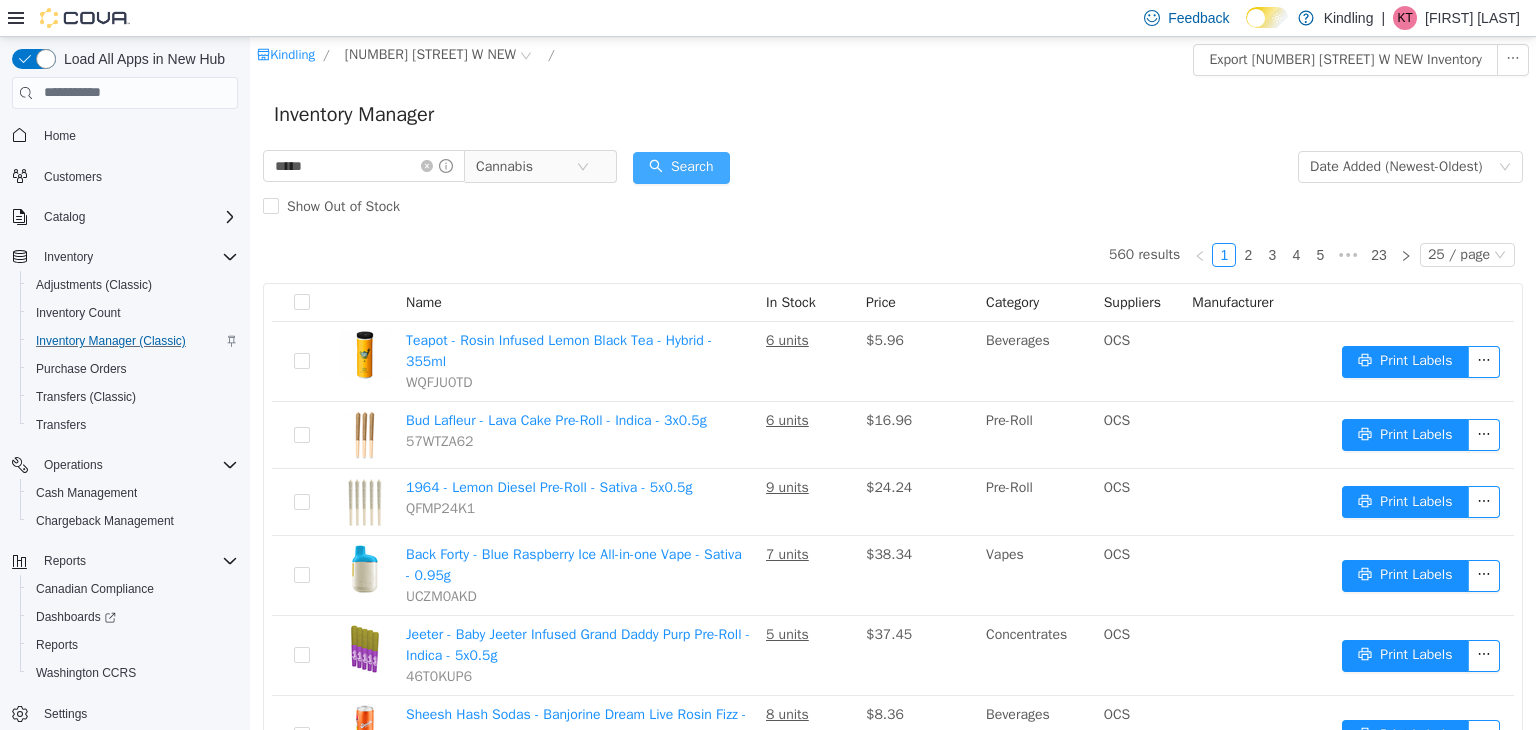 click on "Search" at bounding box center [681, 167] 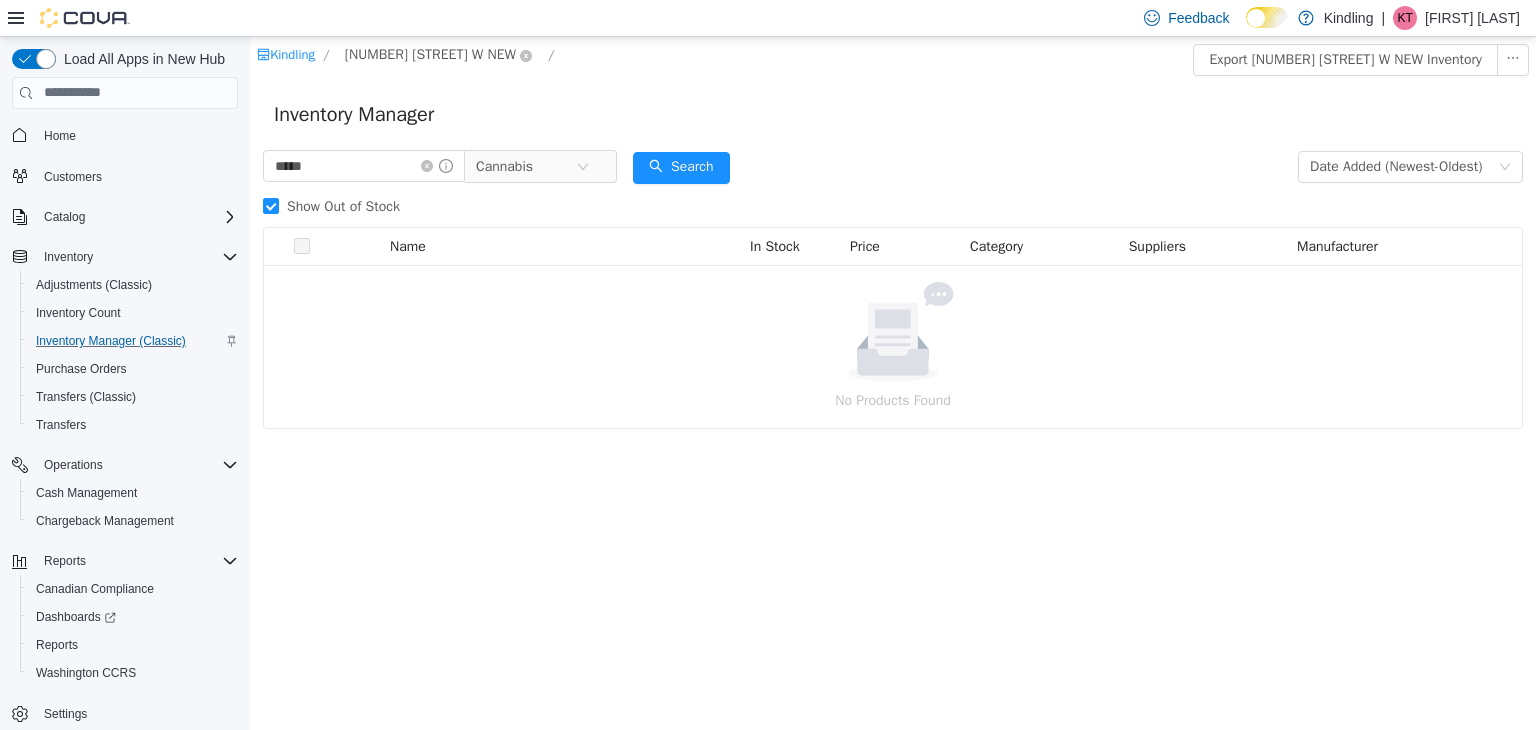 click on "[NUMBER] [STREET] W NEW" at bounding box center [430, 54] 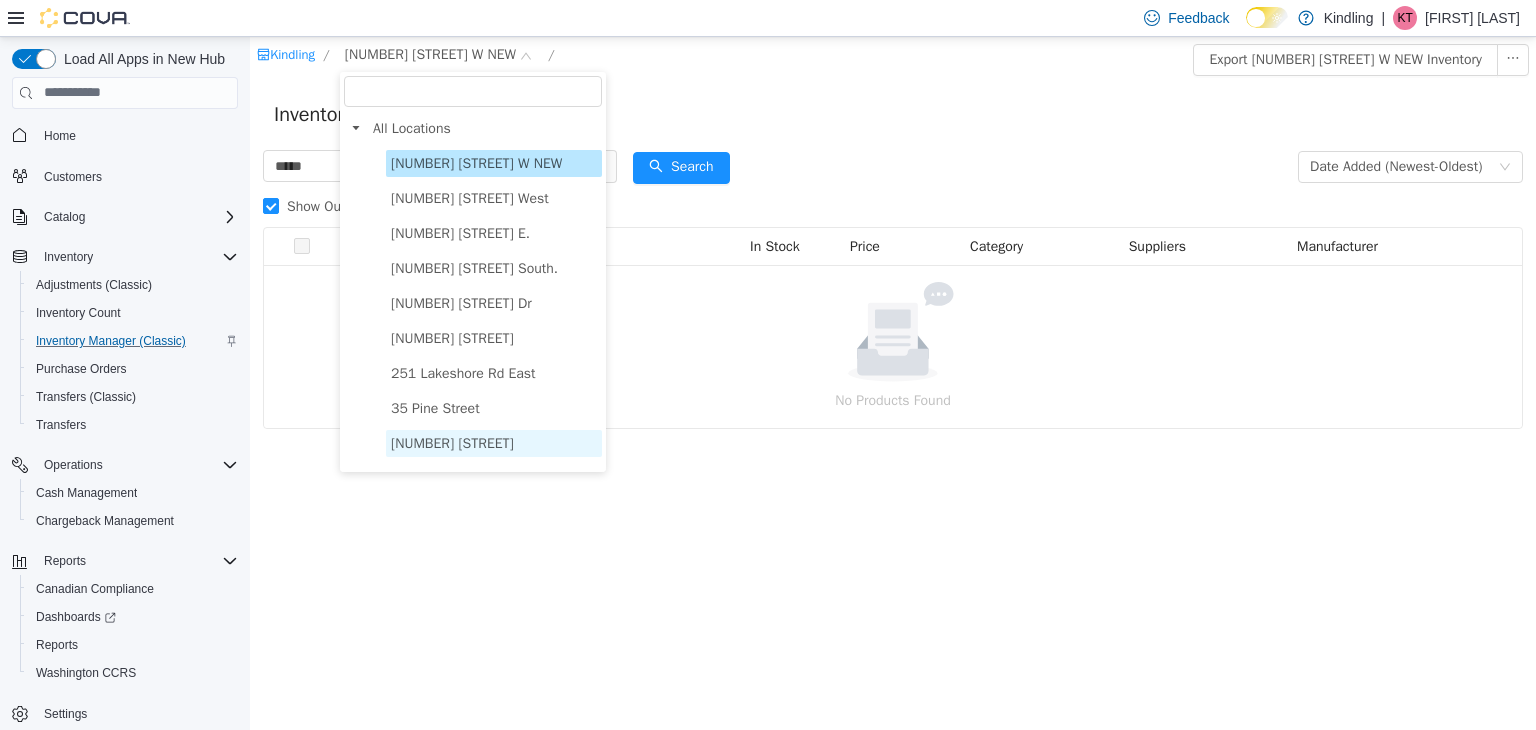 click on "[NUMBER] [STREET]" at bounding box center (452, 442) 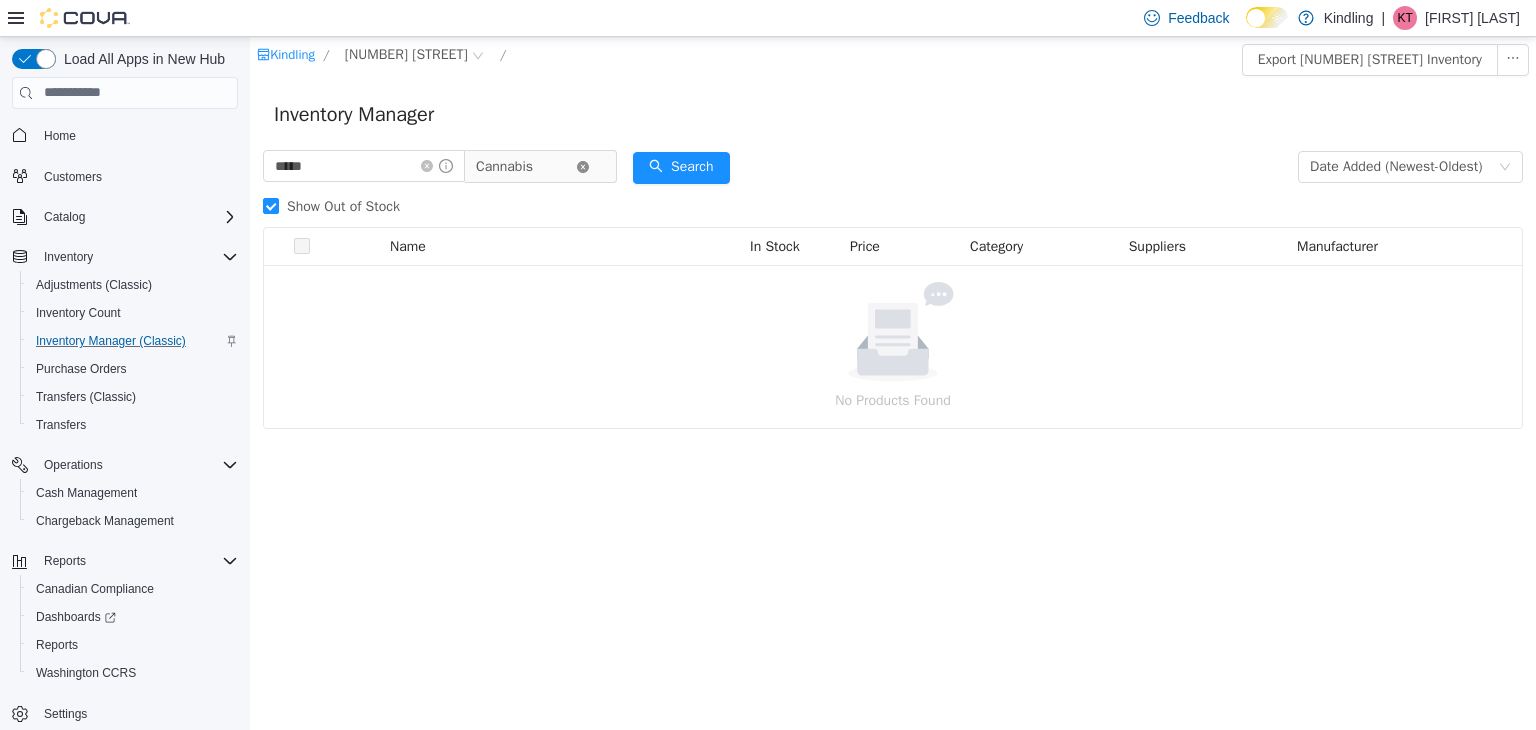 click 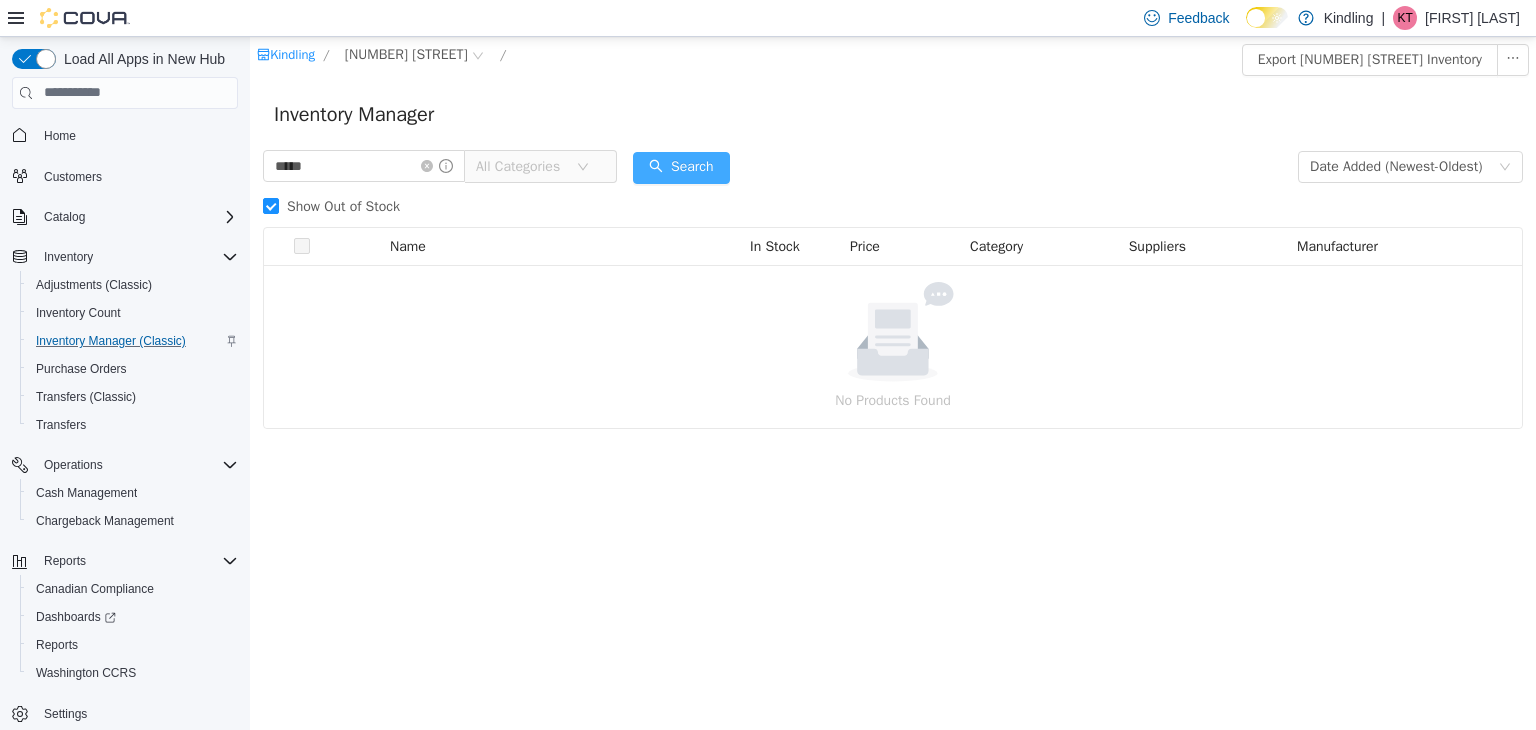 click on "Search" at bounding box center [681, 167] 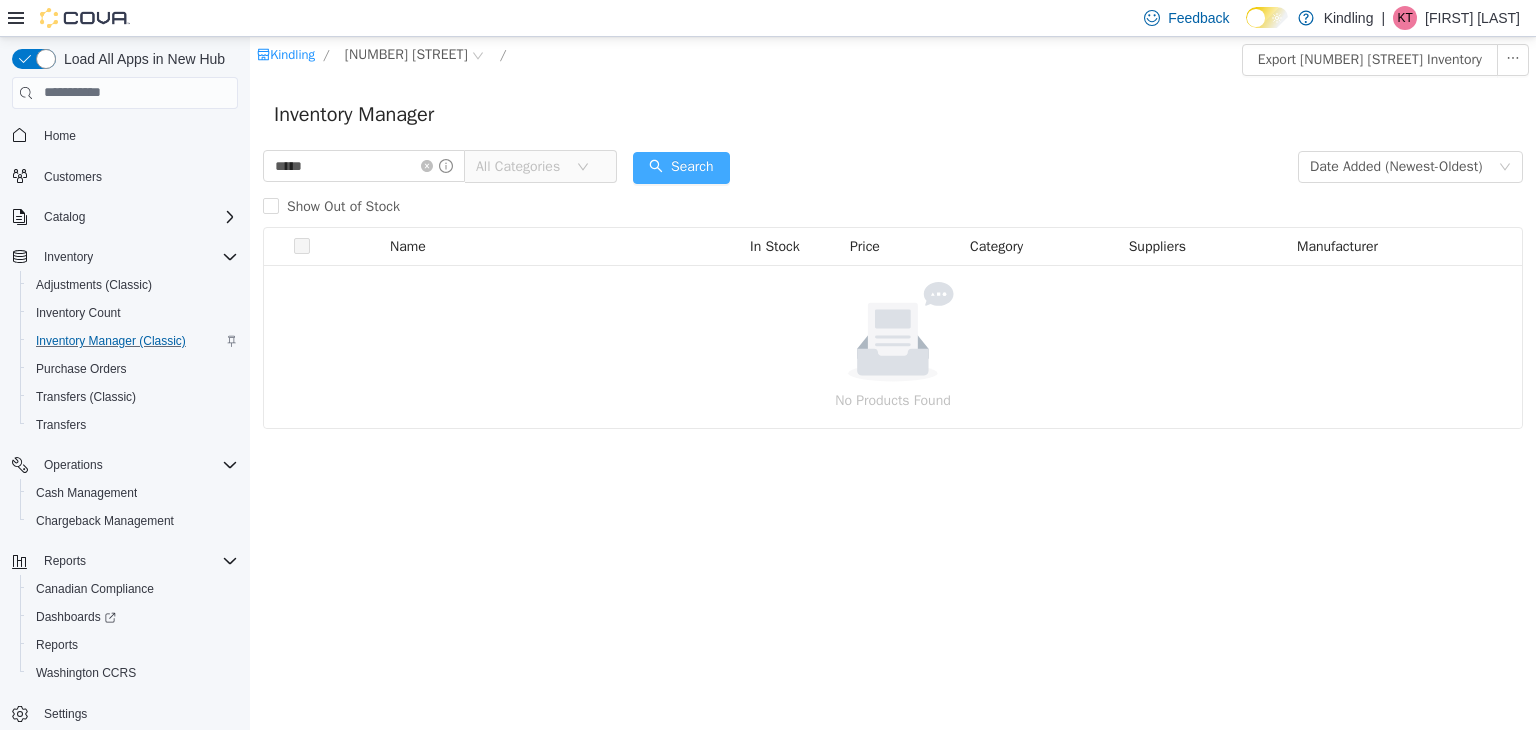 click on "Search" at bounding box center [681, 167] 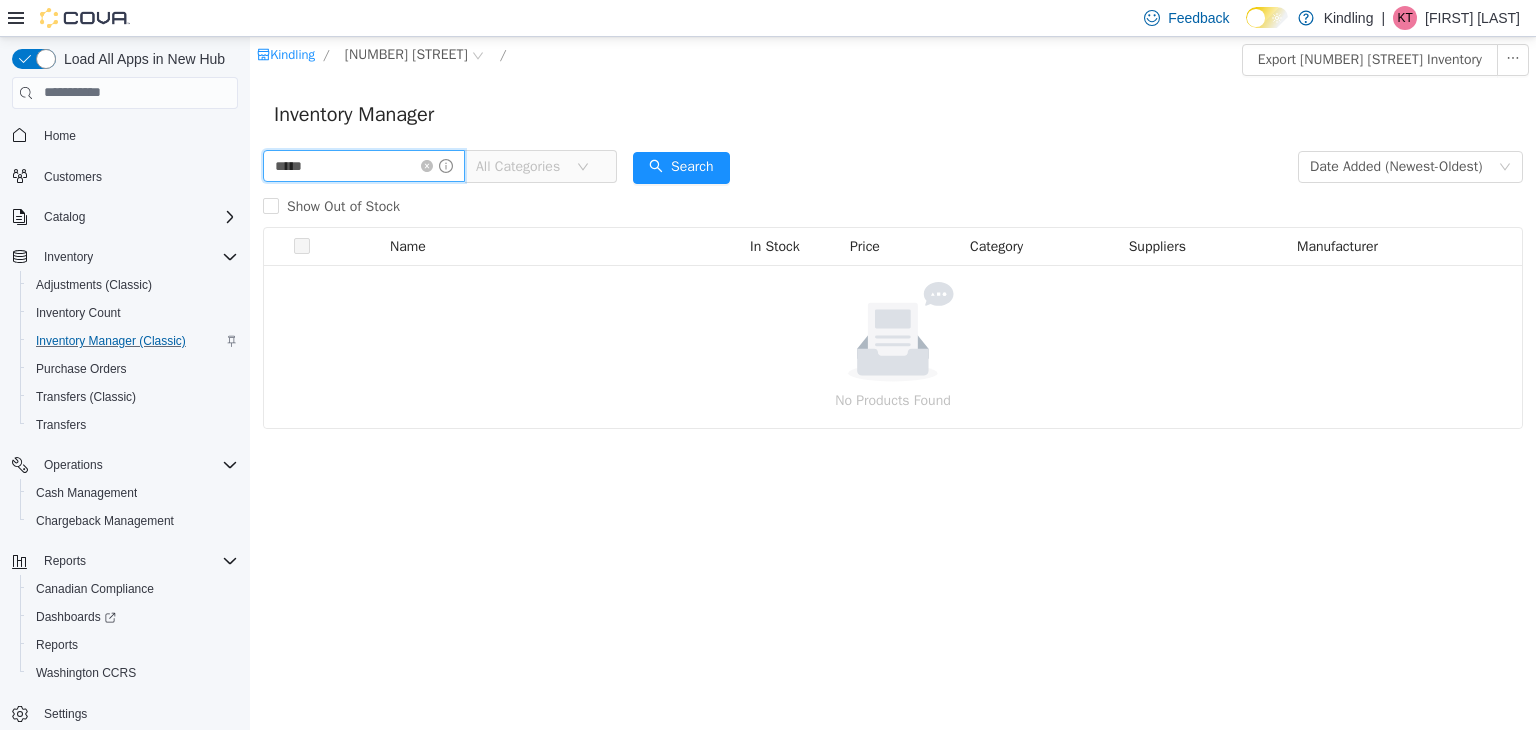 click on "*****" at bounding box center [364, 165] 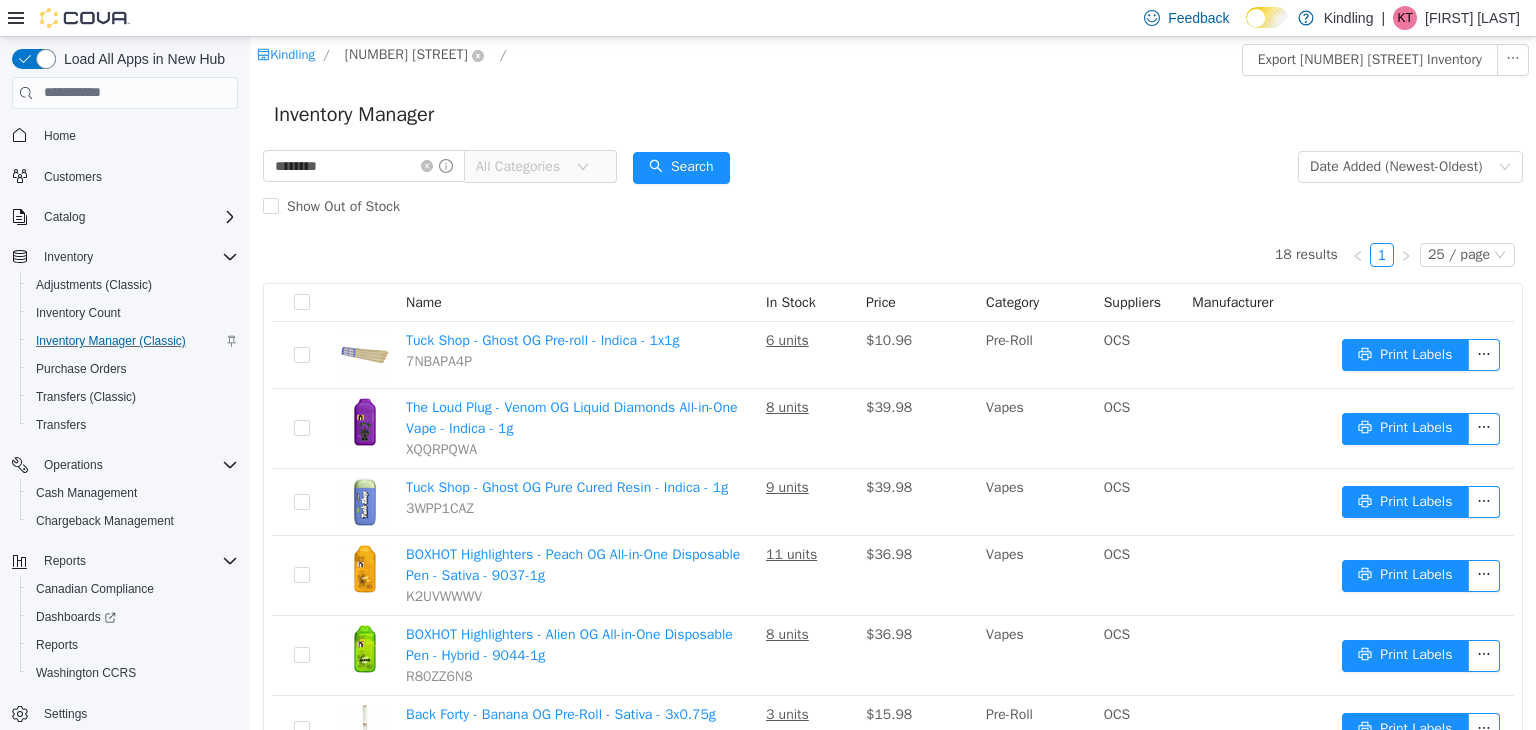click on "[NUMBER] [STREET]" at bounding box center (406, 54) 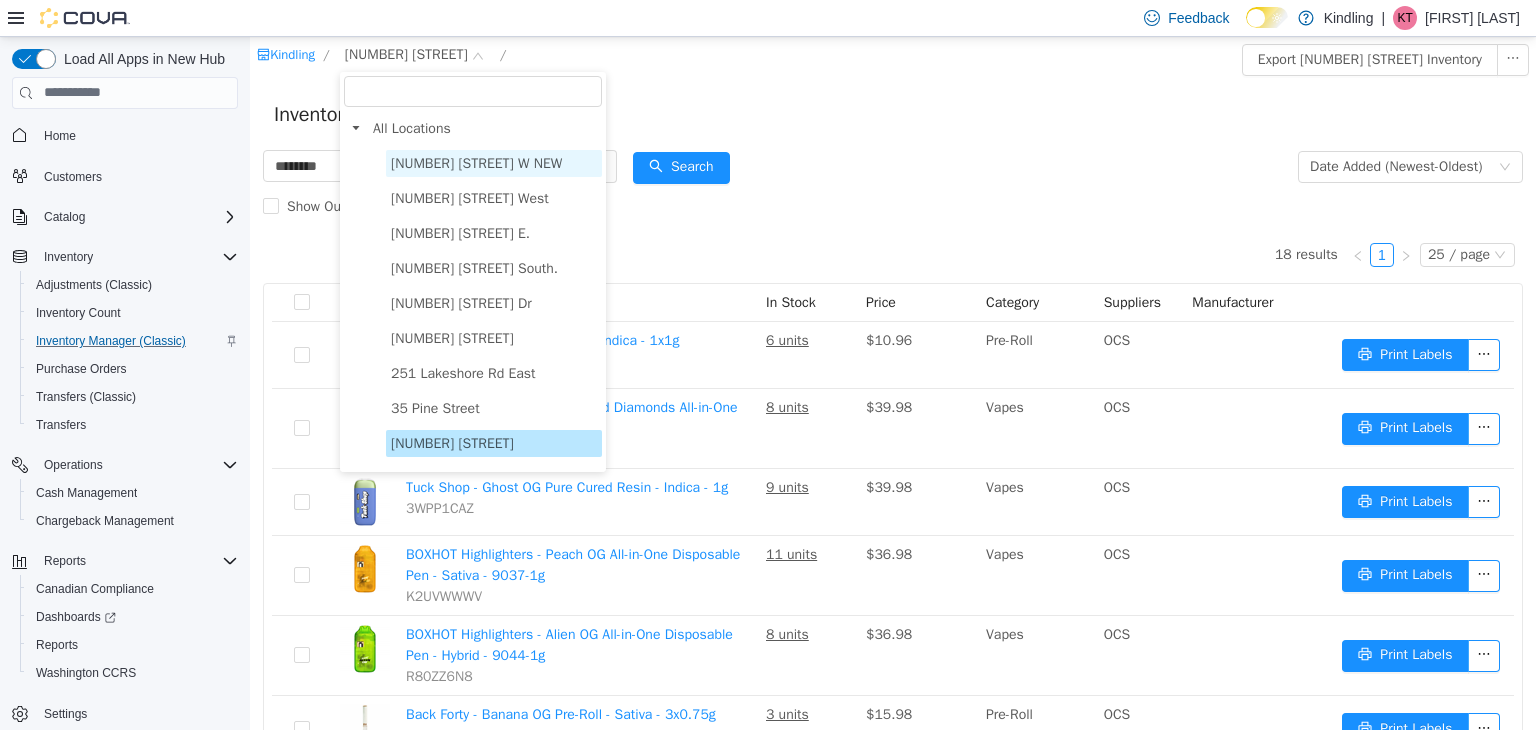 click on "[NUMBER] [STREET] W NEW" at bounding box center [476, 162] 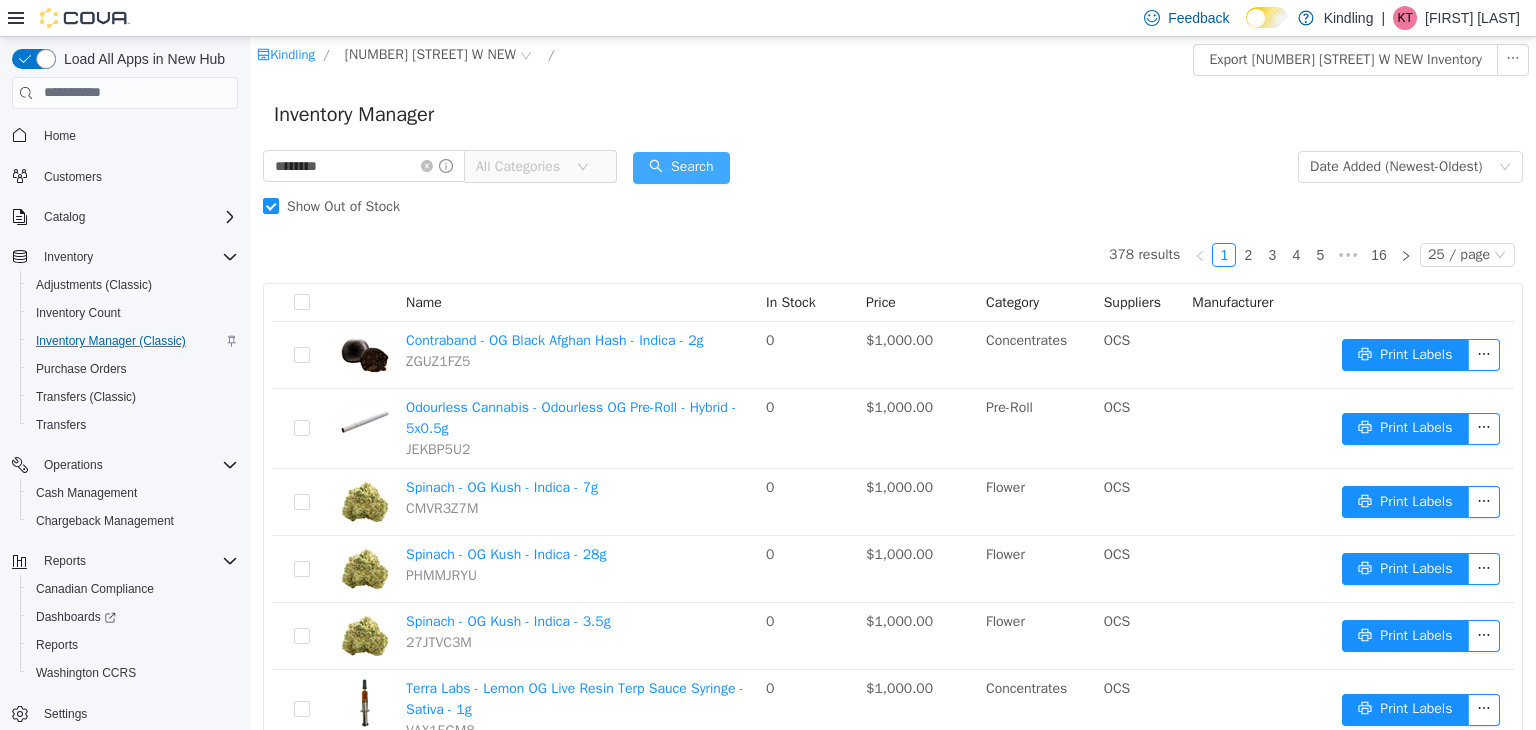 click on "Search" at bounding box center (681, 167) 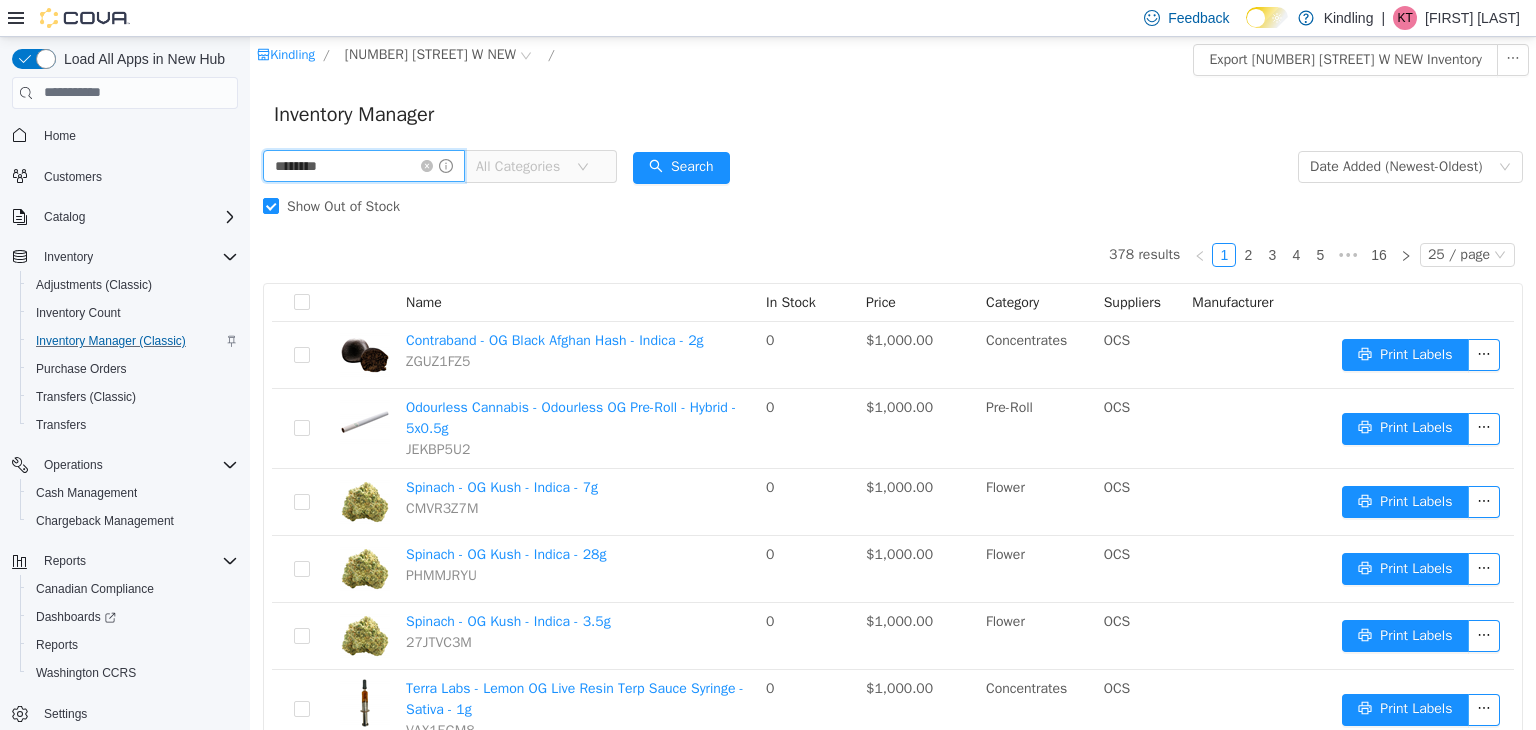 click on "********" at bounding box center (364, 165) 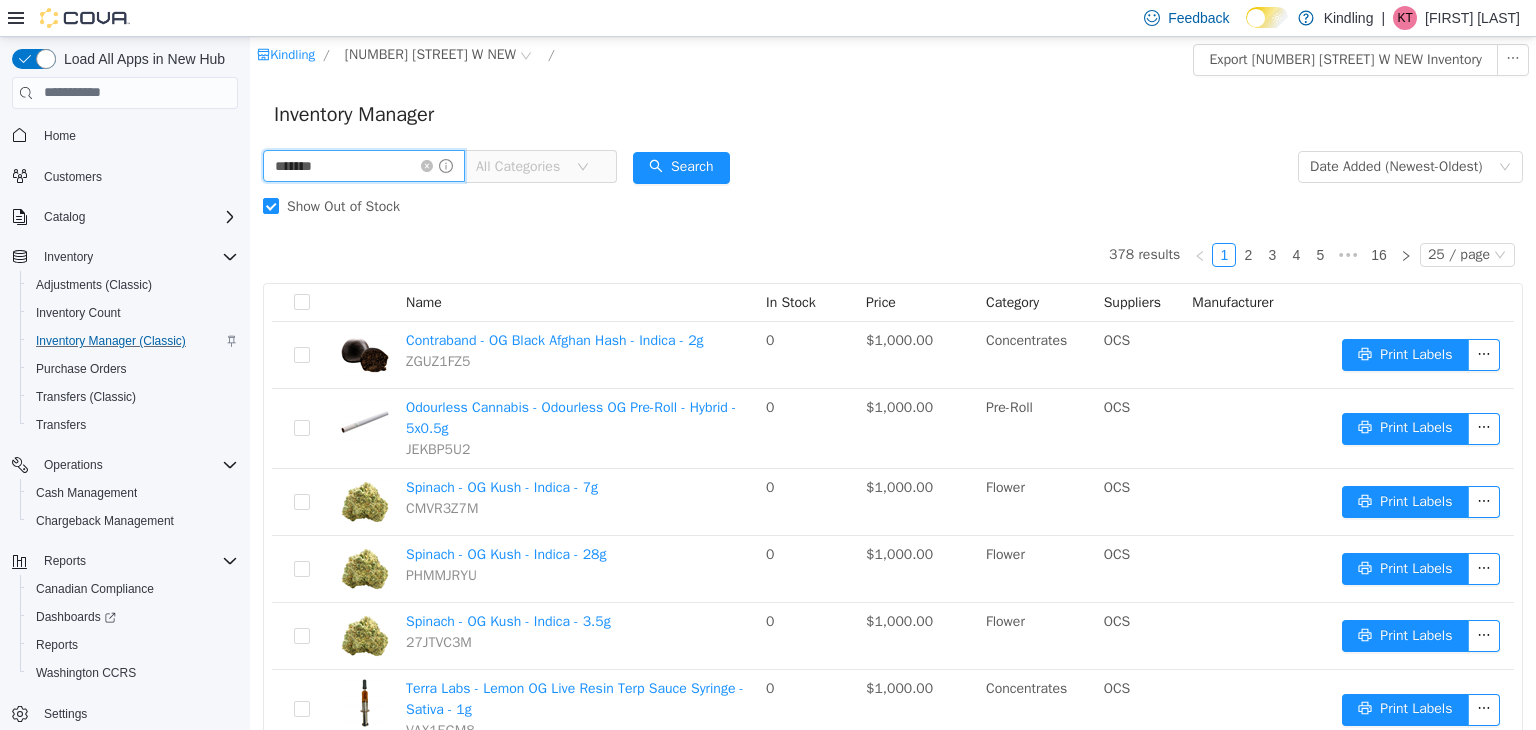type on "********" 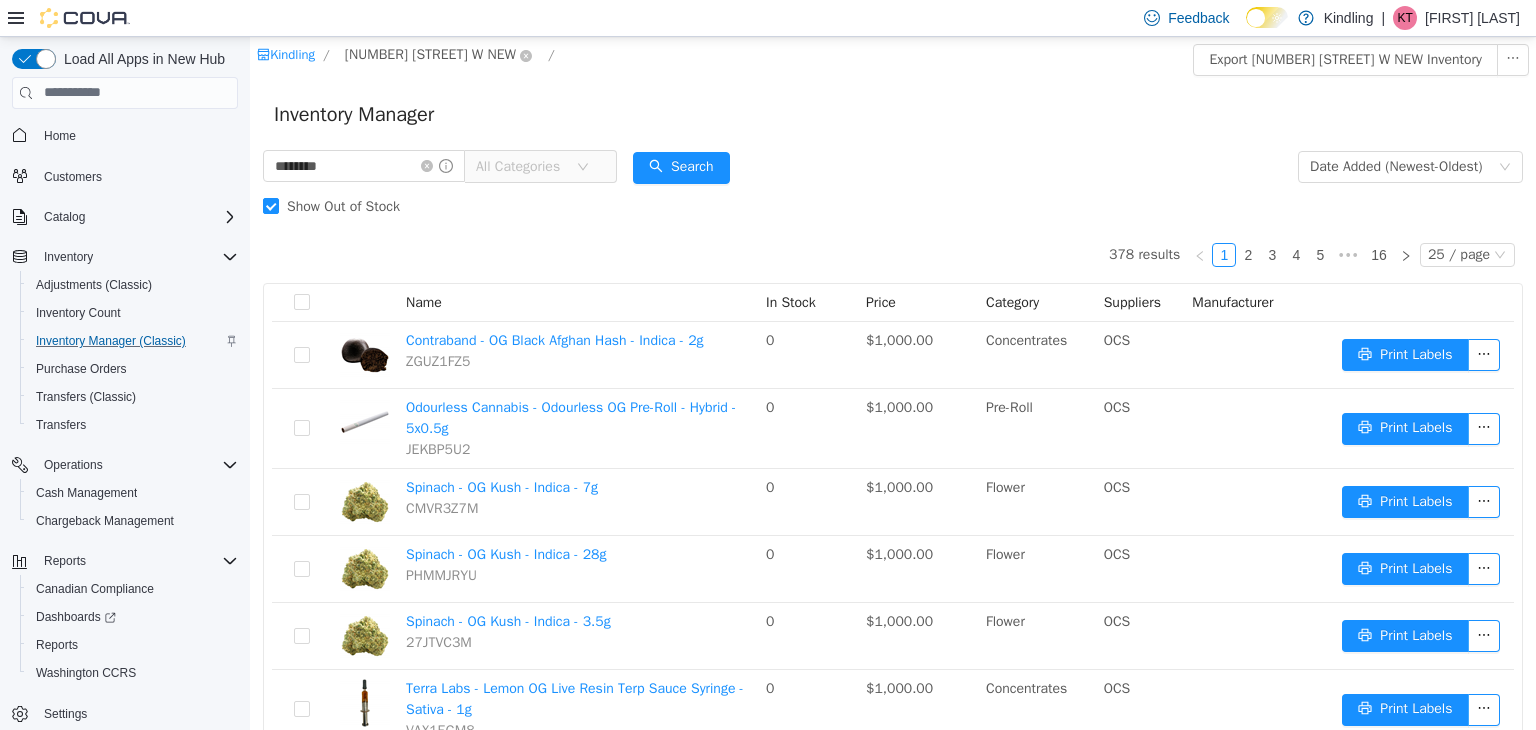 click on "[NUMBER] [STREET] W NEW" at bounding box center [430, 54] 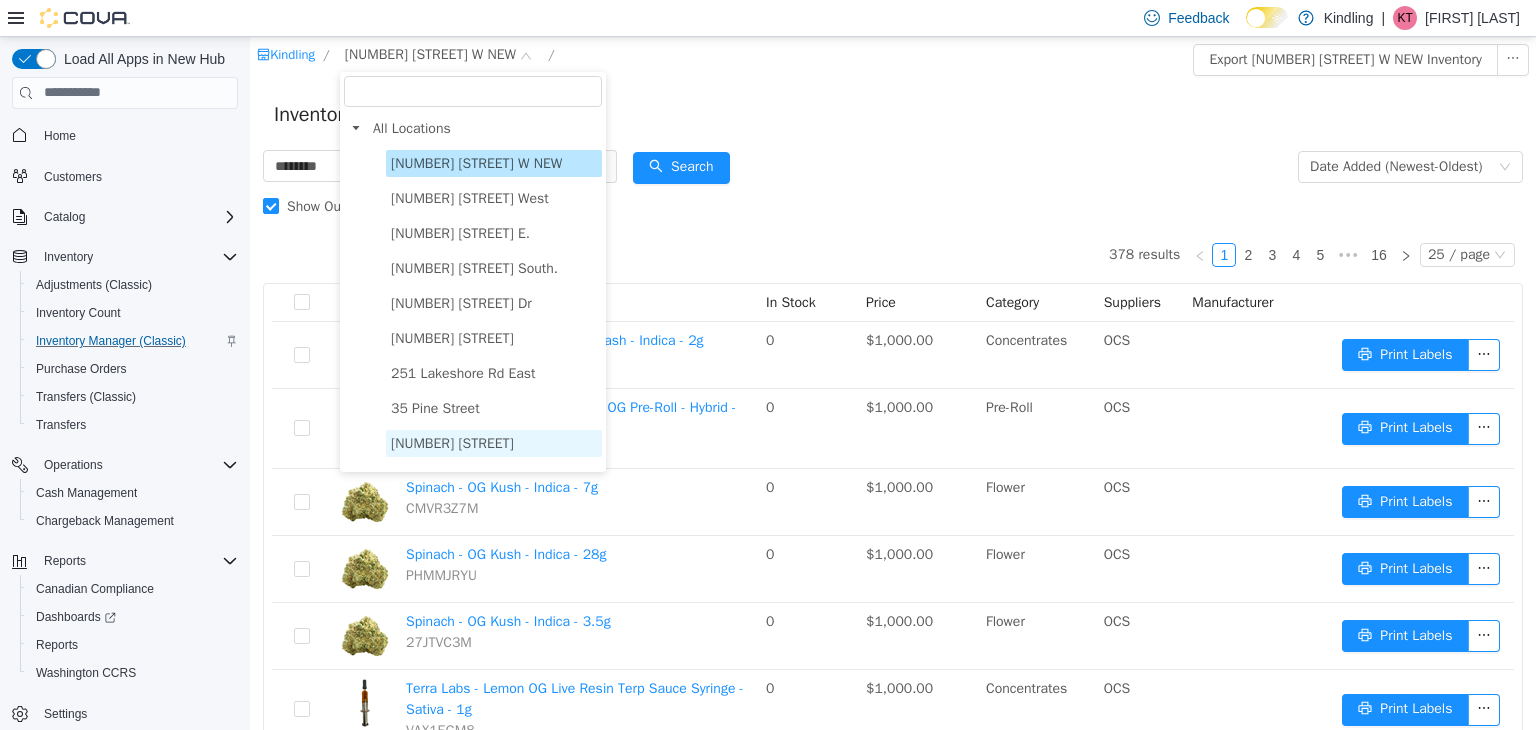 click on "[NUMBER] [STREET]" at bounding box center [452, 442] 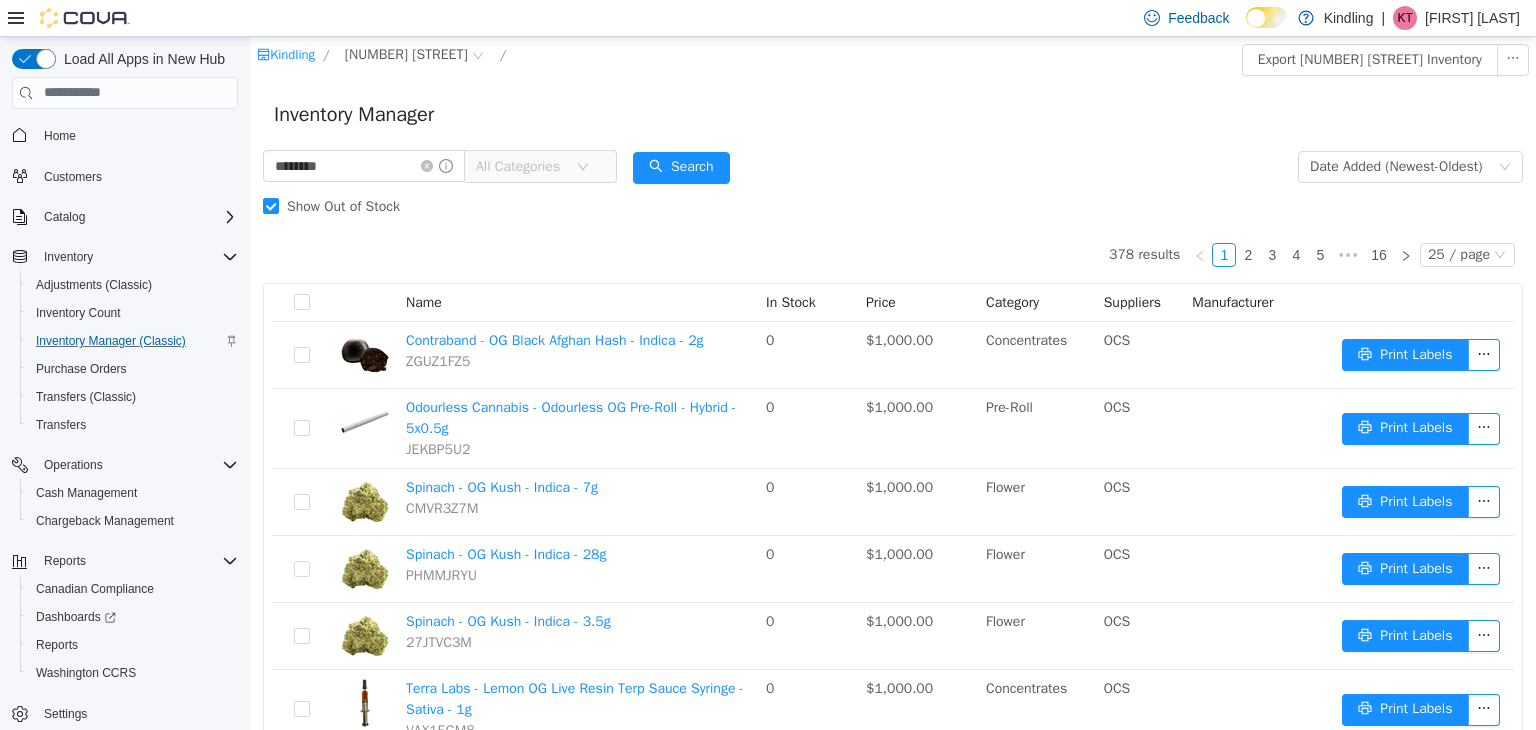 click on "378 results 1 2 3 4 5 ••• 16 25 / page Name In Stock Price Category Suppliers Manufacturer Contraband - OG Black Afghan Hash - Indica - 2g ZGUZ1FZ5 0 $1,000.00 Concentrates OCS Print Labels Odourless Cannabis - Odourless OG Pre-Roll - Hybrid - 5x0.5g JEKBP5U2 0 $1,000.00 Pre-Roll OCS Print Labels Spinach - OG Kush - Indica - 7g CMVR3Z7M 0 $1,000.00 Flower OCS Print Labels Spinach - OG Kush - Indica - 28g PHMMJRYU 0 $1,000.00 Flower OCS Print Labels Spinach - OG Kush - Indica - 3.5g 27JTVC3M 0 $1,000.00 Flower OCS Print Labels Terra Labs - Lemon OG Live Resin Terp Sauce Syringe - Sativa - 1g VAX1EGM8 0 $1,000.00 Concentrates OCS Print Labels Pura Vida - Venom OG Jumbo Slab Shatter - Indica - 1.2g JF2DJ0V3 0 $1,000.00 Concentrates OCS Print Labels Buzz'd - Big Buzz OG - Hybrid - 14g UJN4C142 0 $1,000.00 Flower OCS Print Labels Versus - DUEL GSC FS vs Tropic OG Diamonds 2-in-1 Disposable Vape? - Indica - 1g F8RQ8AEE 0 $1,000.00 Vapes OCS Print Labels BDLVYN3Y 0 $1,000.00 Vapes OCS Print Labels 6NUUML4W 0 0" at bounding box center [893, 1176] 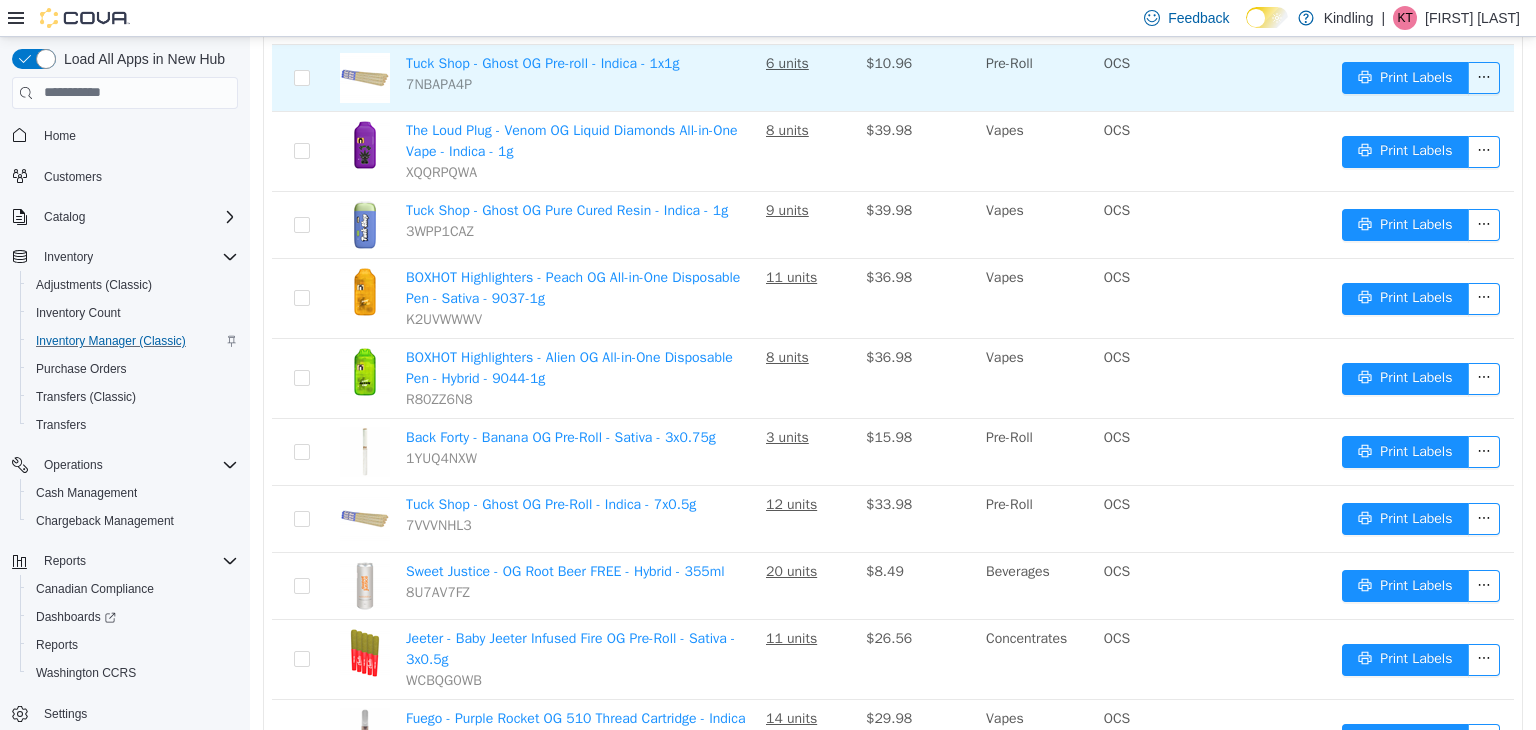 scroll, scrollTop: 0, scrollLeft: 0, axis: both 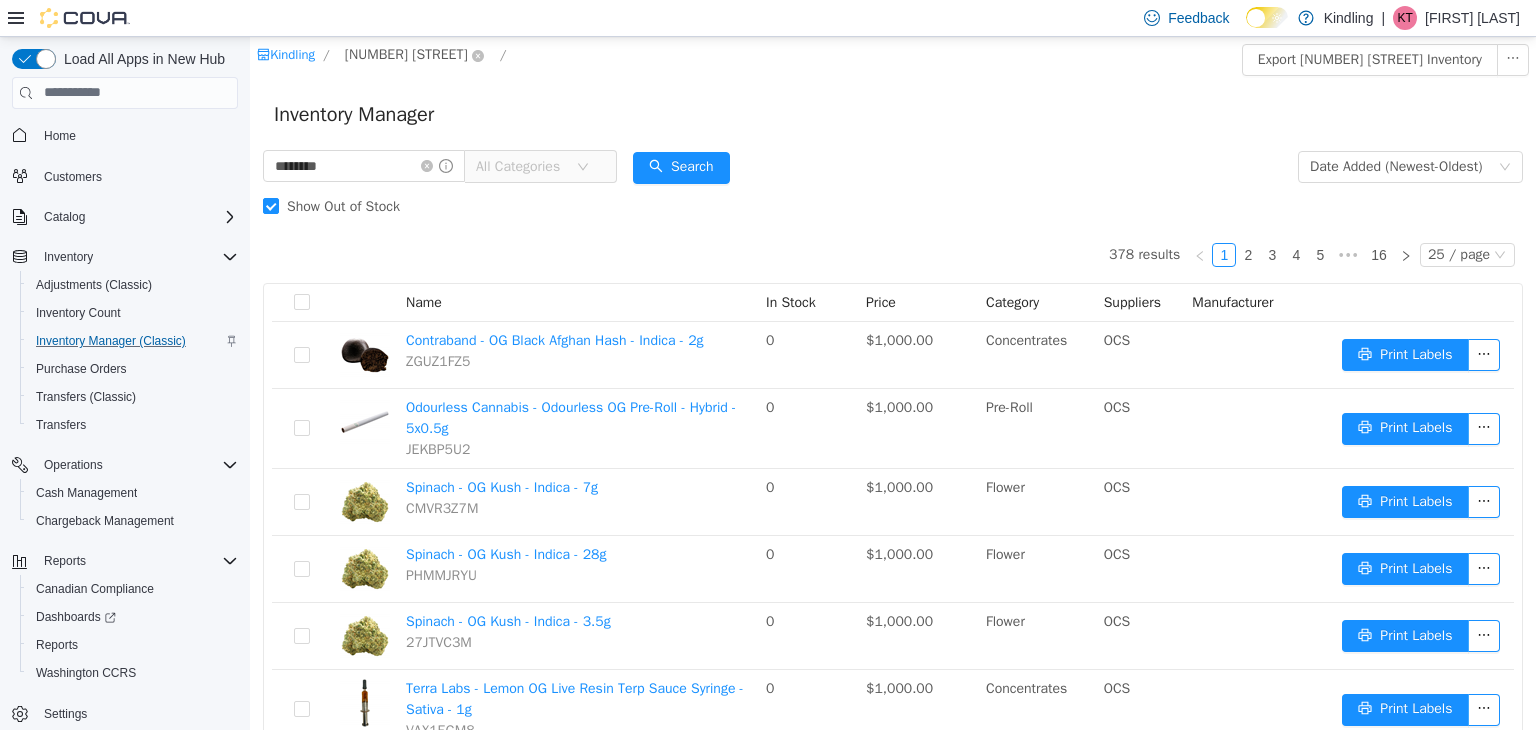 click on "[NUMBER] [STREET]" at bounding box center [406, 54] 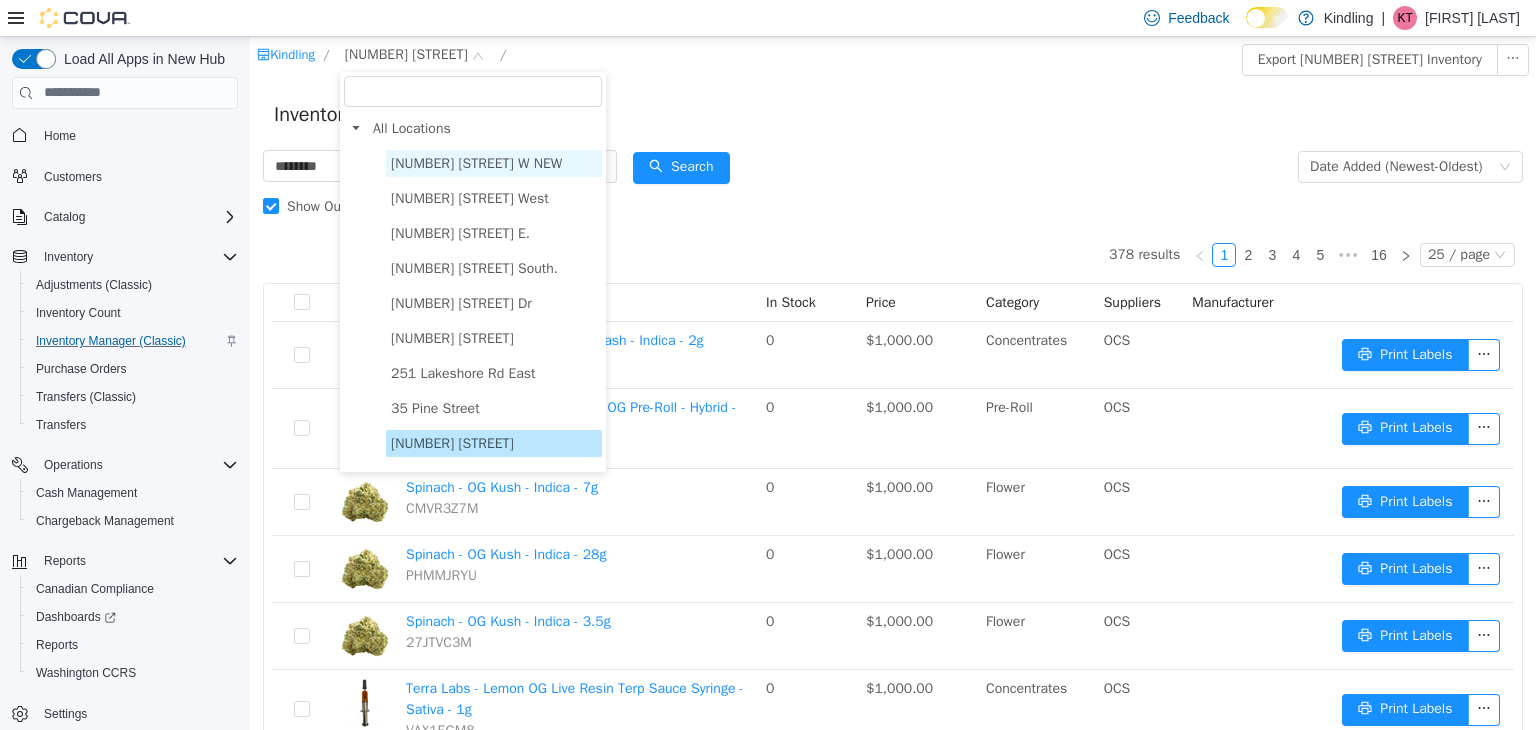 click on "[NUMBER] [STREET] W NEW" at bounding box center [476, 162] 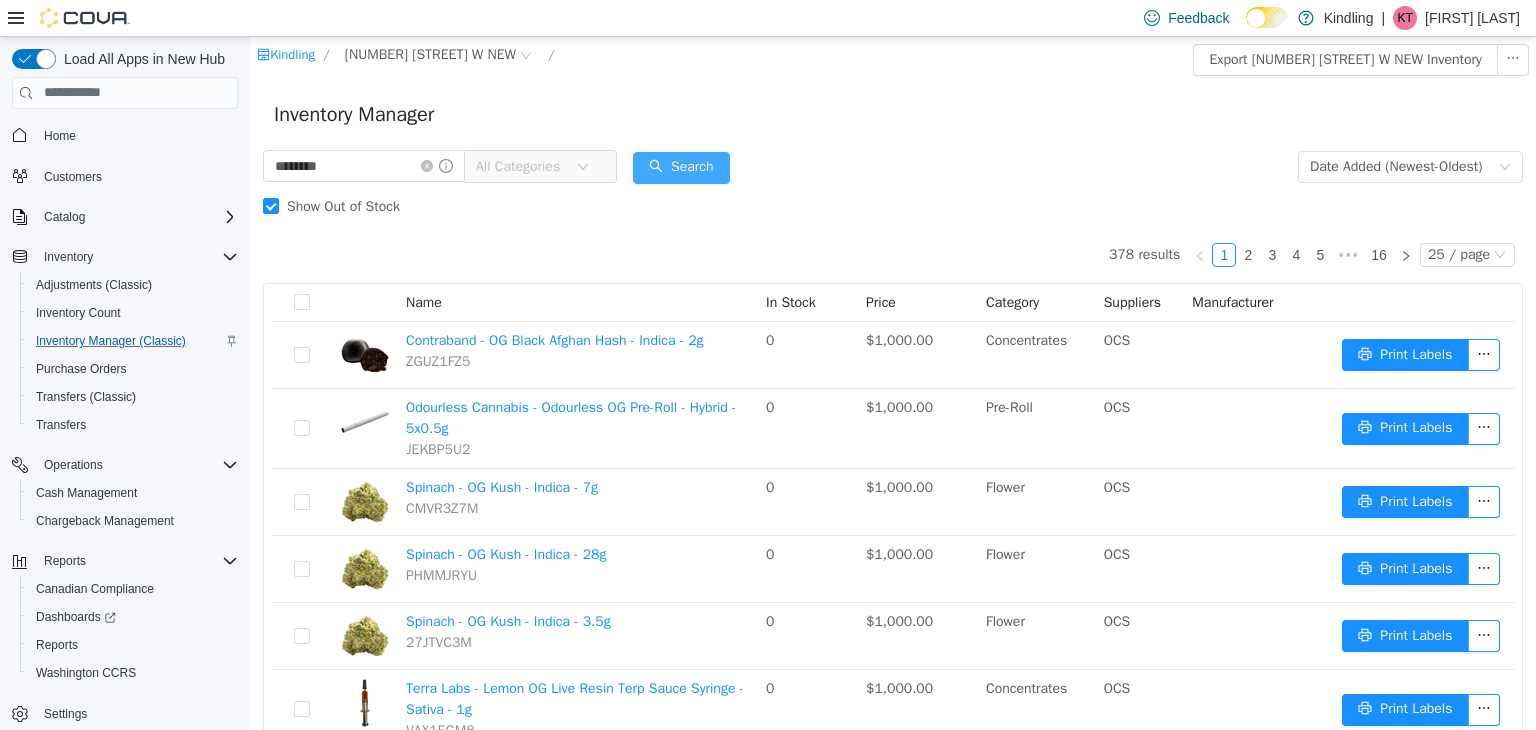 click on "Search" at bounding box center [681, 167] 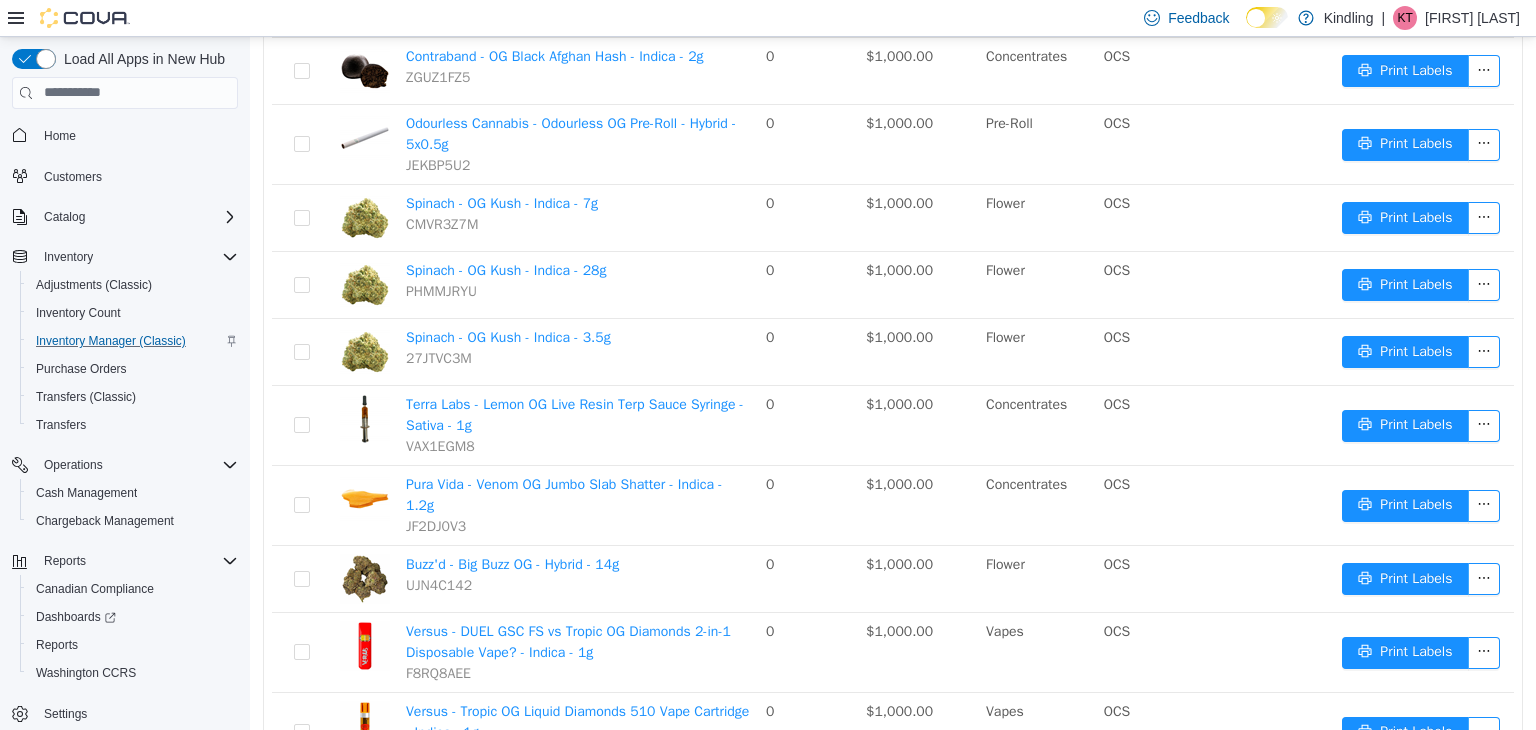 scroll, scrollTop: 0, scrollLeft: 0, axis: both 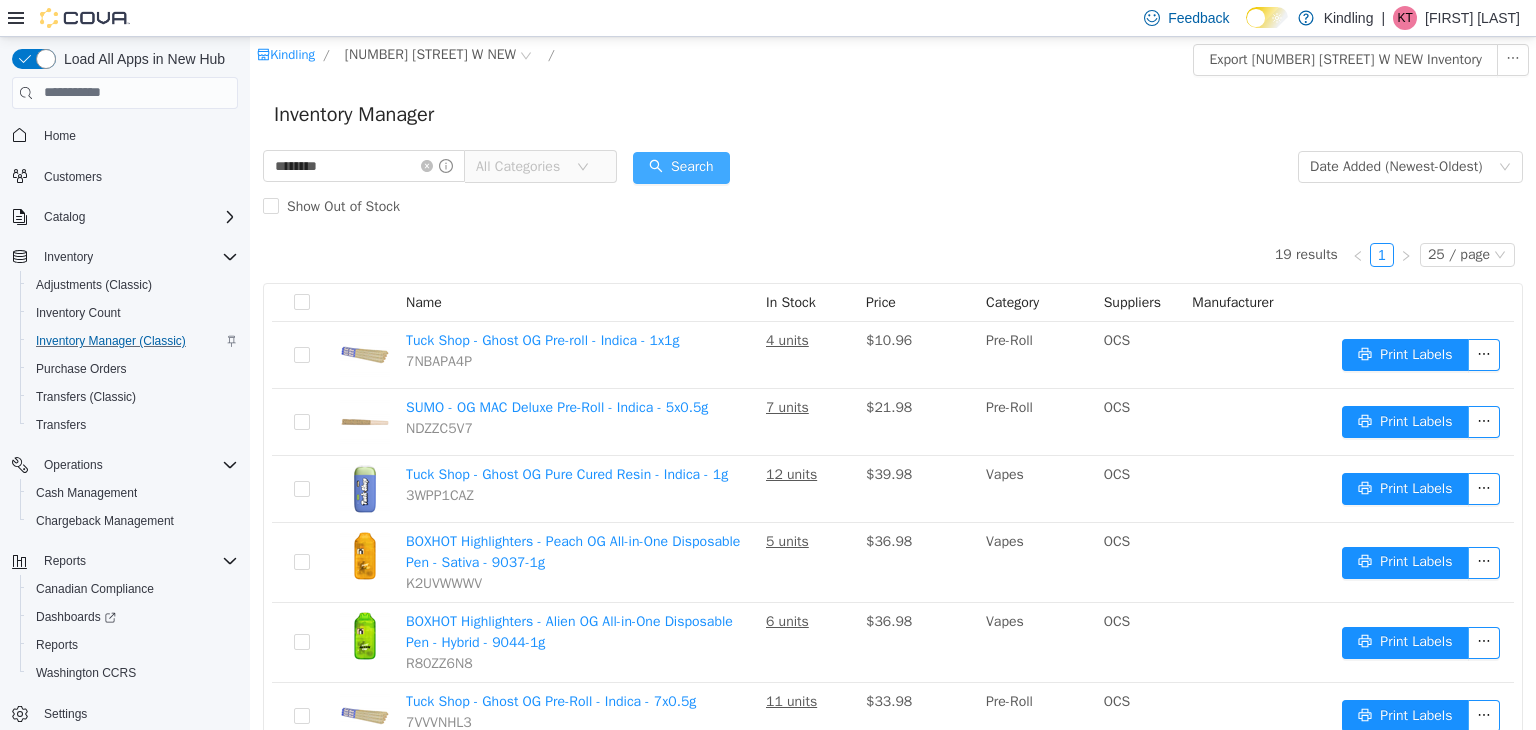 click on "Search" at bounding box center [681, 167] 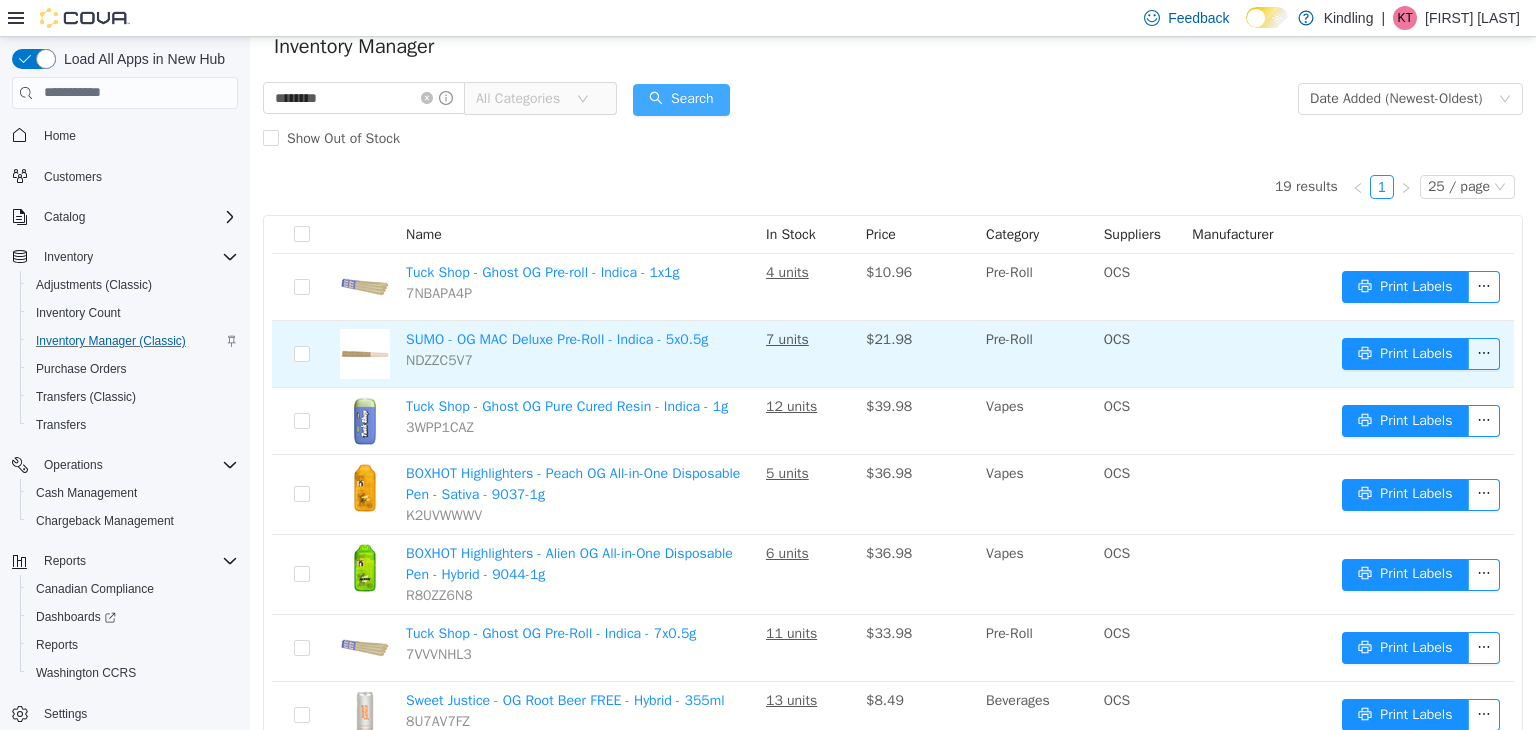 scroll, scrollTop: 0, scrollLeft: 0, axis: both 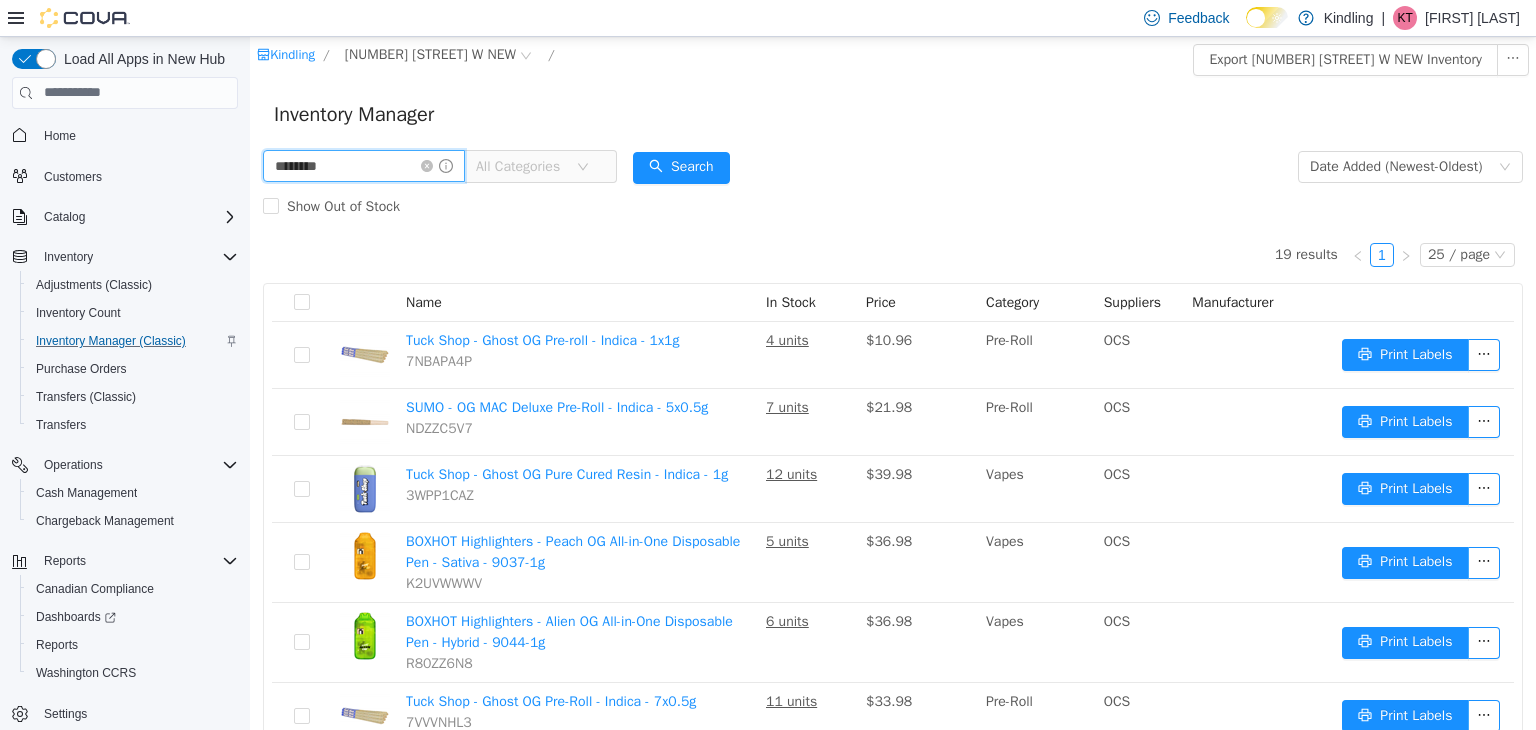 click on "********" at bounding box center (364, 165) 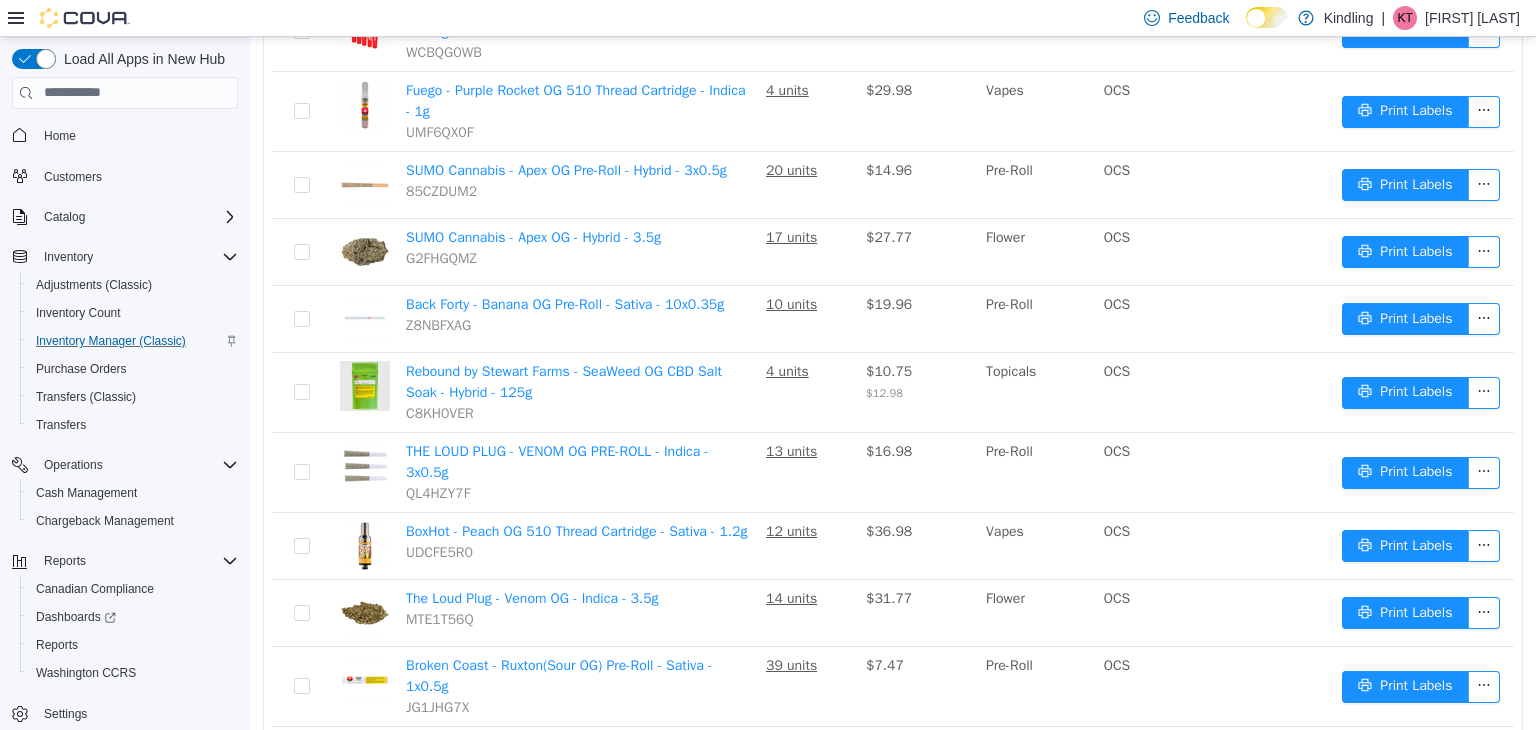 scroll, scrollTop: 0, scrollLeft: 0, axis: both 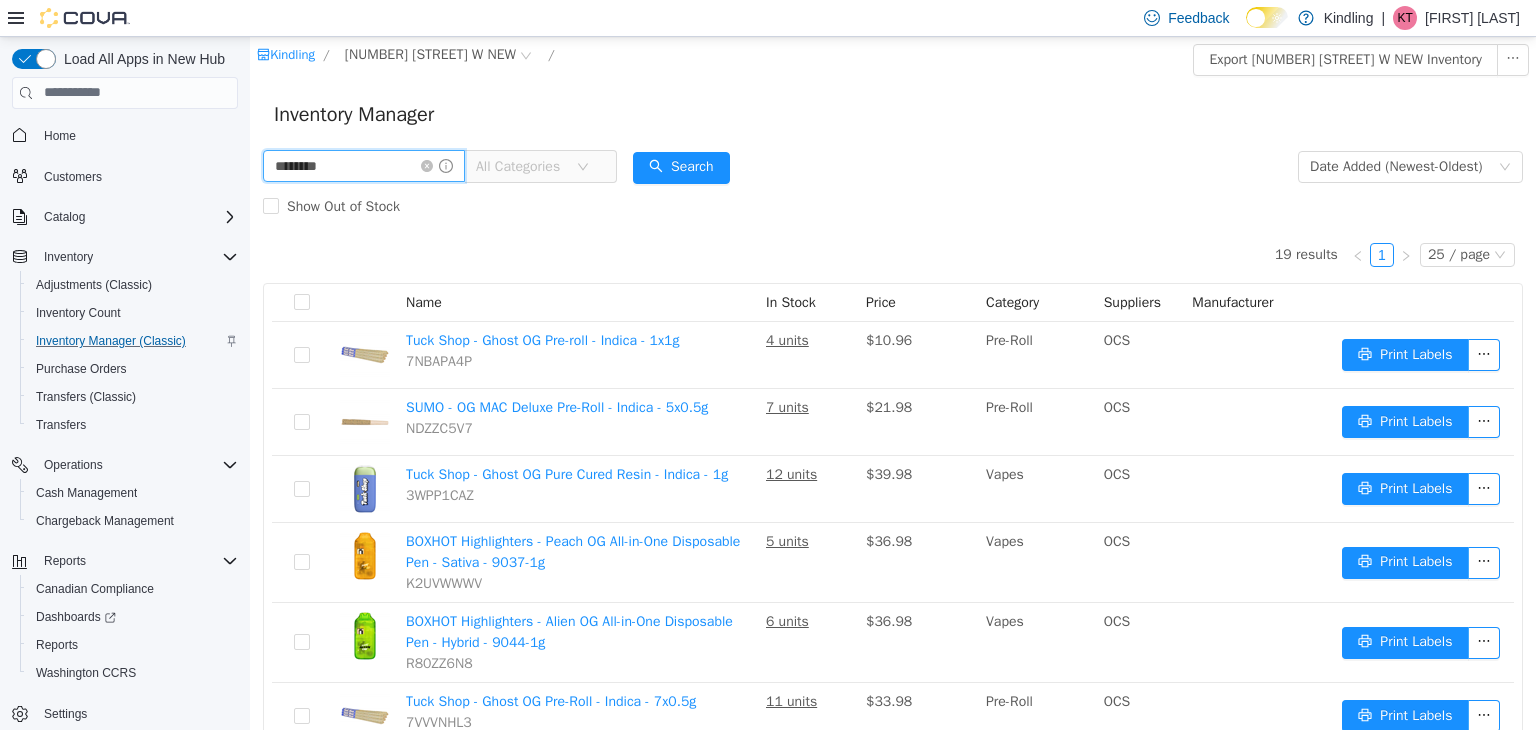 click on "********" at bounding box center [364, 165] 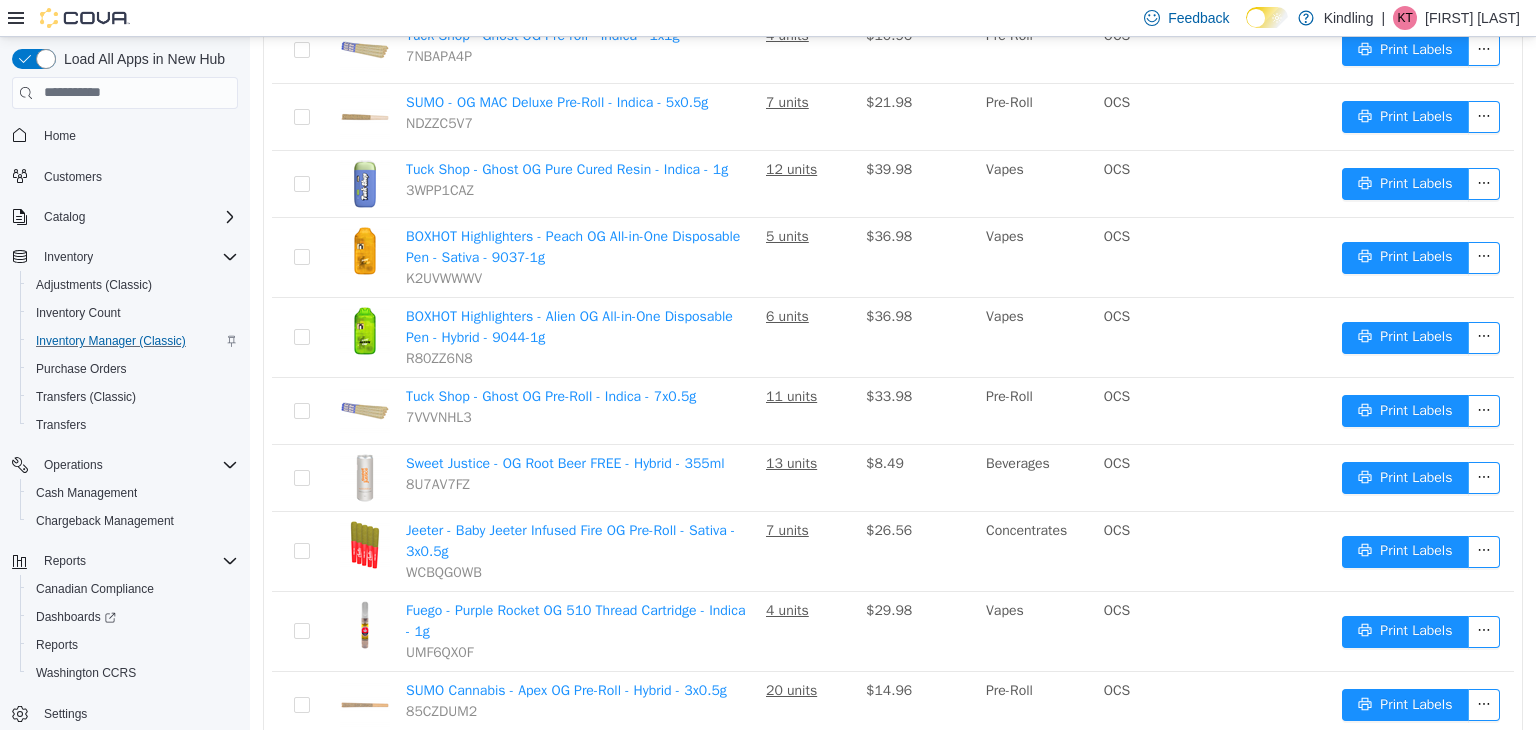scroll, scrollTop: 0, scrollLeft: 0, axis: both 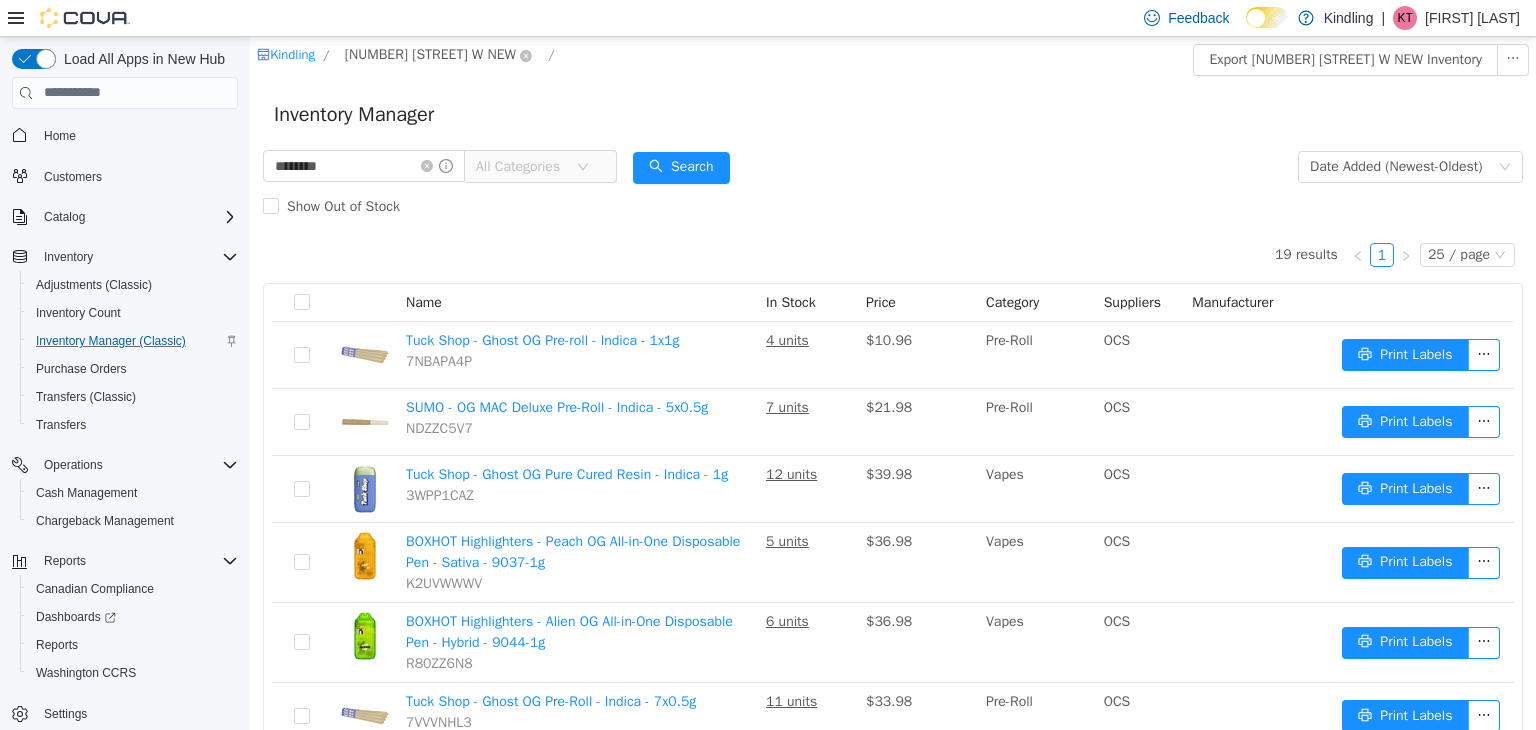 click on "[NUMBER] [STREET] W NEW" at bounding box center (430, 54) 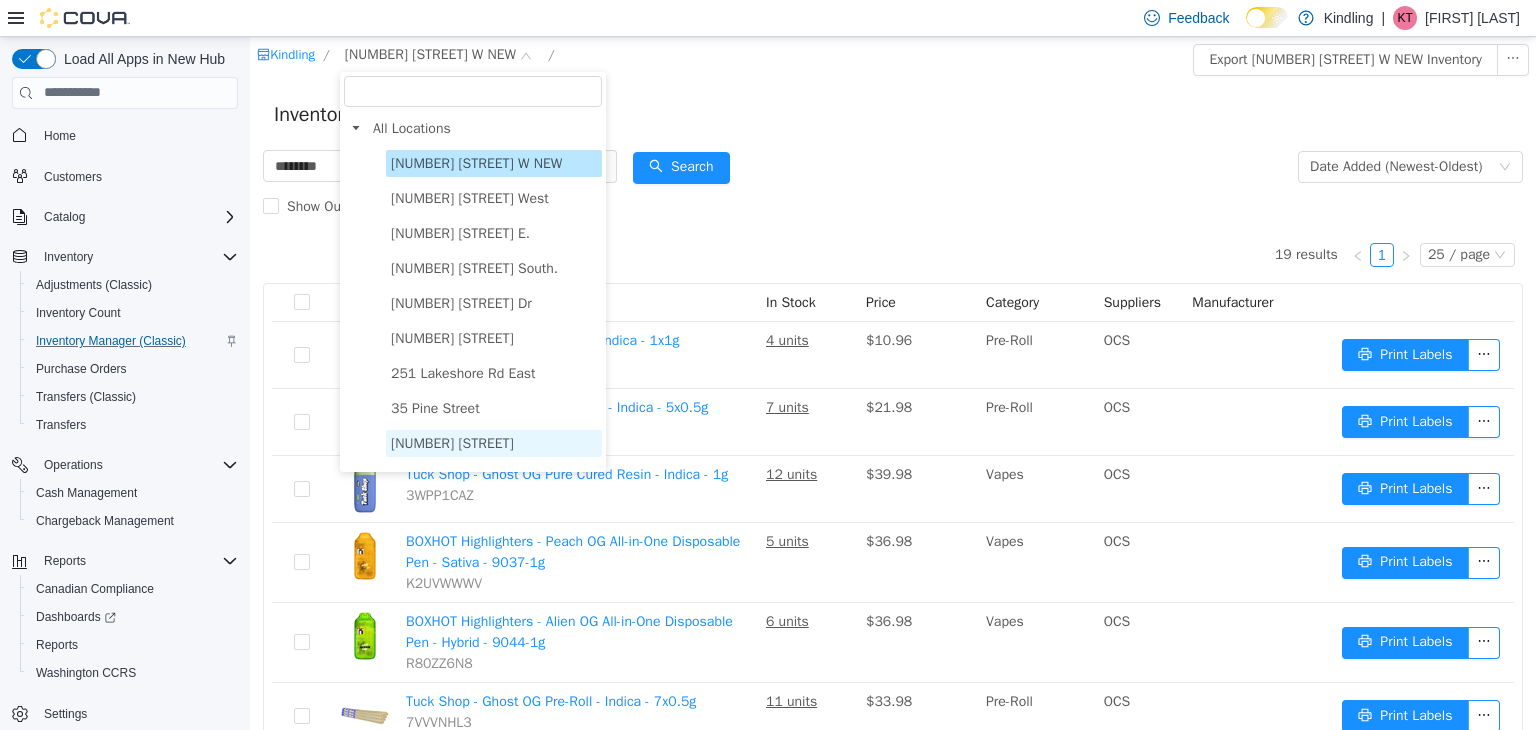 click on "[NUMBER] [STREET]" at bounding box center [452, 442] 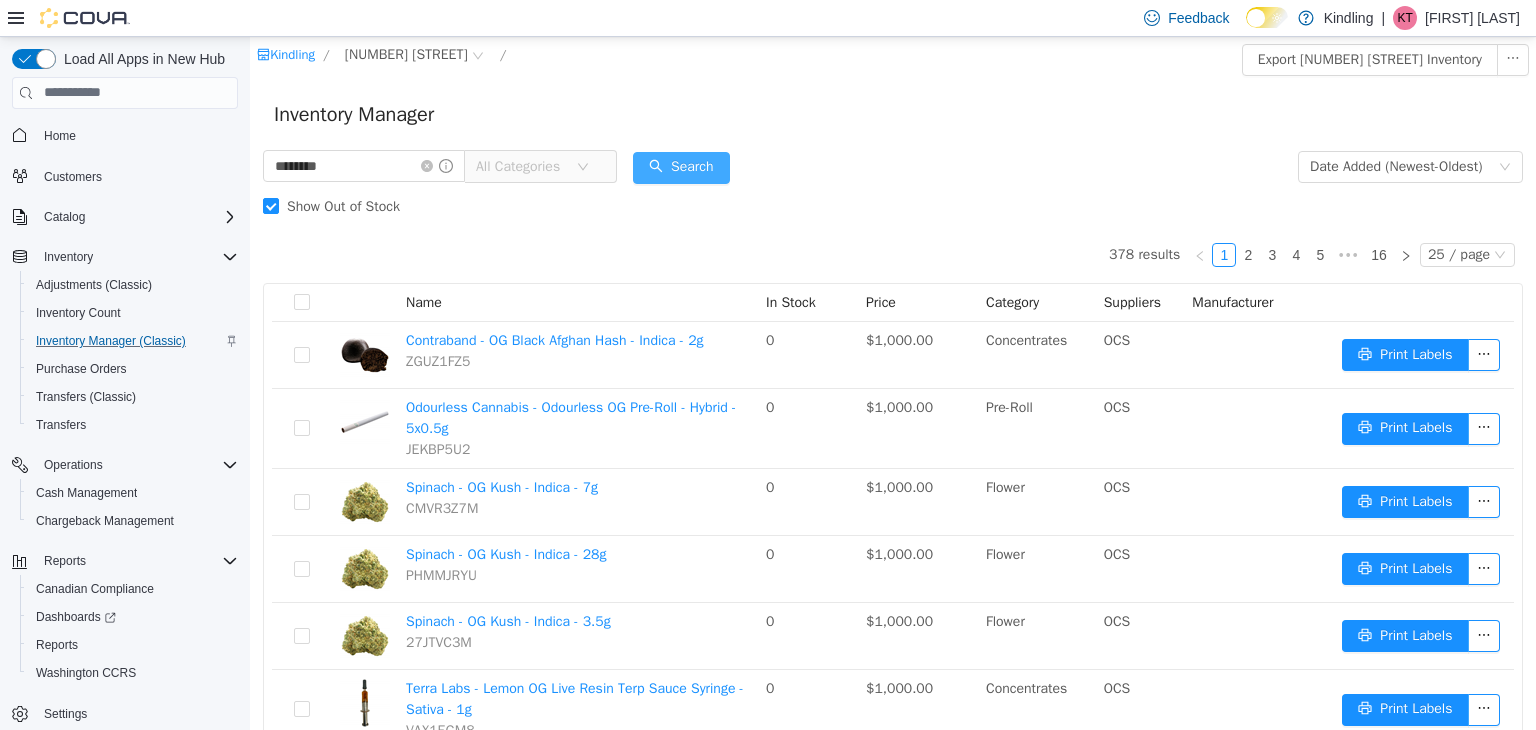 click on "Search" at bounding box center (681, 167) 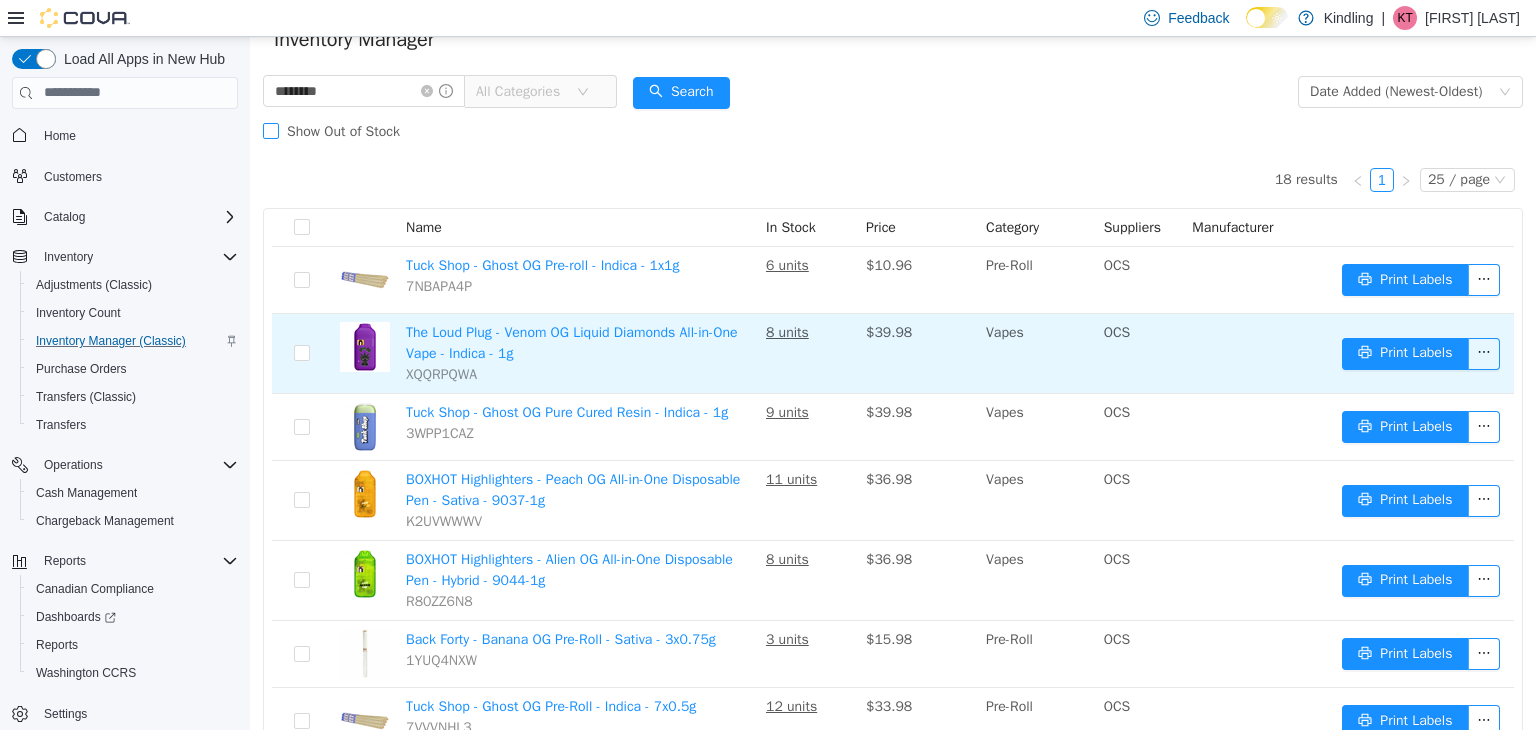 scroll, scrollTop: 67, scrollLeft: 0, axis: vertical 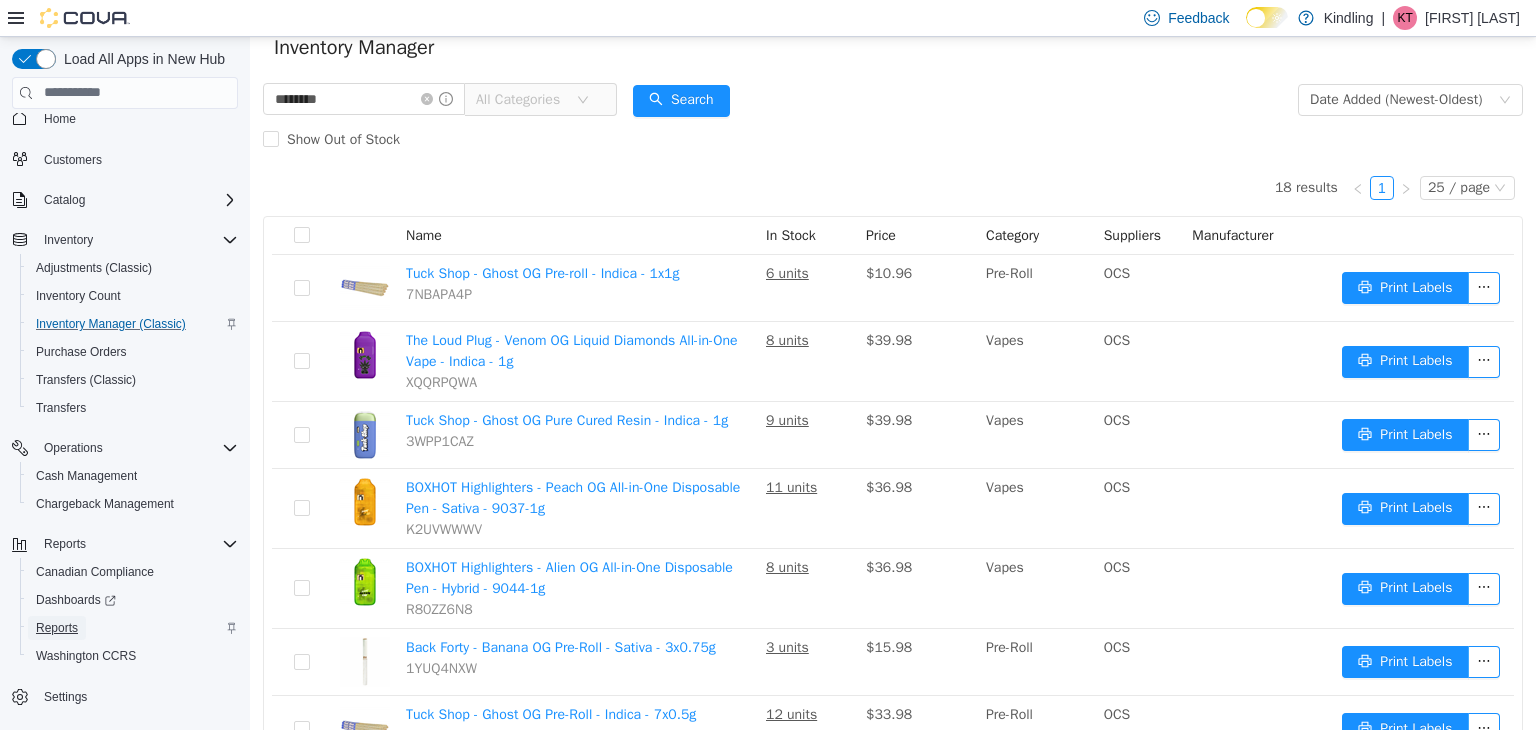 click on "Reports" at bounding box center (57, 628) 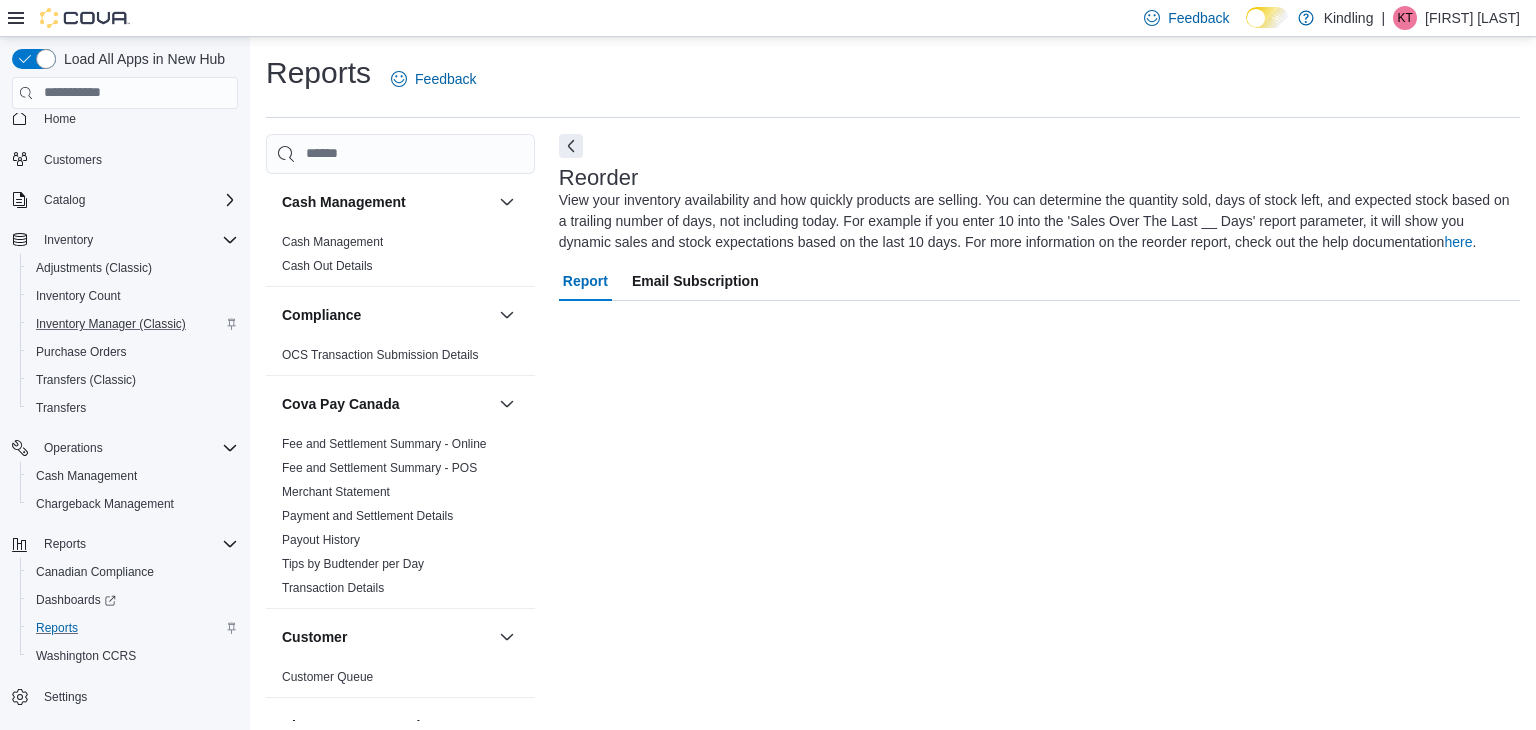 scroll, scrollTop: 0, scrollLeft: 0, axis: both 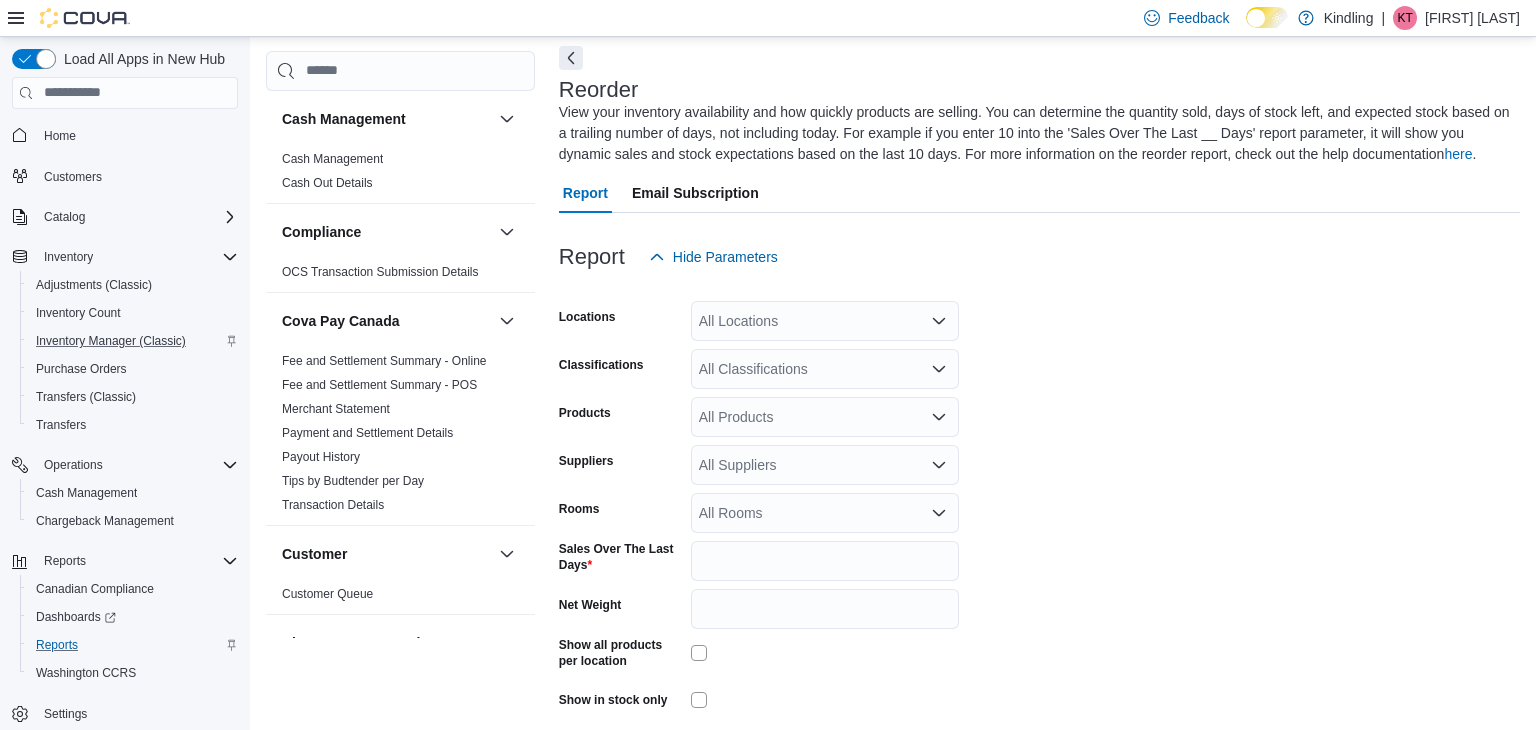 click 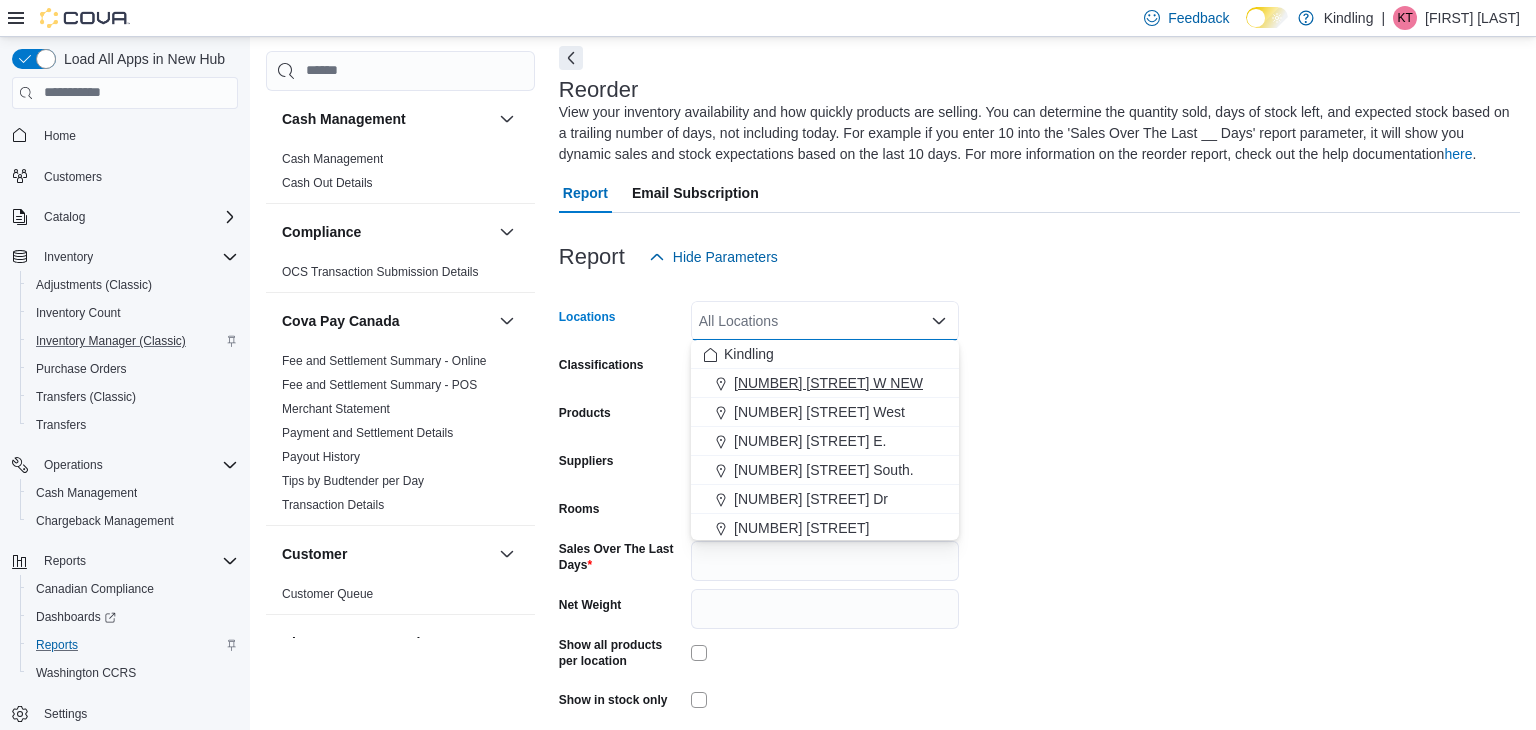 click on "[NUMBER] [STREET] W NEW" at bounding box center (825, 383) 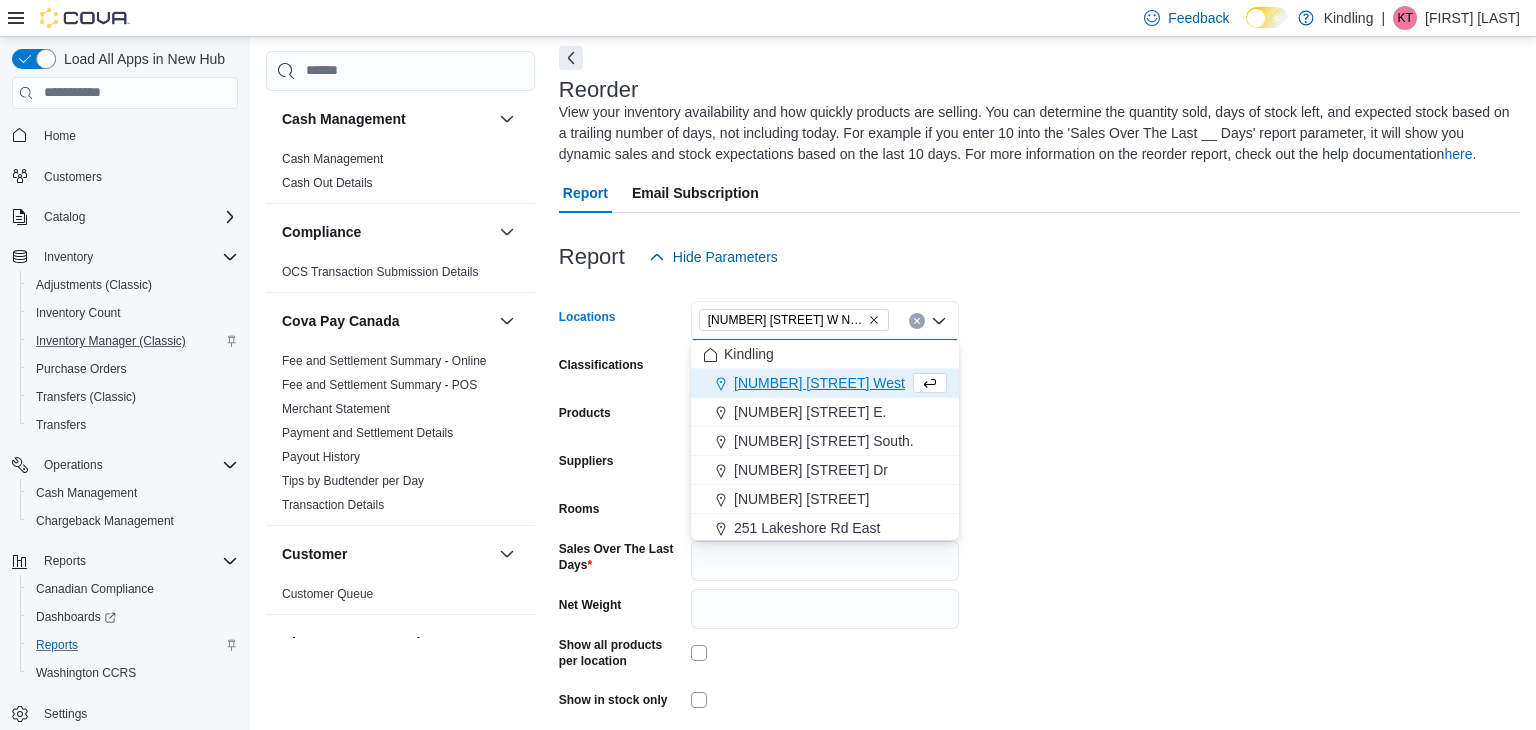click on "Locations [NUMBER] [STREET] W NEW Combo box. Selected. [NUMBER] [STREET] W NEW. Press Backspace to delete [NUMBER] [STREET] W NEW. Combo box input. All Locations. Type some text or, to display a list of choices, press Down Arrow. To exit the list of choices, press Escape. Classifications All Classifications Products All Products Suppliers All Suppliers Rooms All Rooms Sales Over The Last Days * Net Weight Show all products per location Show in stock only Export  Run Report" at bounding box center (1039, 524) 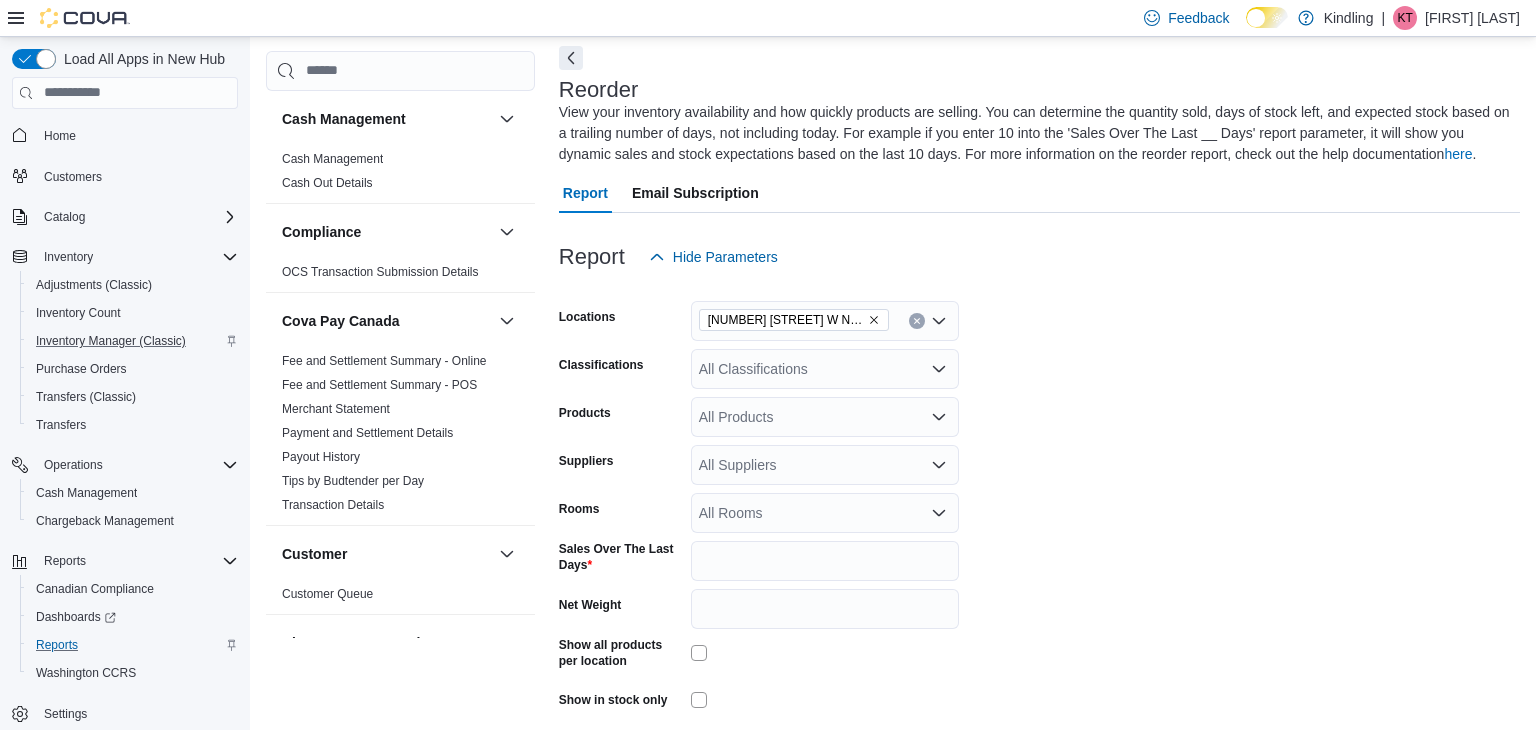 scroll, scrollTop: 168, scrollLeft: 0, axis: vertical 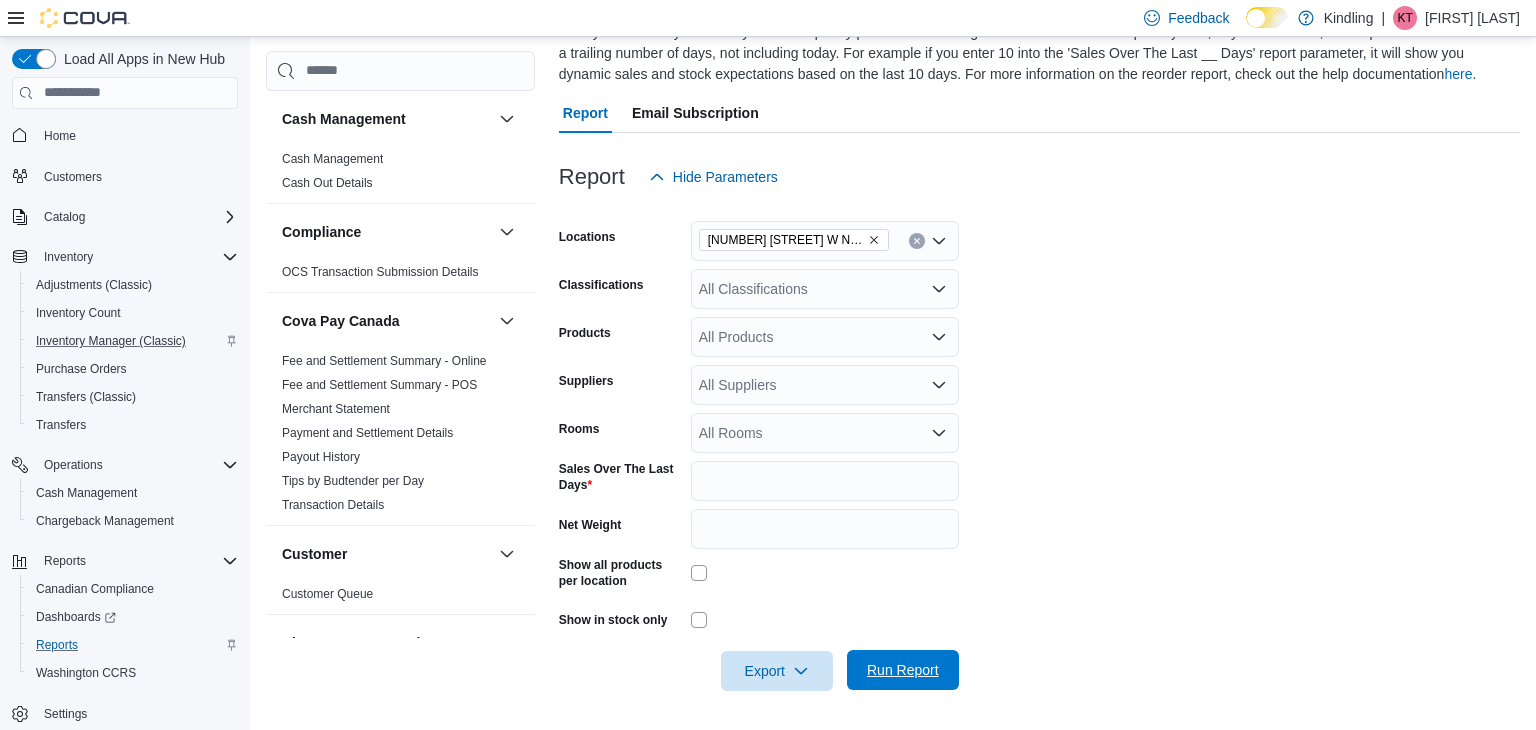 click on "Run Report" at bounding box center [903, 670] 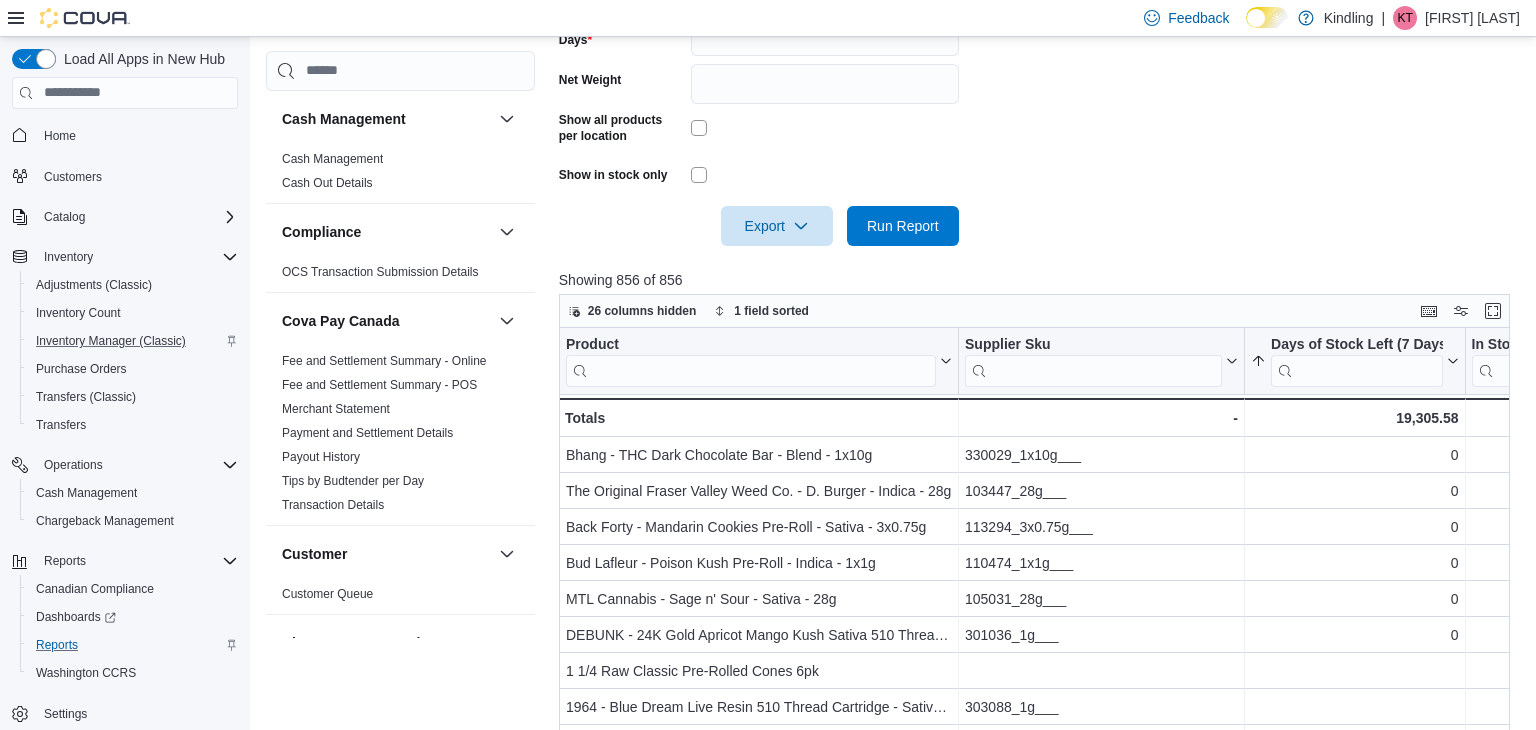 scroll, scrollTop: 617, scrollLeft: 0, axis: vertical 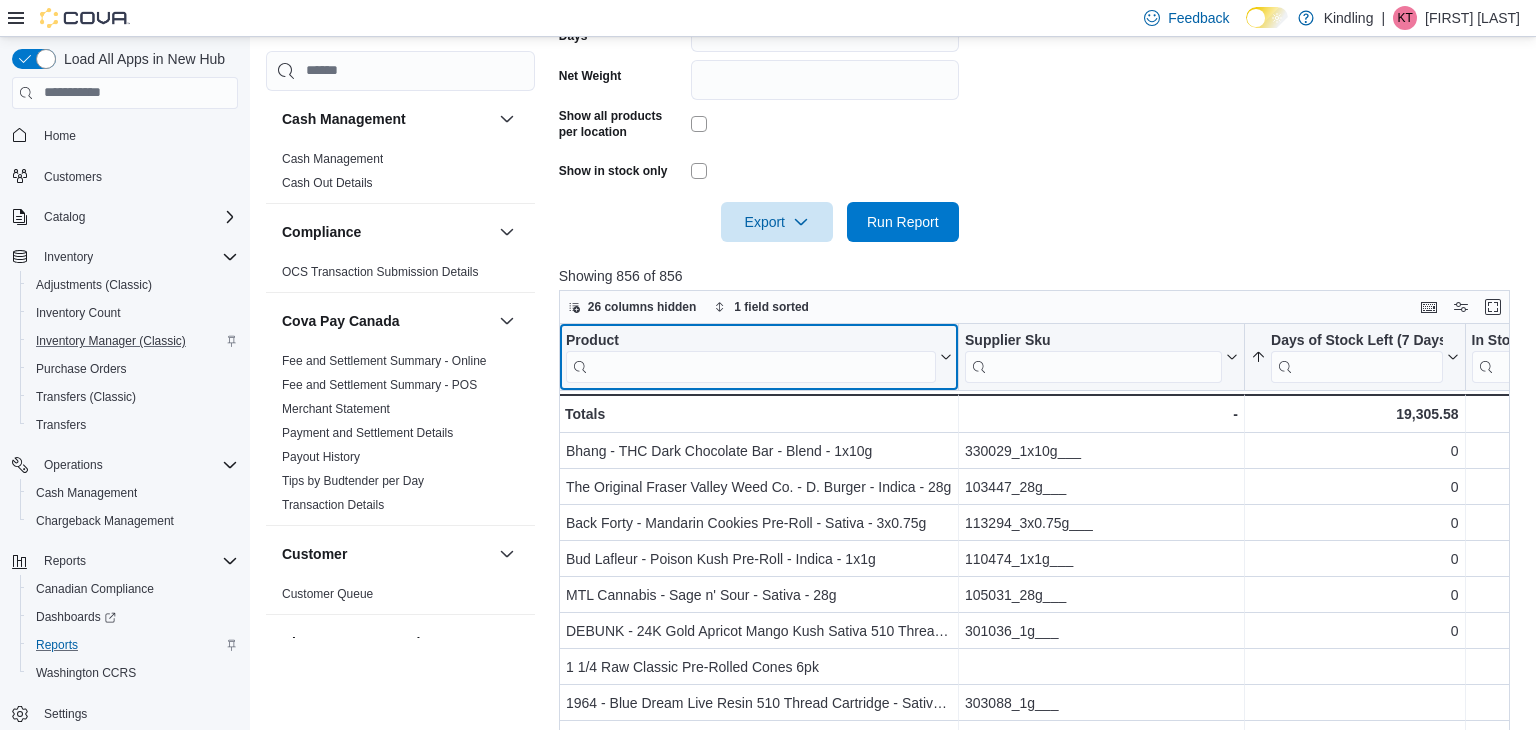 click at bounding box center (751, 366) 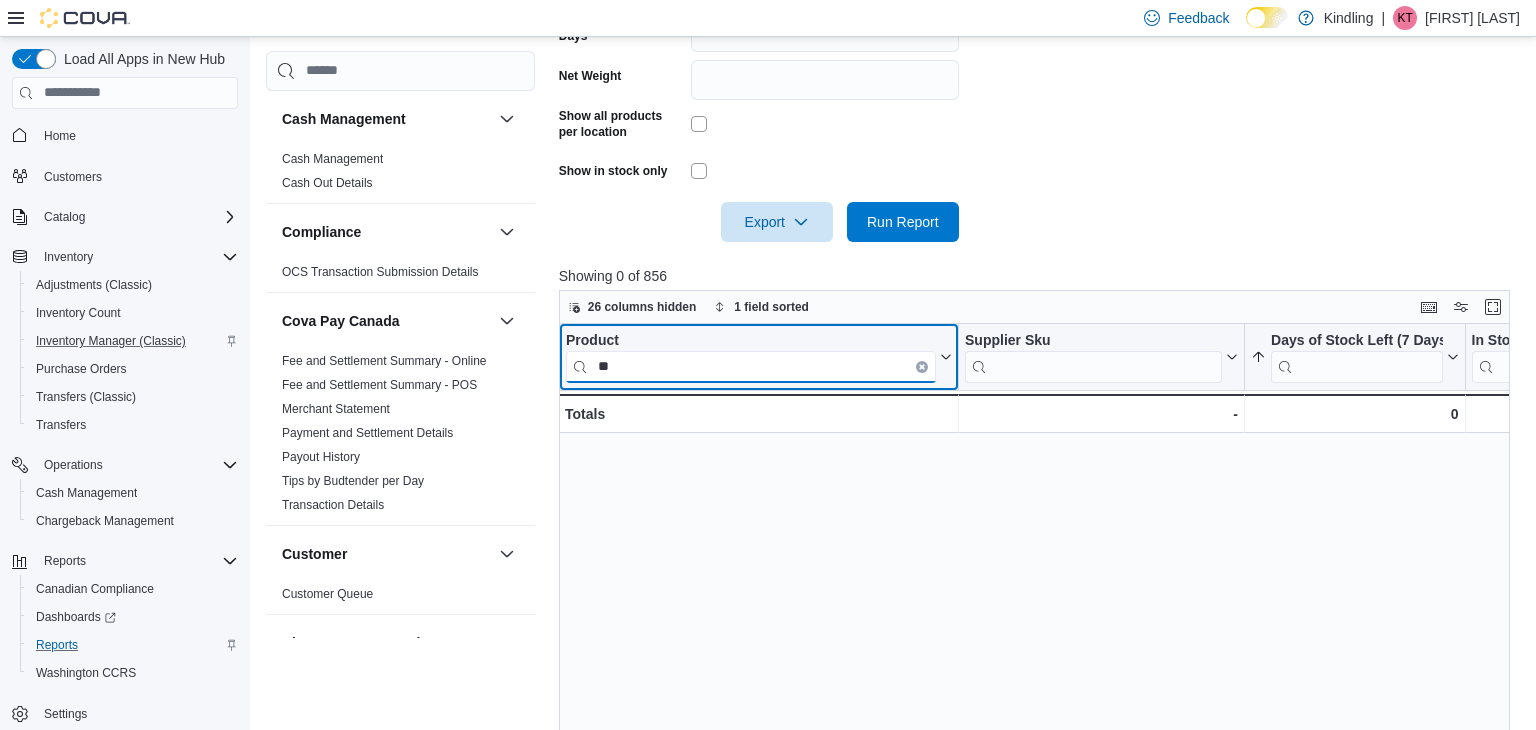 type on "*" 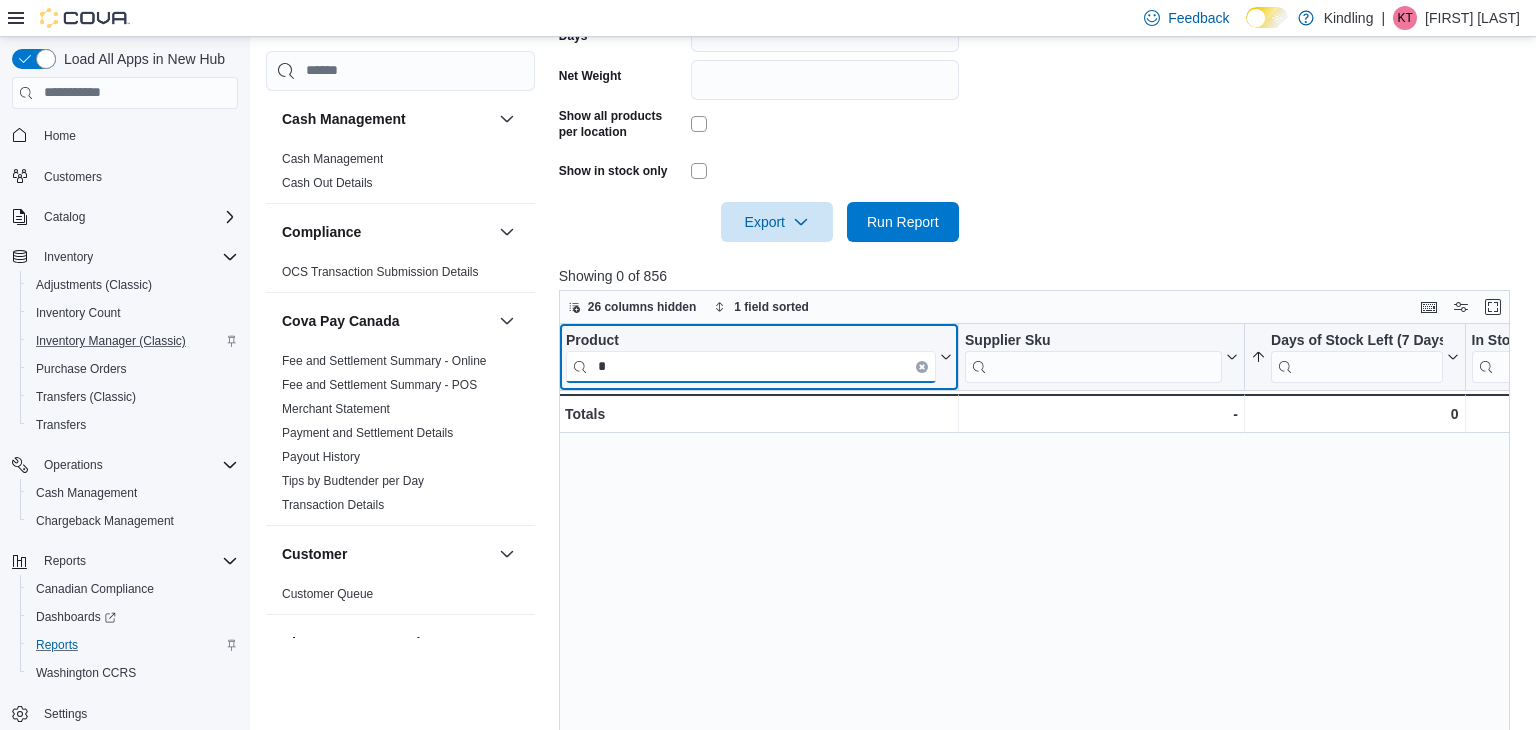 type 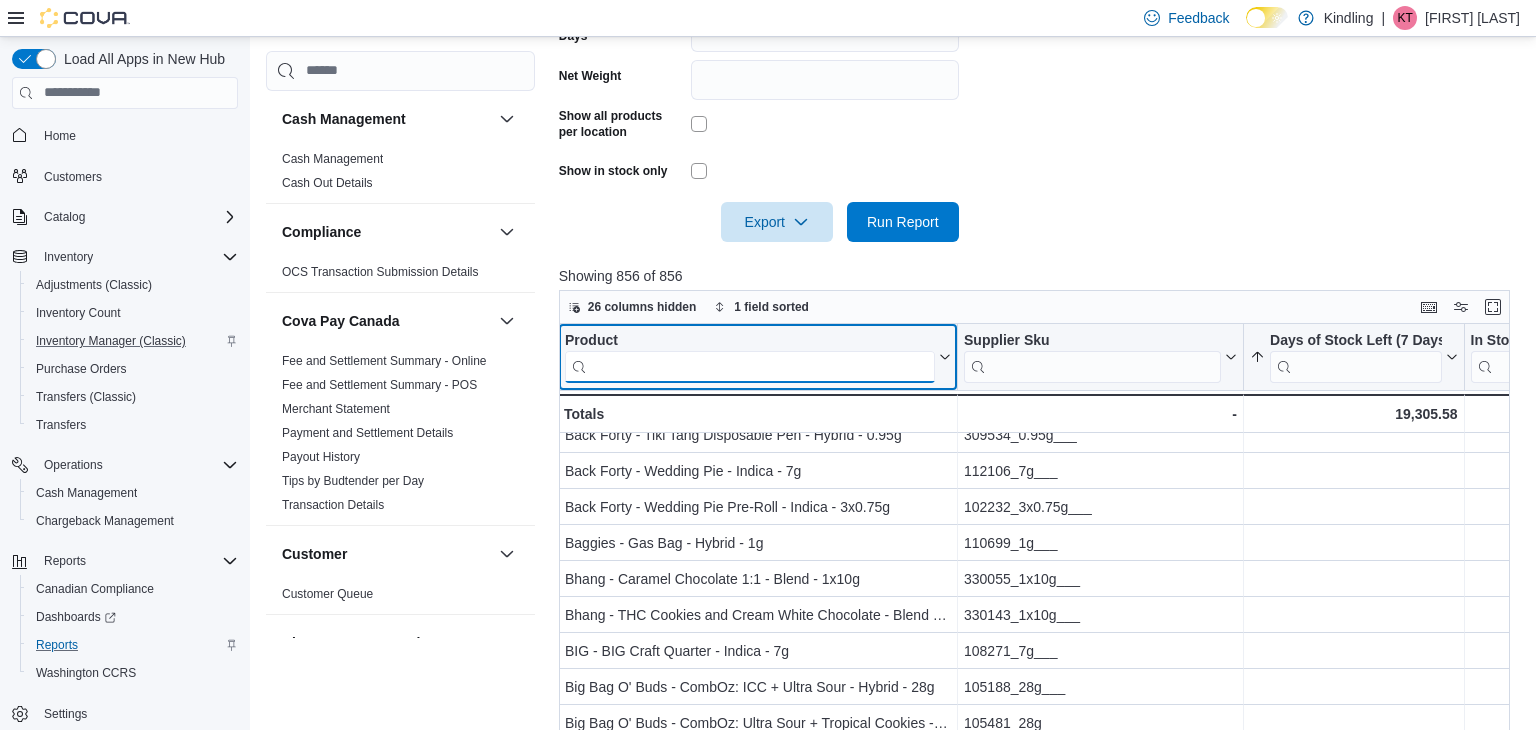 scroll, scrollTop: 1395, scrollLeft: 1, axis: both 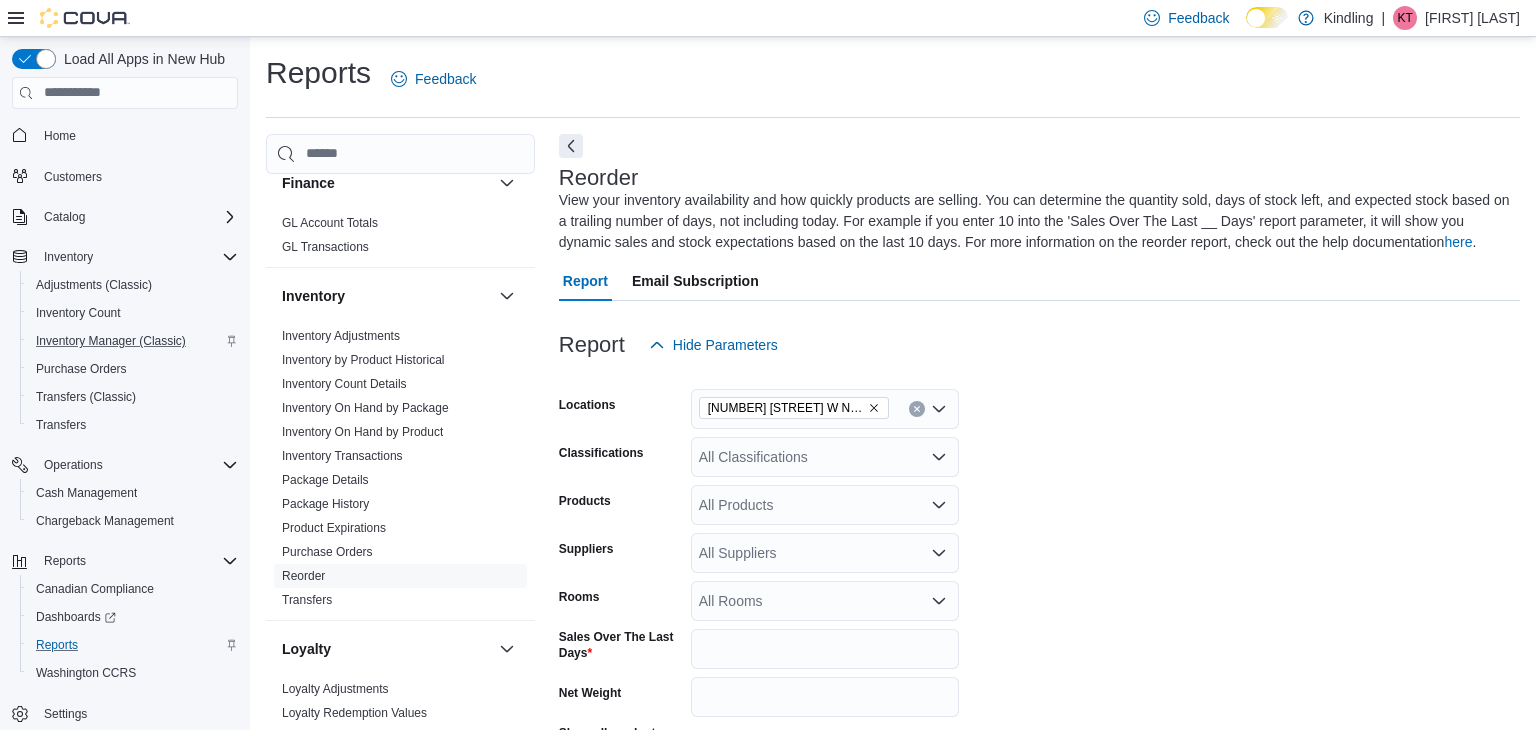 click on "Finance" at bounding box center [400, 183] 